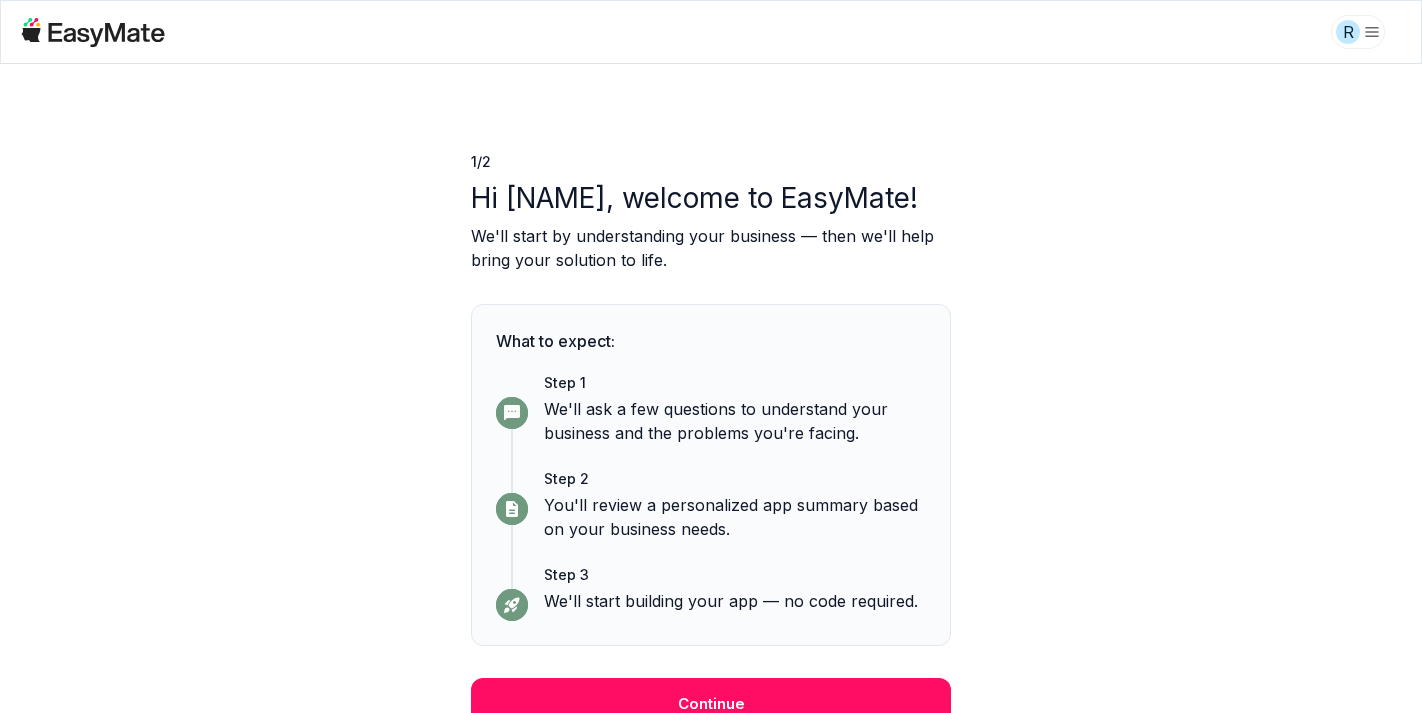 scroll, scrollTop: 0, scrollLeft: 0, axis: both 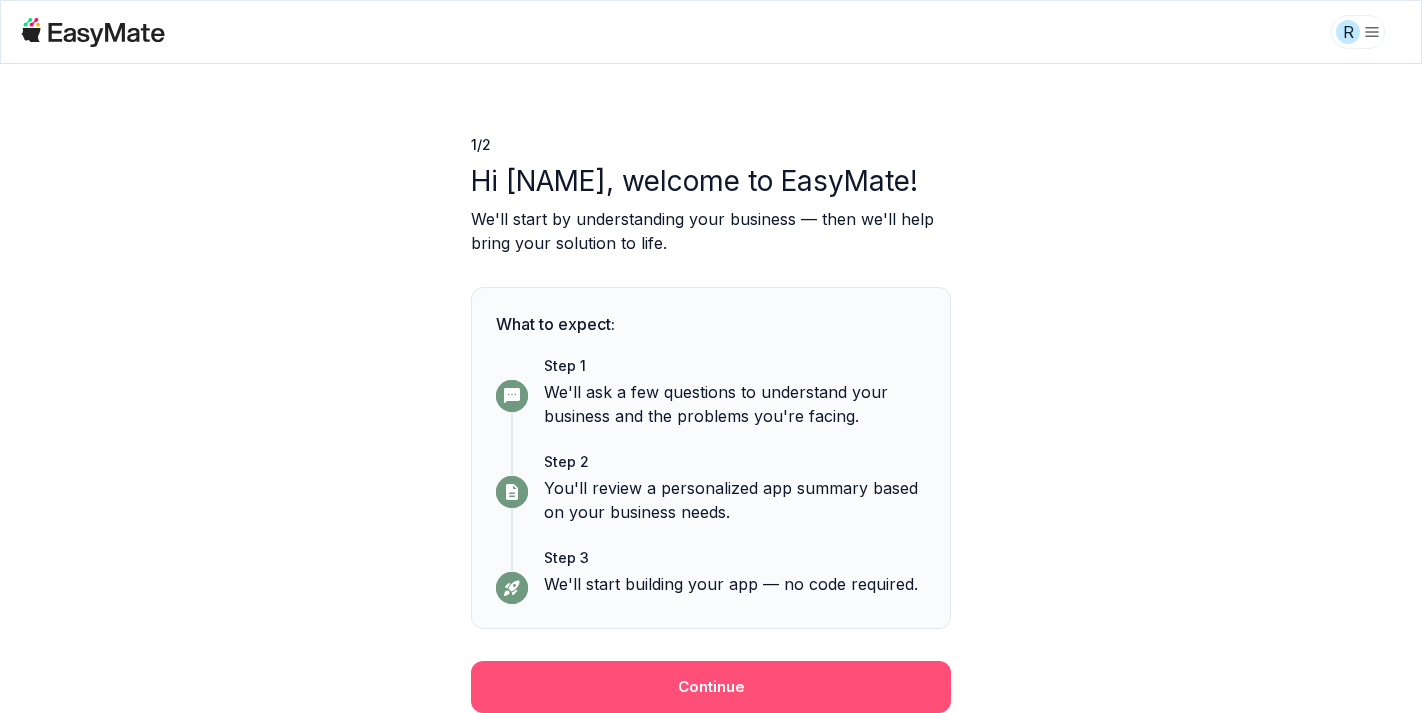 click on "Continue" at bounding box center [711, 687] 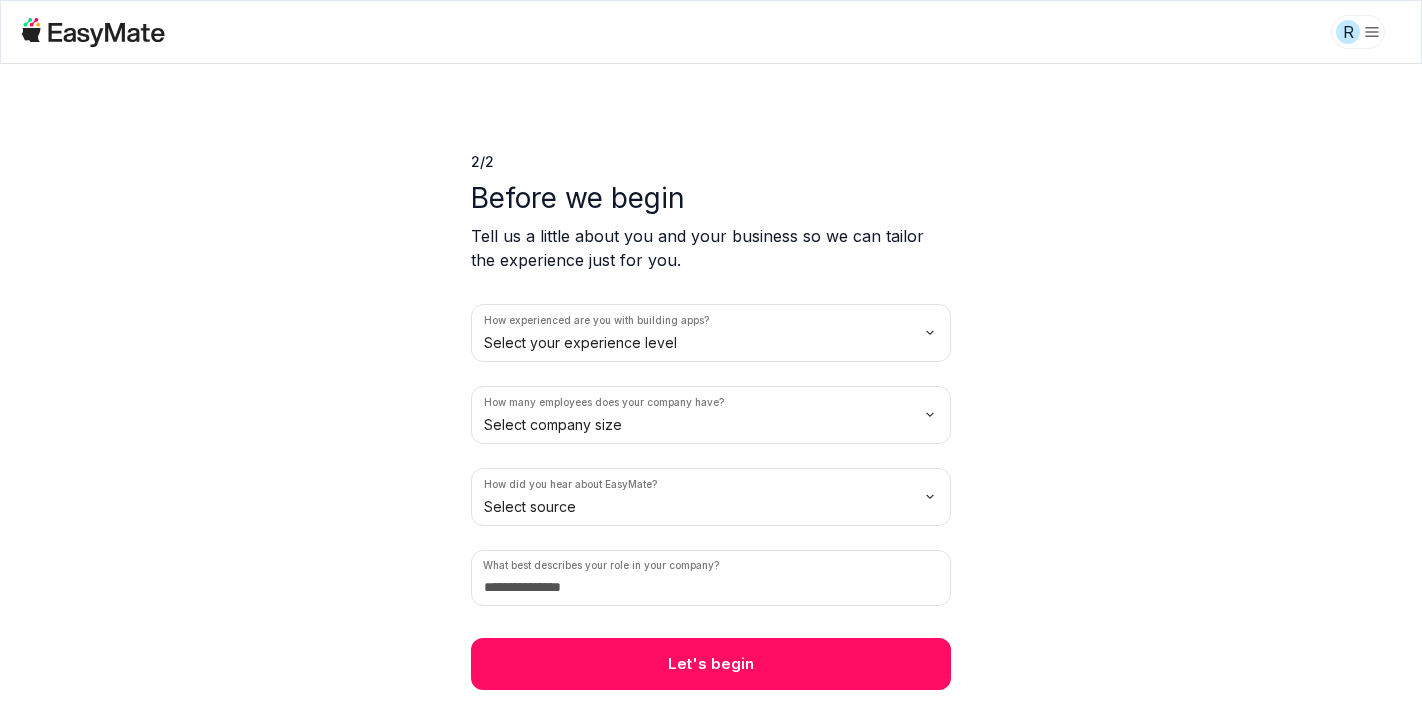 scroll, scrollTop: 0, scrollLeft: 0, axis: both 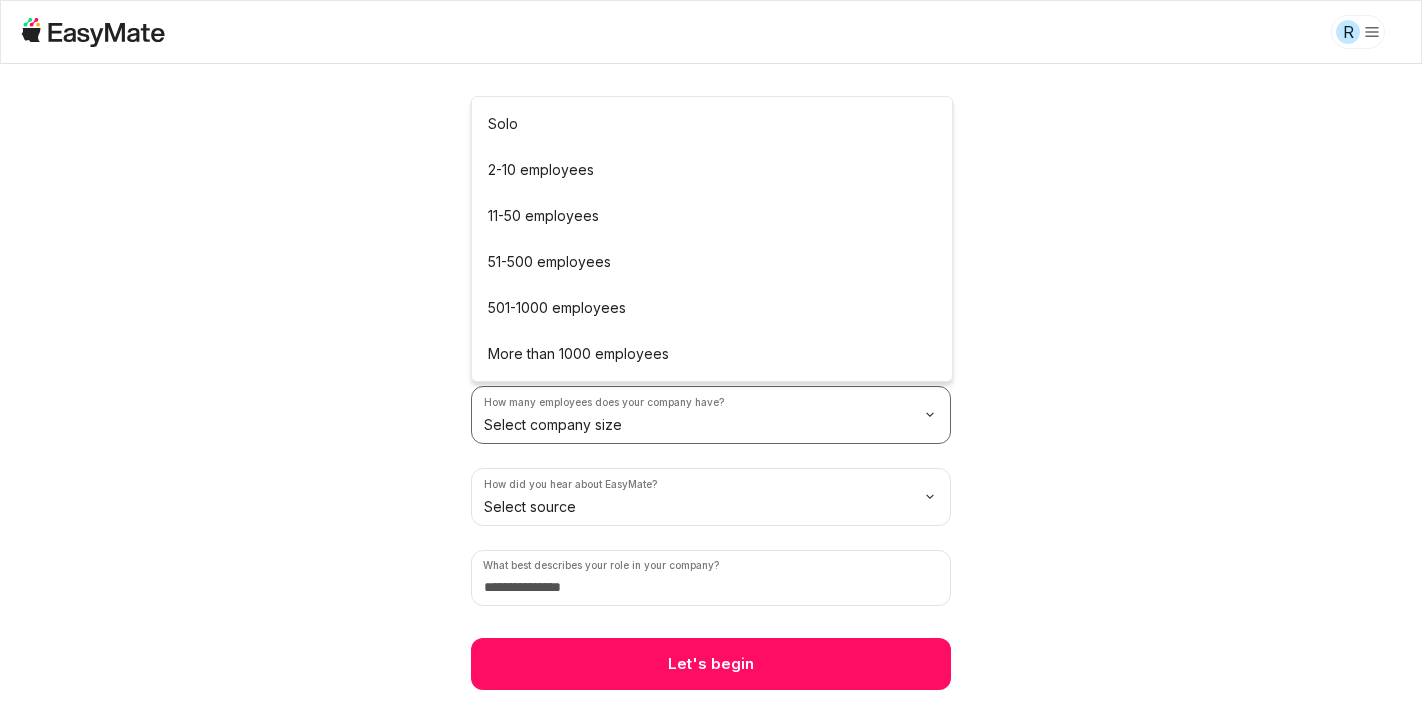 click on "R 2 / 2 Before we begin Tell us a little about you and your business so we can tailor the experience just for you. How experienced are you with building apps? Just starting out How many employees does your company have? Select company size How did you hear about EasyMate? Select source What best describes your role in your company? Let's begin
Solo 2-10 employees 11-50 employees 51-500 employees 501-1000 employees More than 1000 employees" at bounding box center [711, 356] 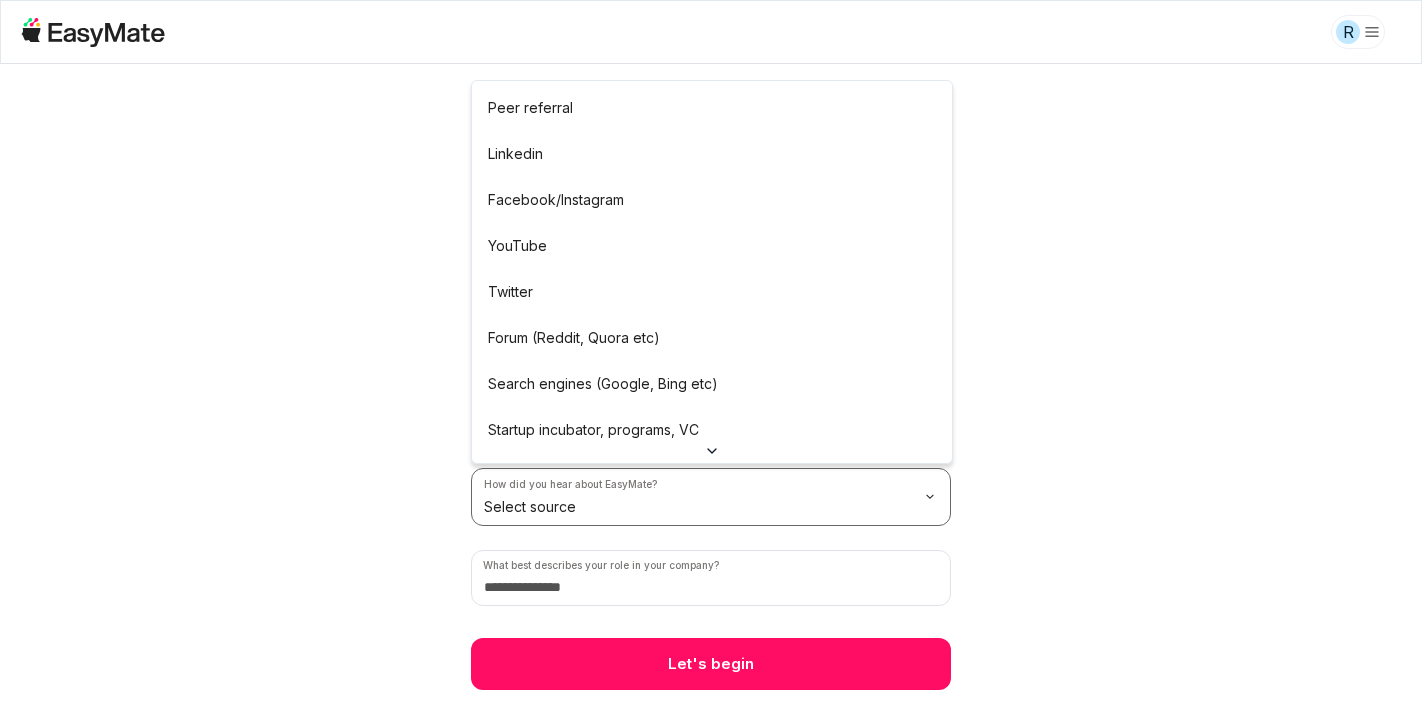 click on "R 2 / 2 Before we begin Tell us a little about you and your business so we can tailor the experience just for you. How experienced are you with building apps? Just starting out How many employees does your company have? Solo How did you hear about EasyMate? Select source What best describes your role in your company? Let's begin
Peer referral Linkedin Facebook/Instagram YouTube Twitter Forum (Reddit, Quora etc) Search engines (Google, Bing etc) Startup incubator, programs, VC Podcast Press or news outlet Other" at bounding box center (711, 356) 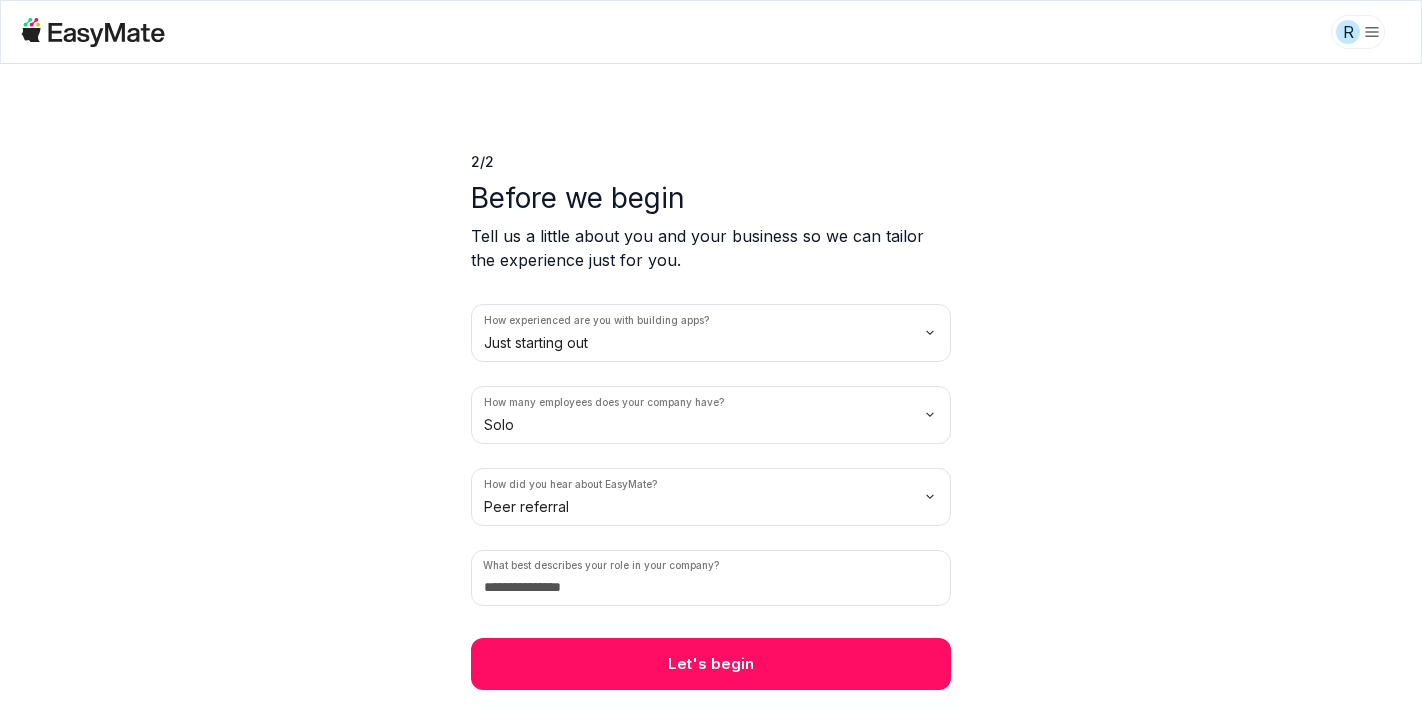 click on "2 / 2 Before we begin Tell us a little about you and your business so we can tailor the experience just for you. How experienced are you with building apps? Just starting out How many employees does your company have? Solo How did you hear about EasyMate? Peer referral What best describes your role in your company? Let's begin" at bounding box center [711, 377] 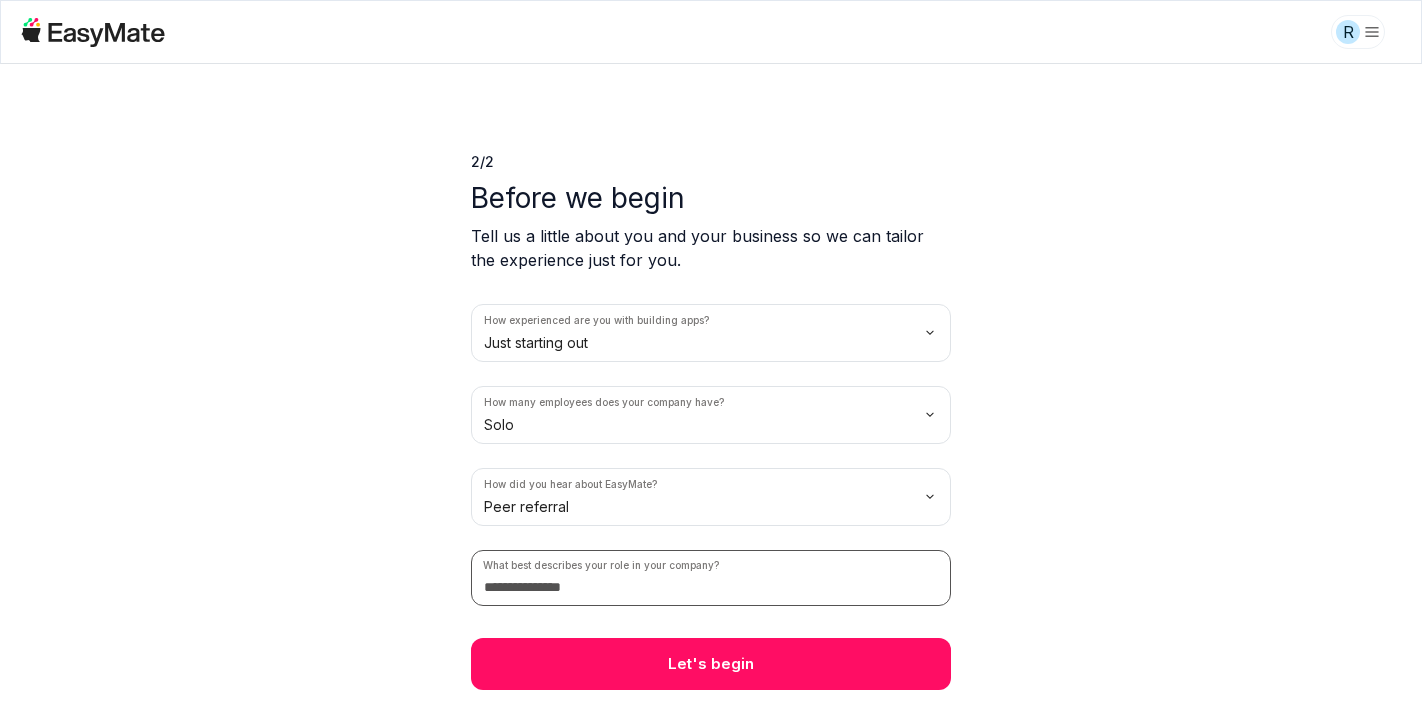 click at bounding box center (711, 578) 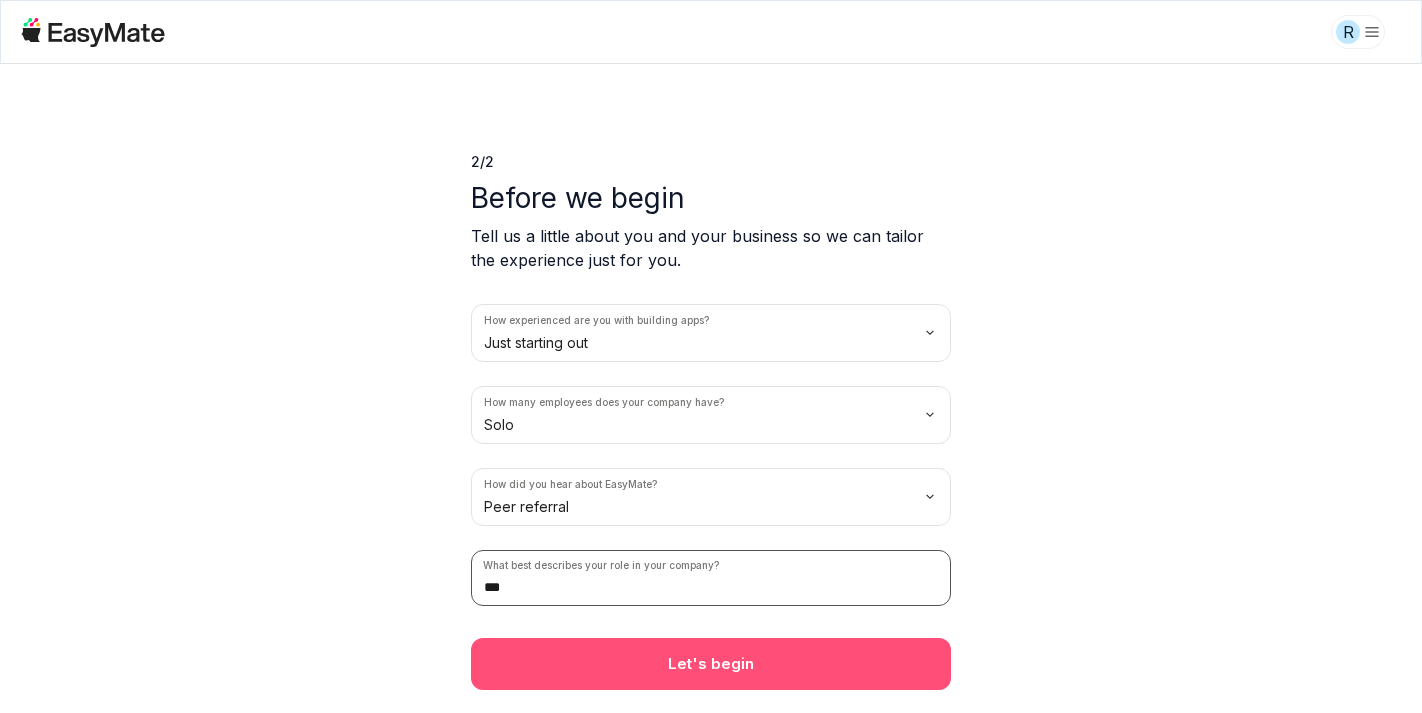 type on "***" 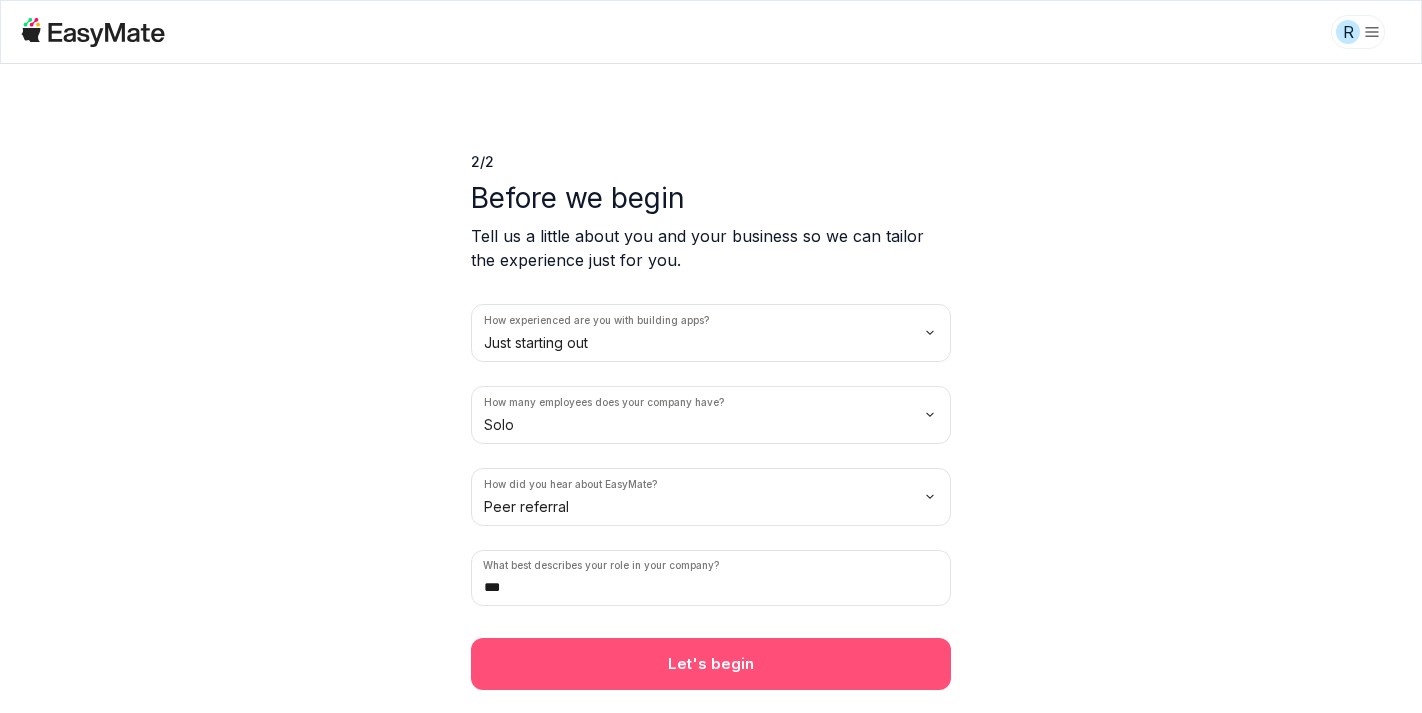click on "Let's begin" at bounding box center (711, 664) 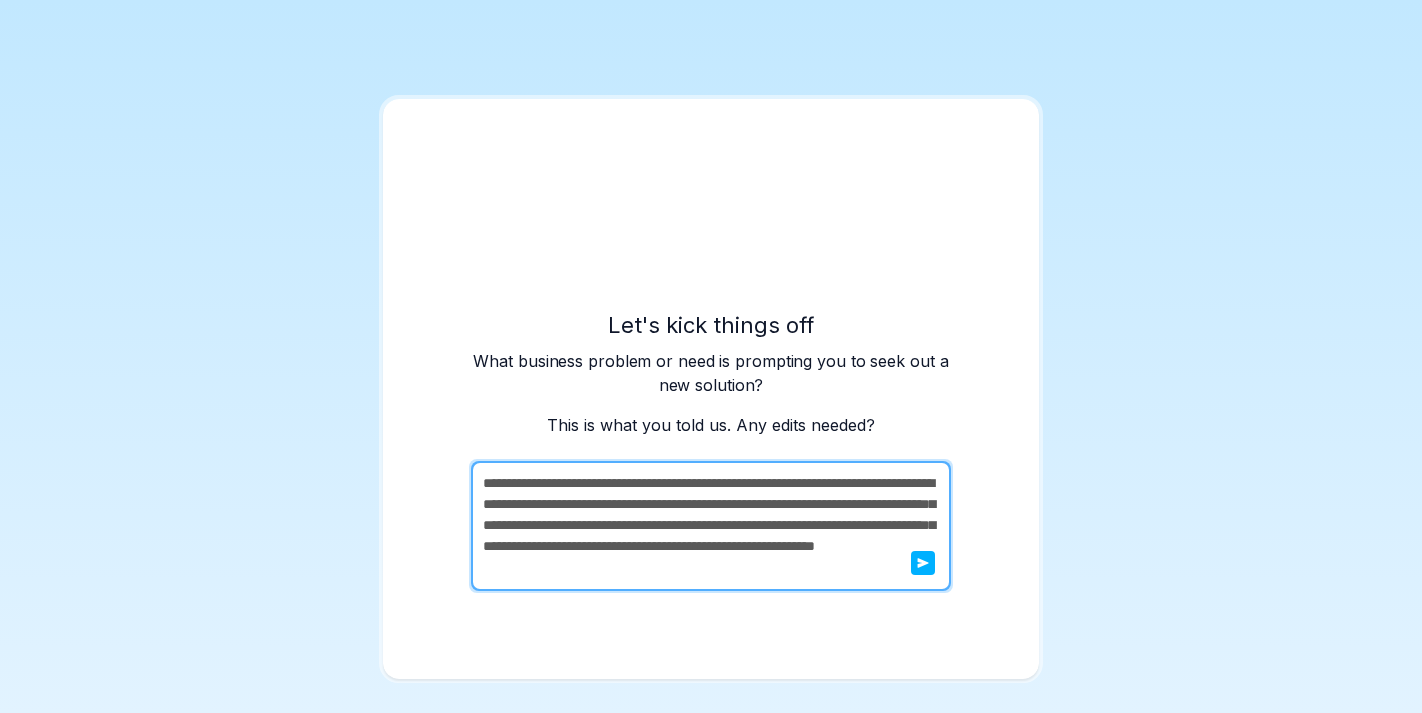 scroll, scrollTop: 20, scrollLeft: 0, axis: vertical 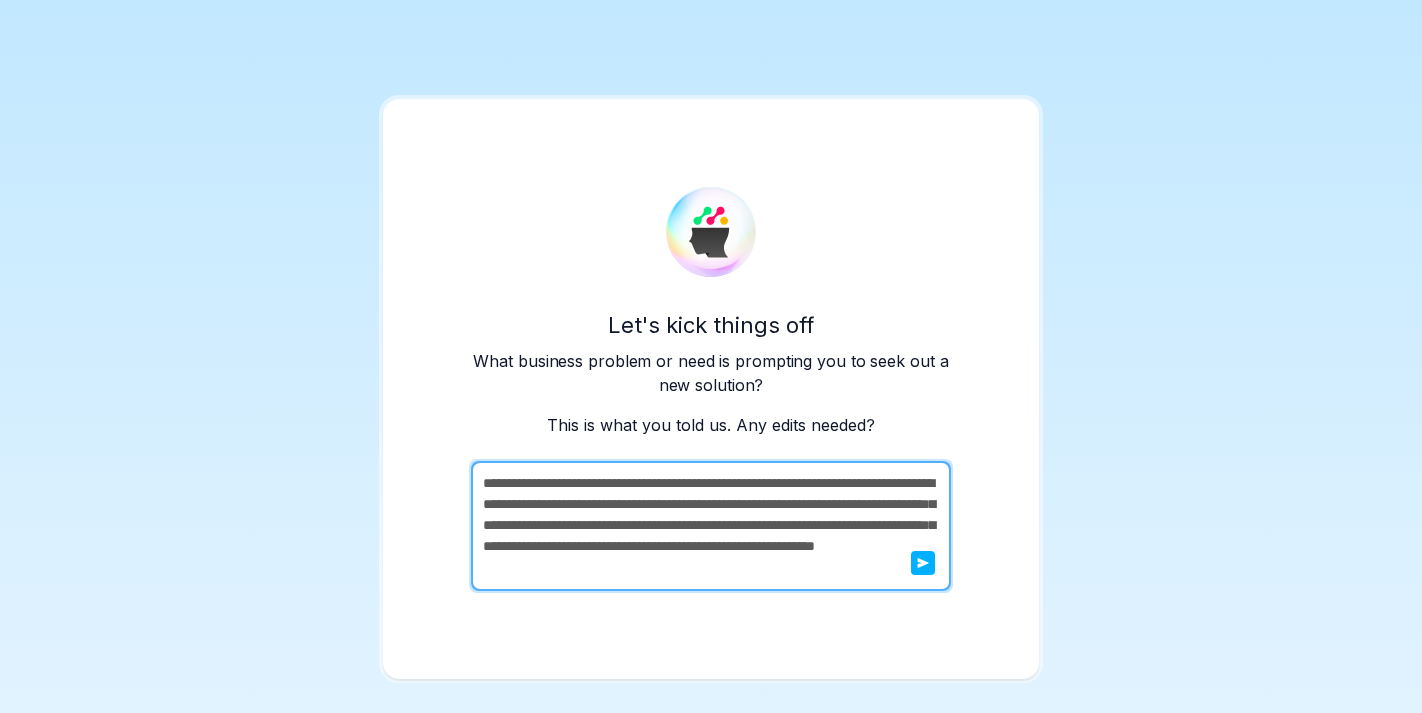 click on "**********" at bounding box center [709, 526] 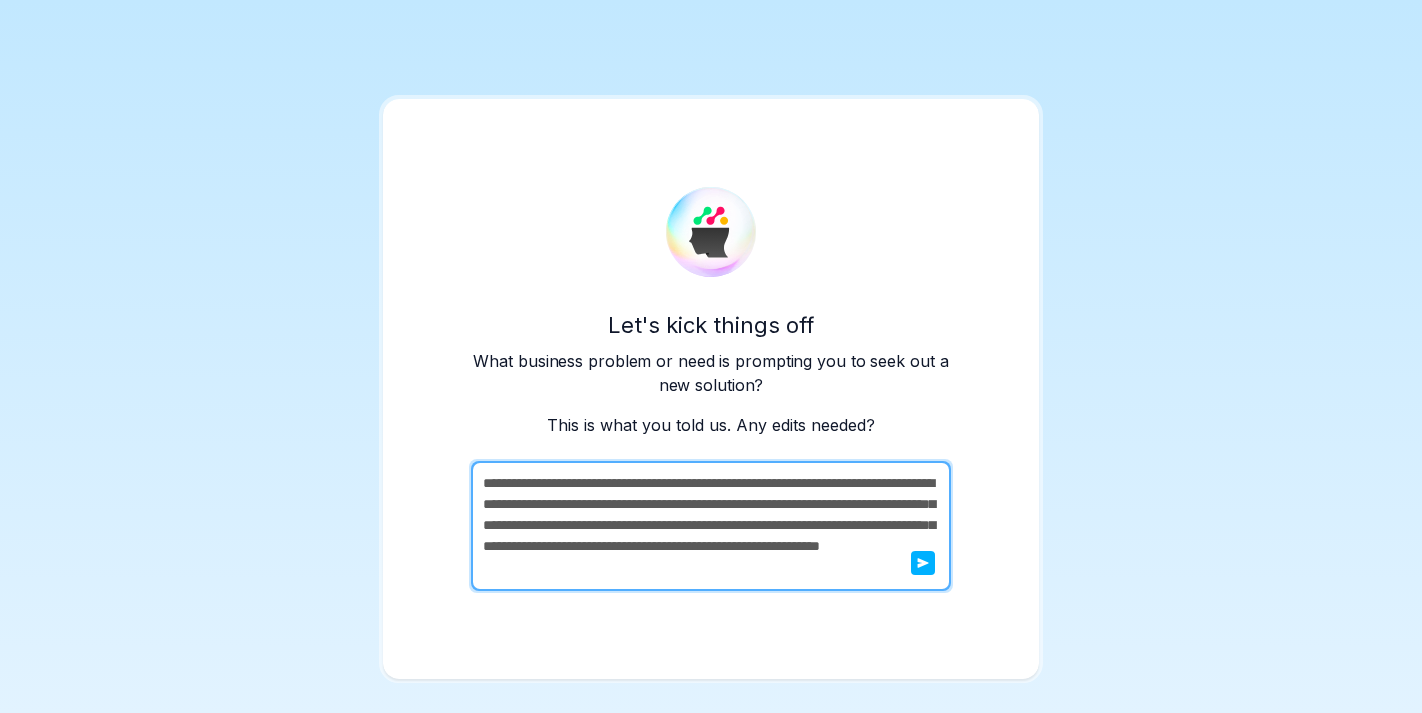 type on "**********" 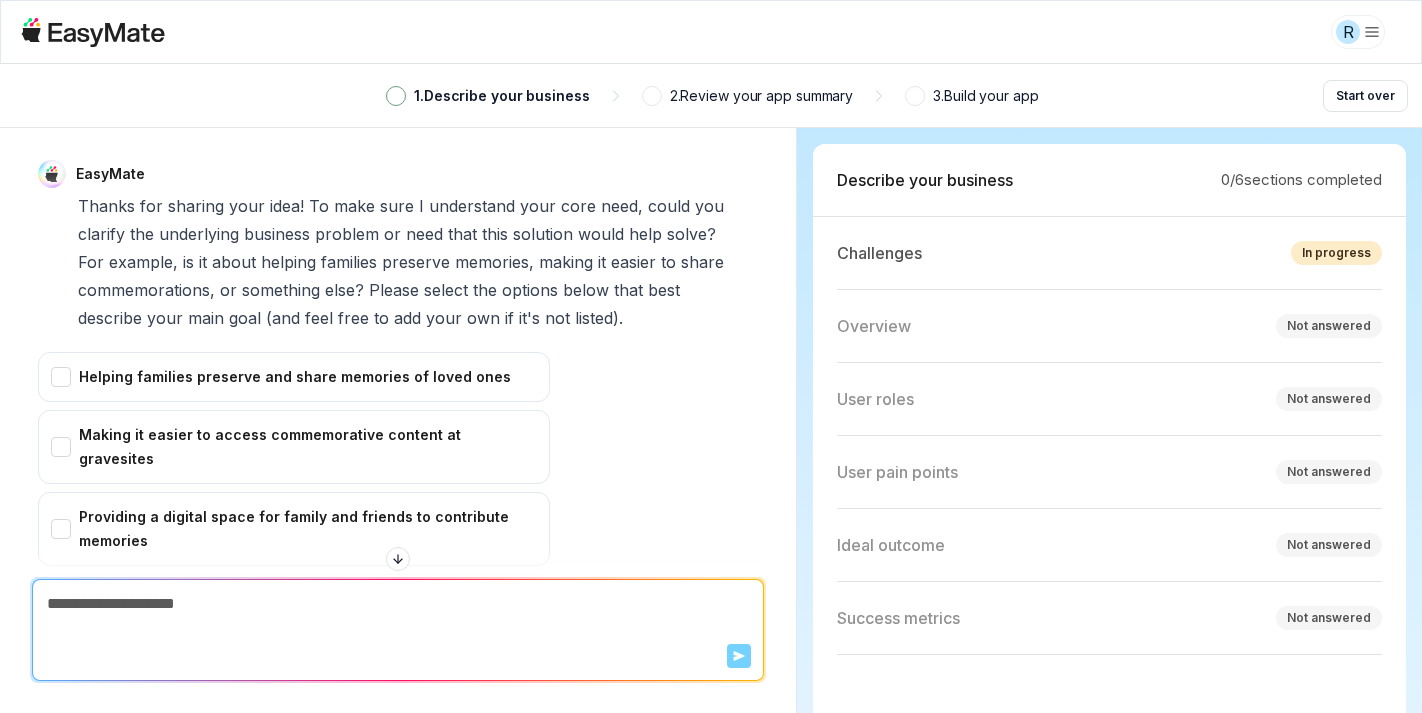 scroll, scrollTop: 352, scrollLeft: 0, axis: vertical 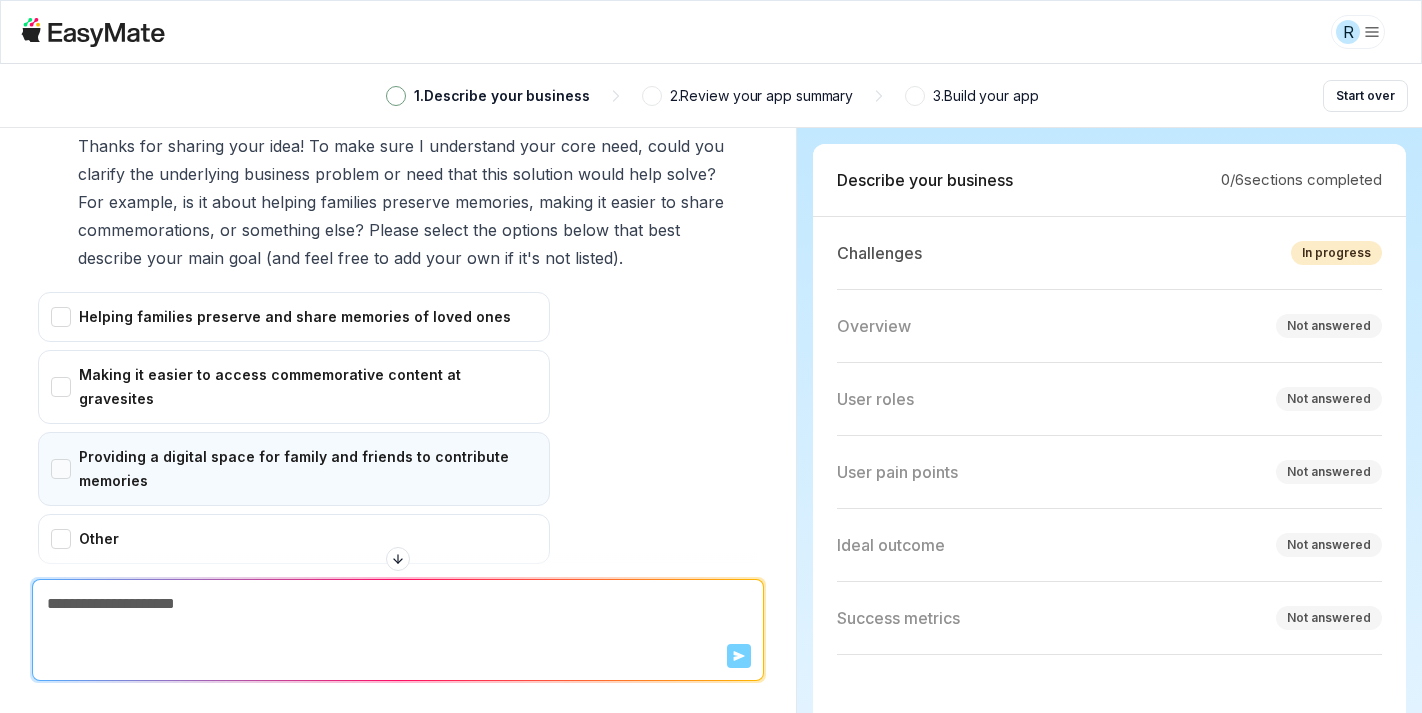 click on "Providing a digital space for family and friends to contribute memories" at bounding box center (294, 469) 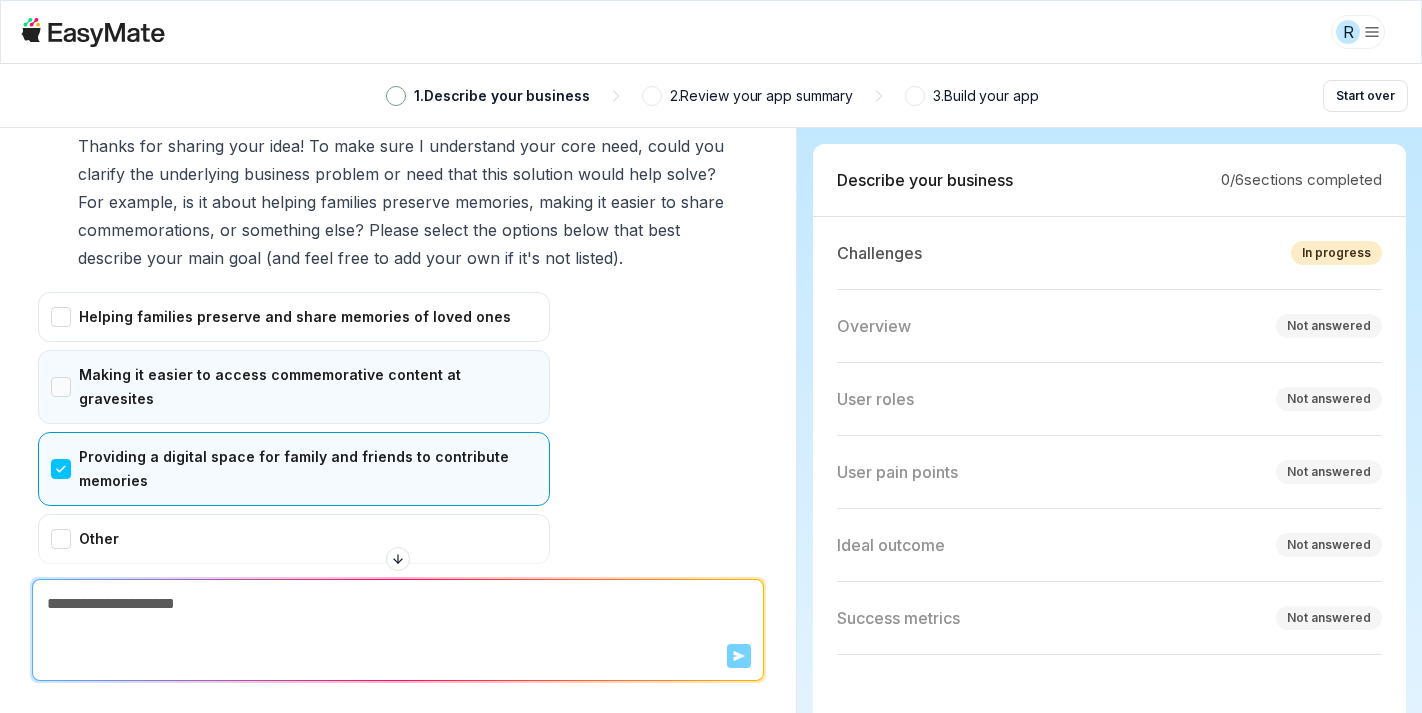 click on "Making it easier to access commemorative content at gravesites" at bounding box center (294, 387) 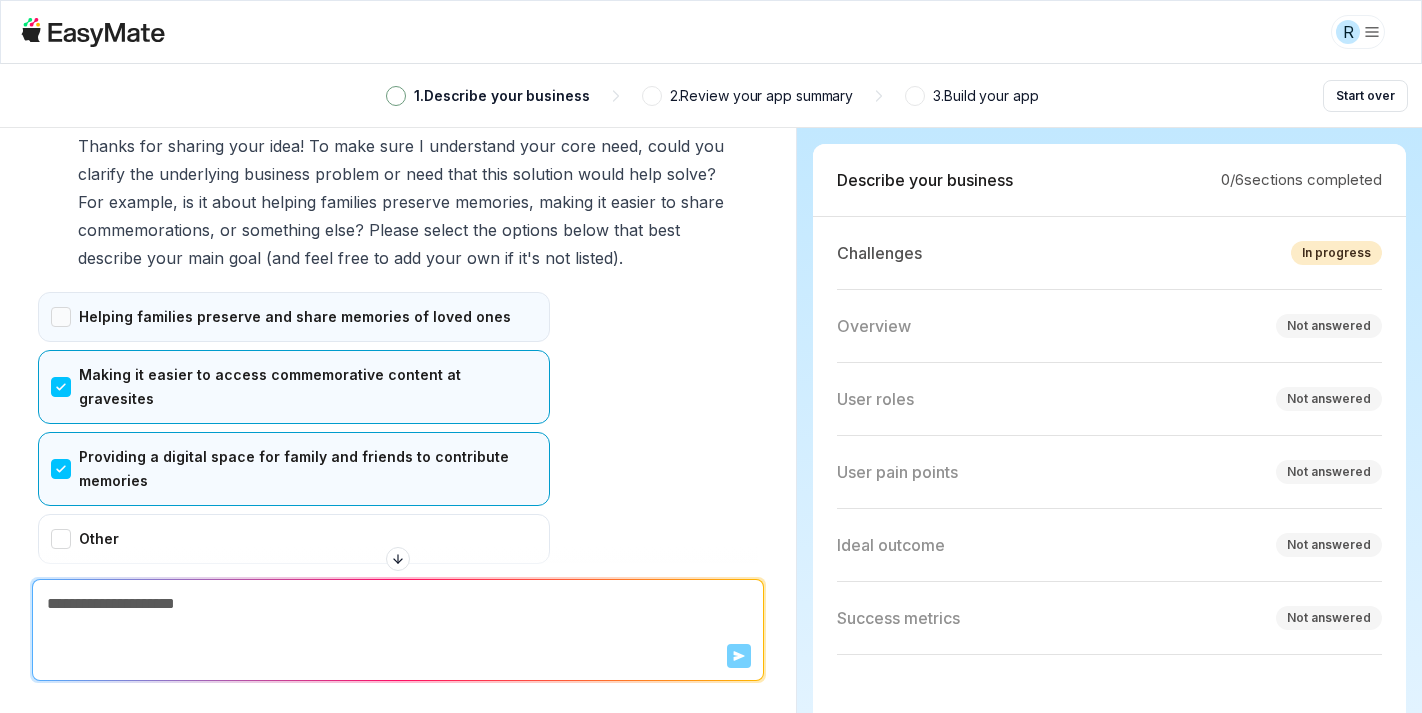 click on "Helping families preserve and share memories of loved ones" at bounding box center (294, 317) 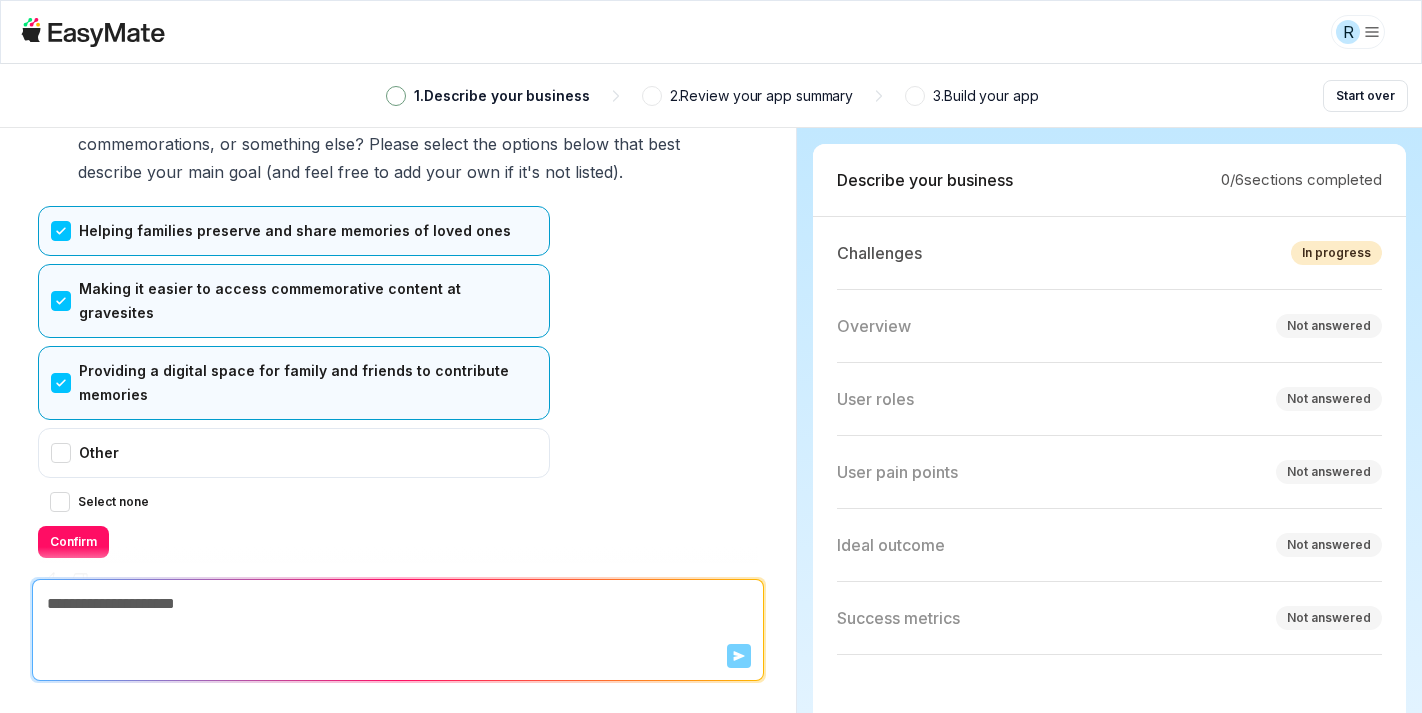 scroll, scrollTop: 437, scrollLeft: 0, axis: vertical 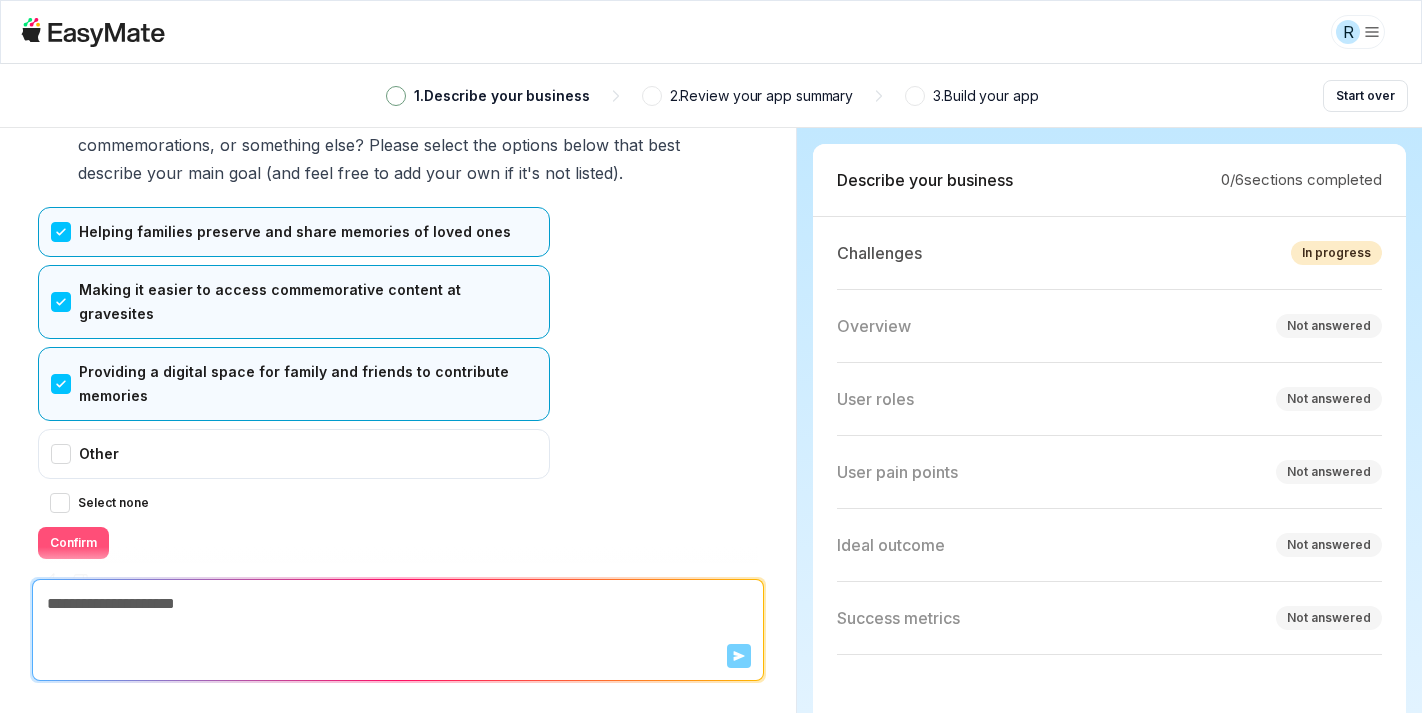 click on "Confirm" at bounding box center (73, 543) 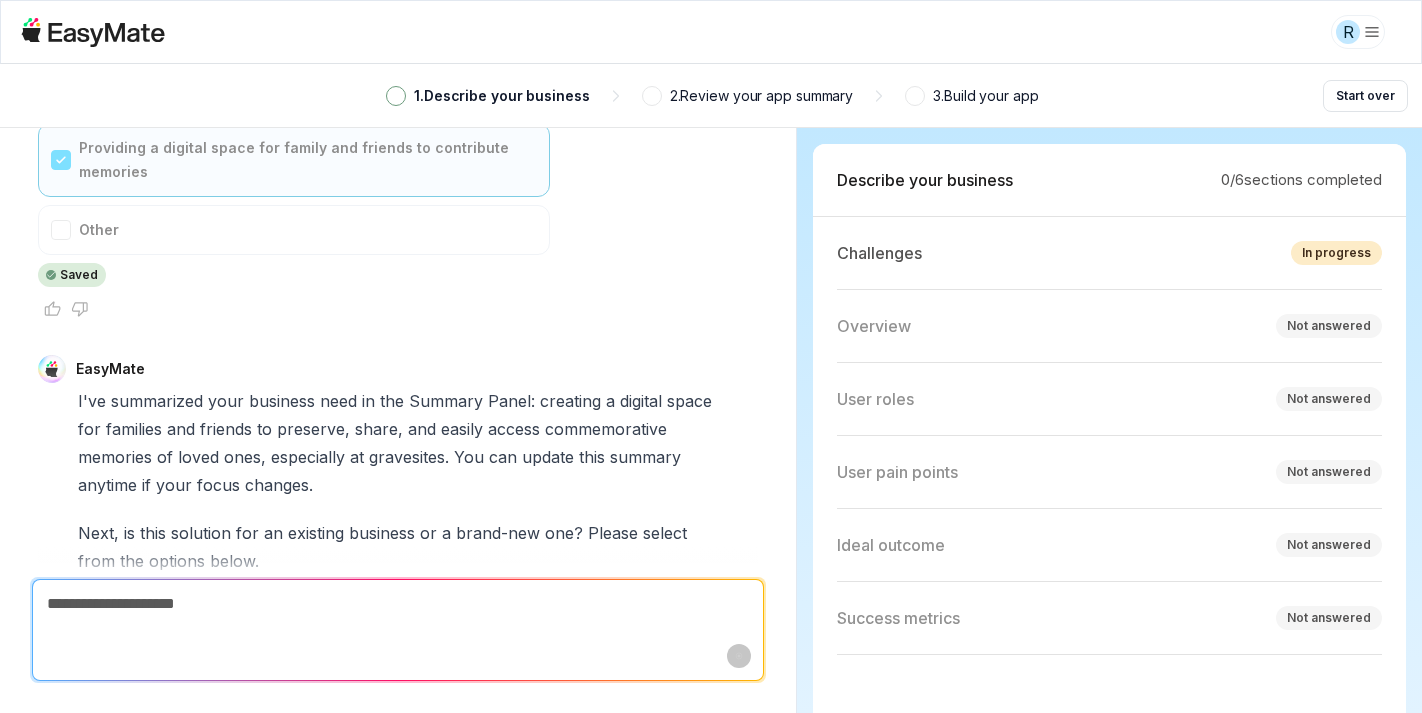 scroll, scrollTop: 805, scrollLeft: 0, axis: vertical 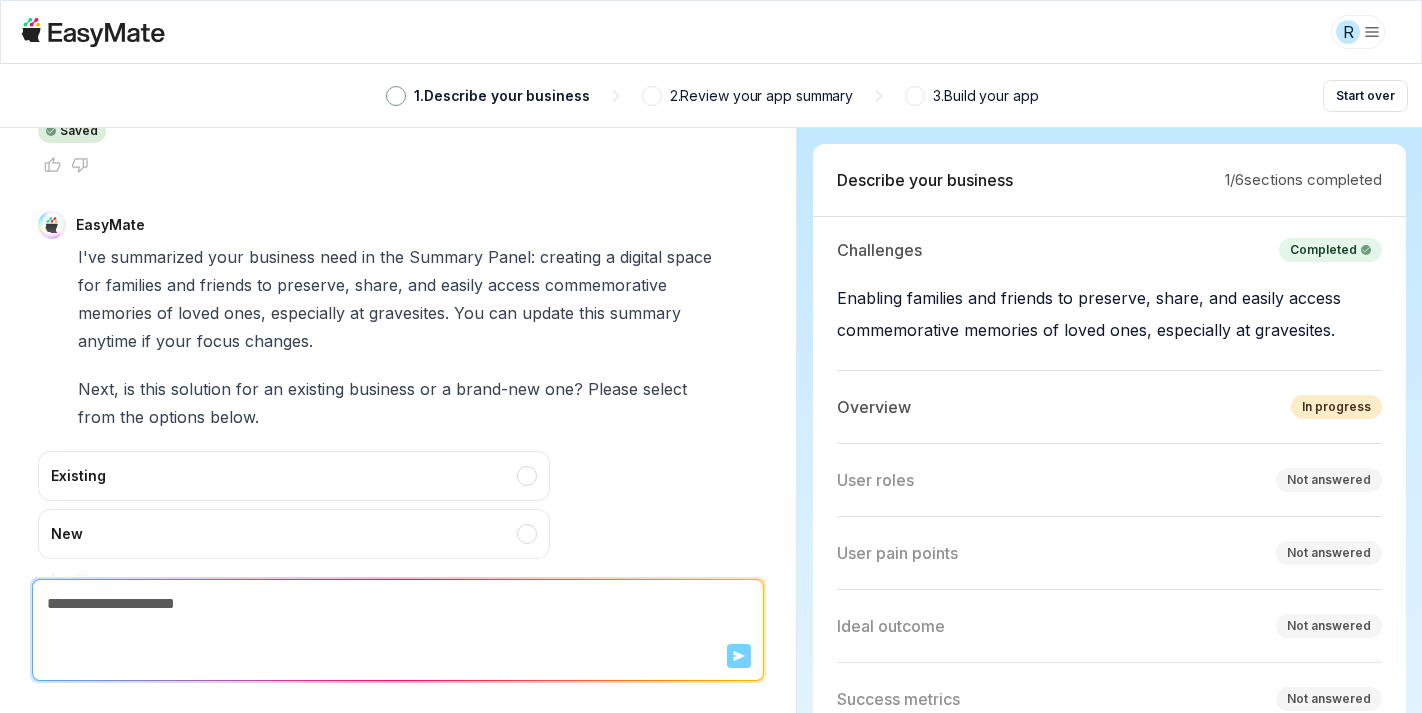 type on "*" 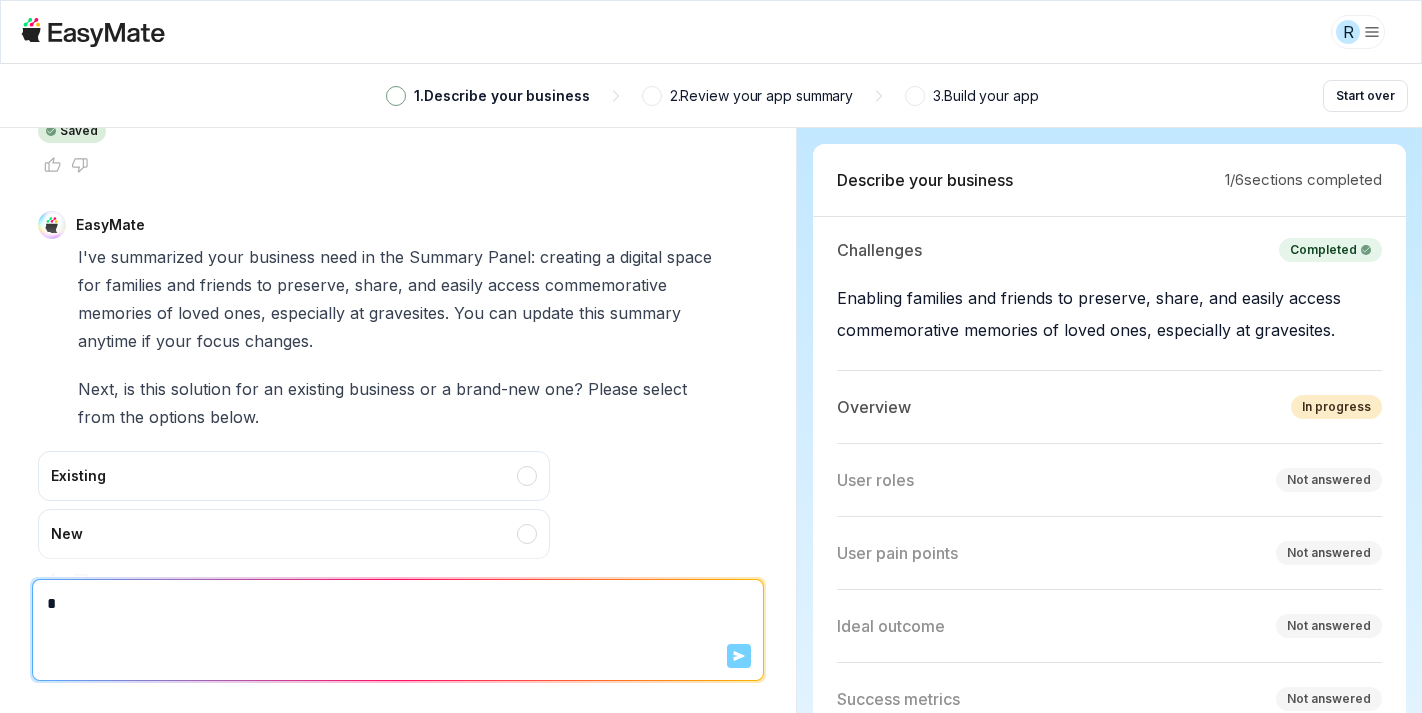 type on "*" 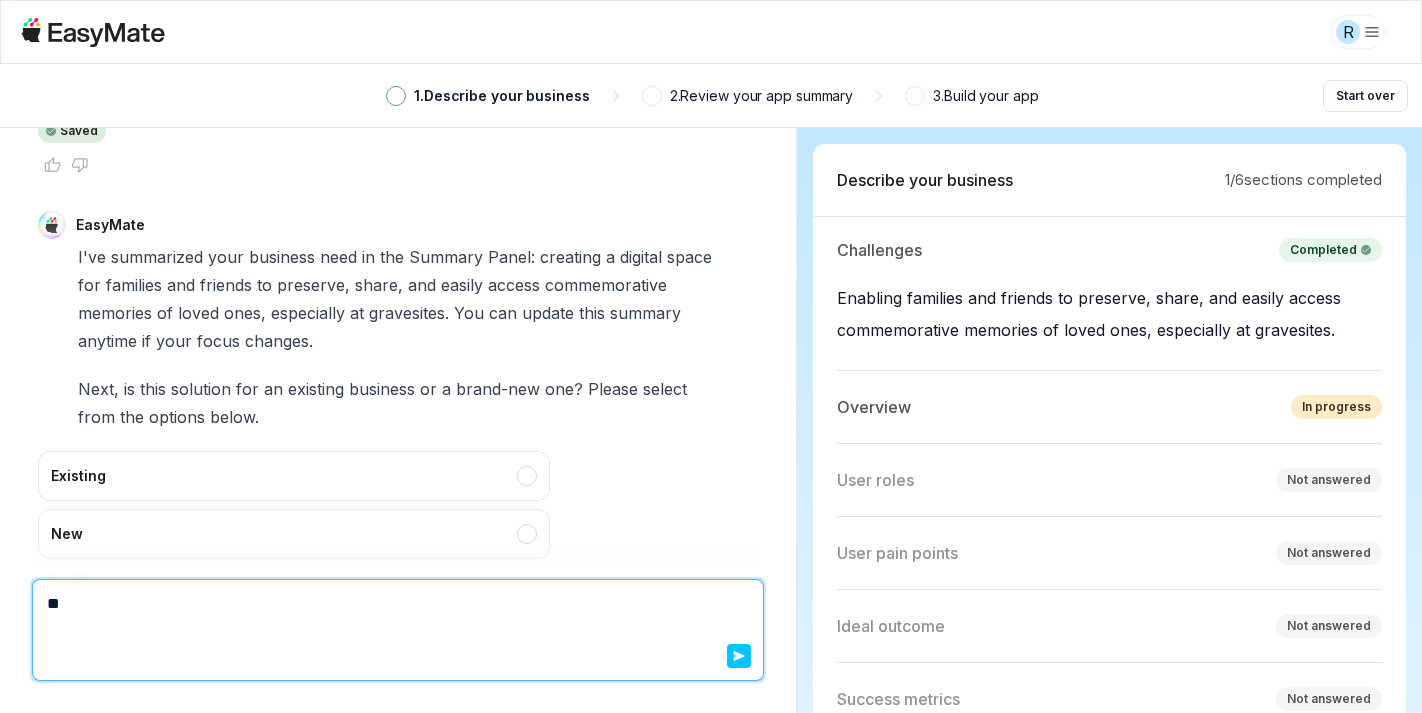 type on "*" 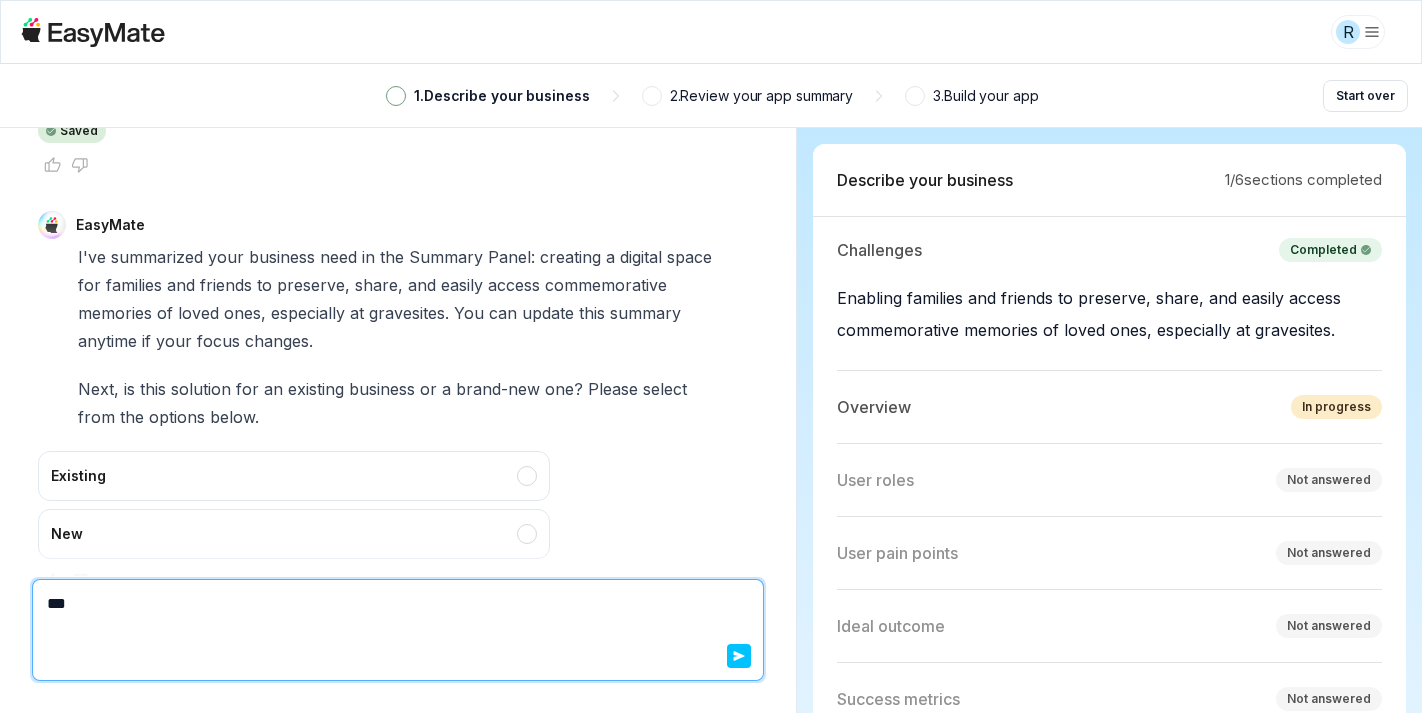 type on "*" 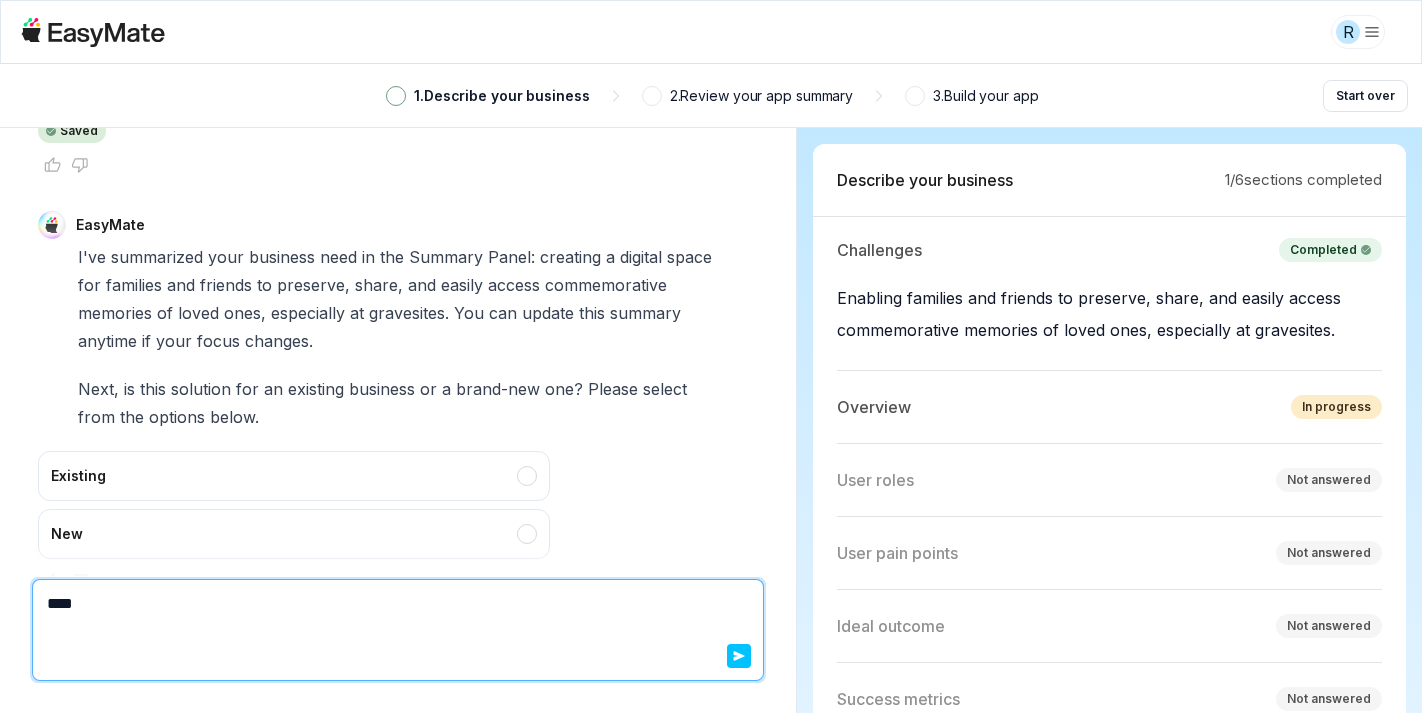 type on "*" 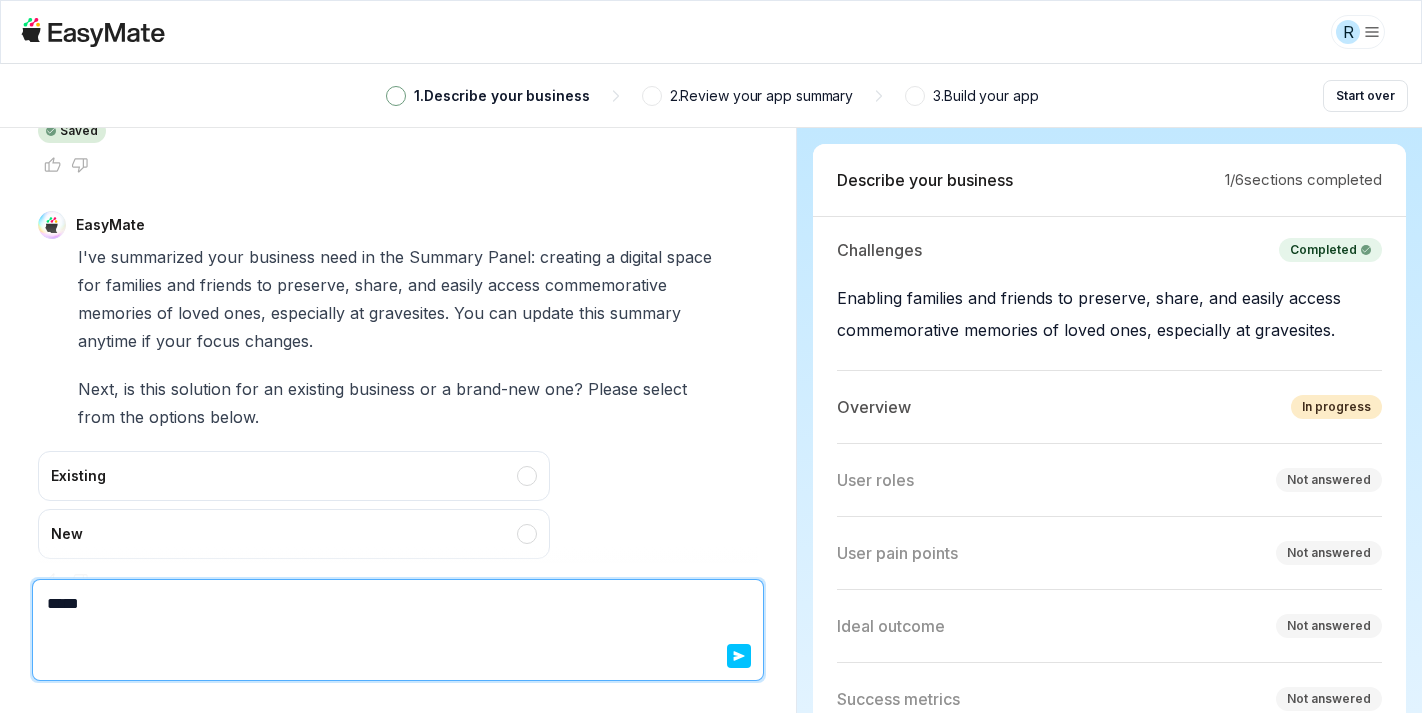 type on "*" 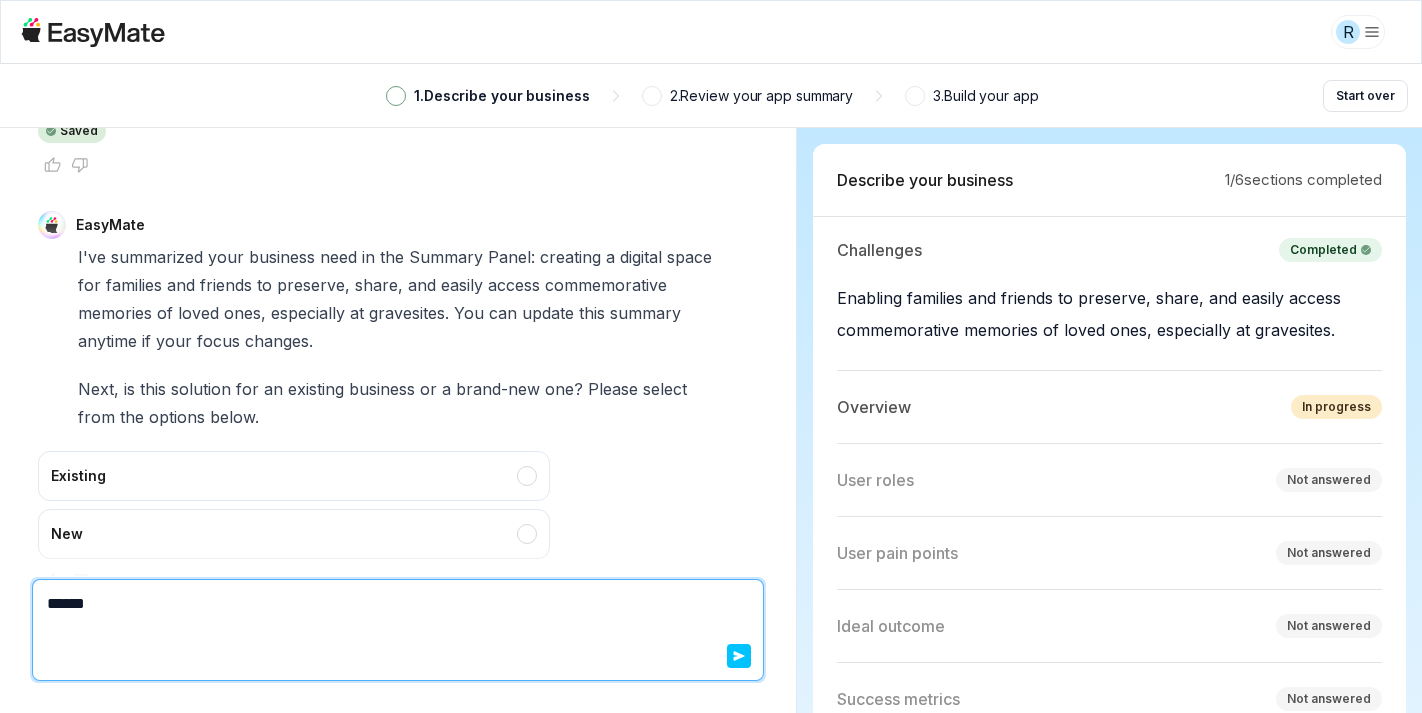 type on "*" 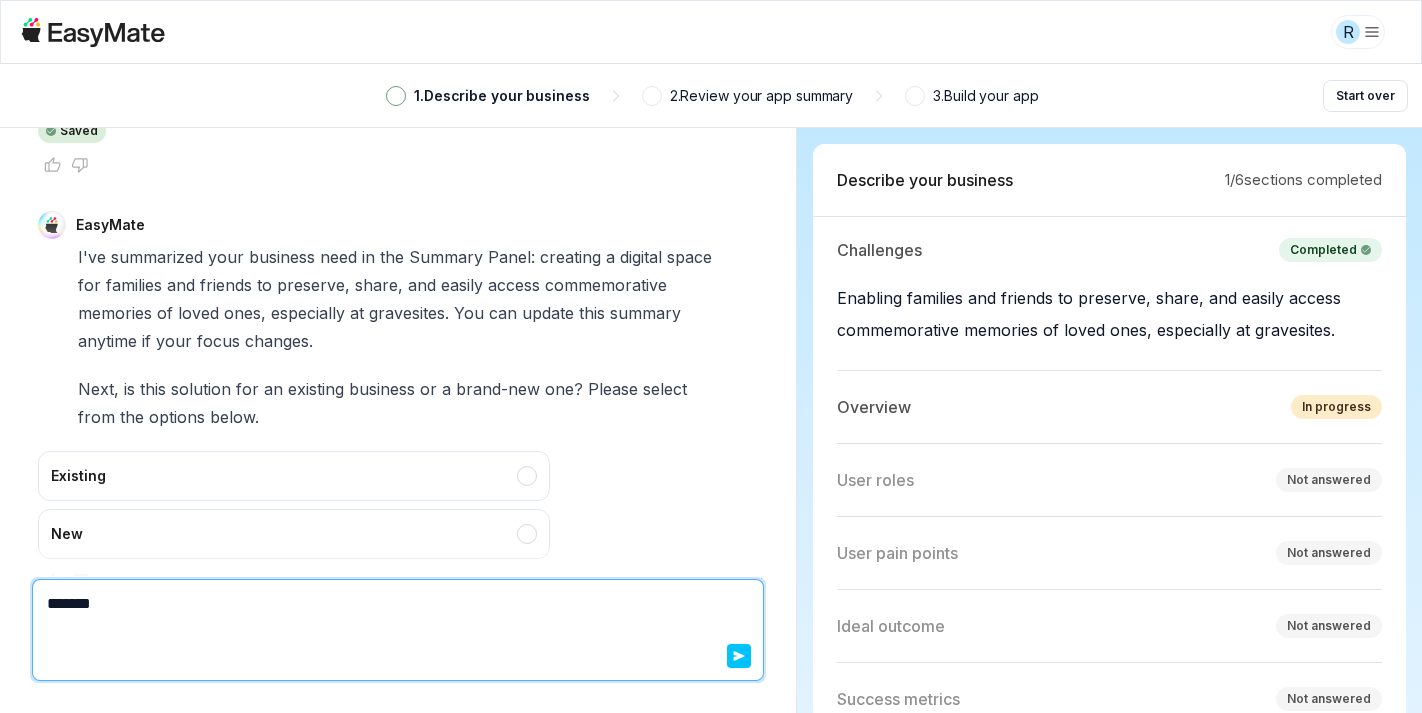 type on "*" 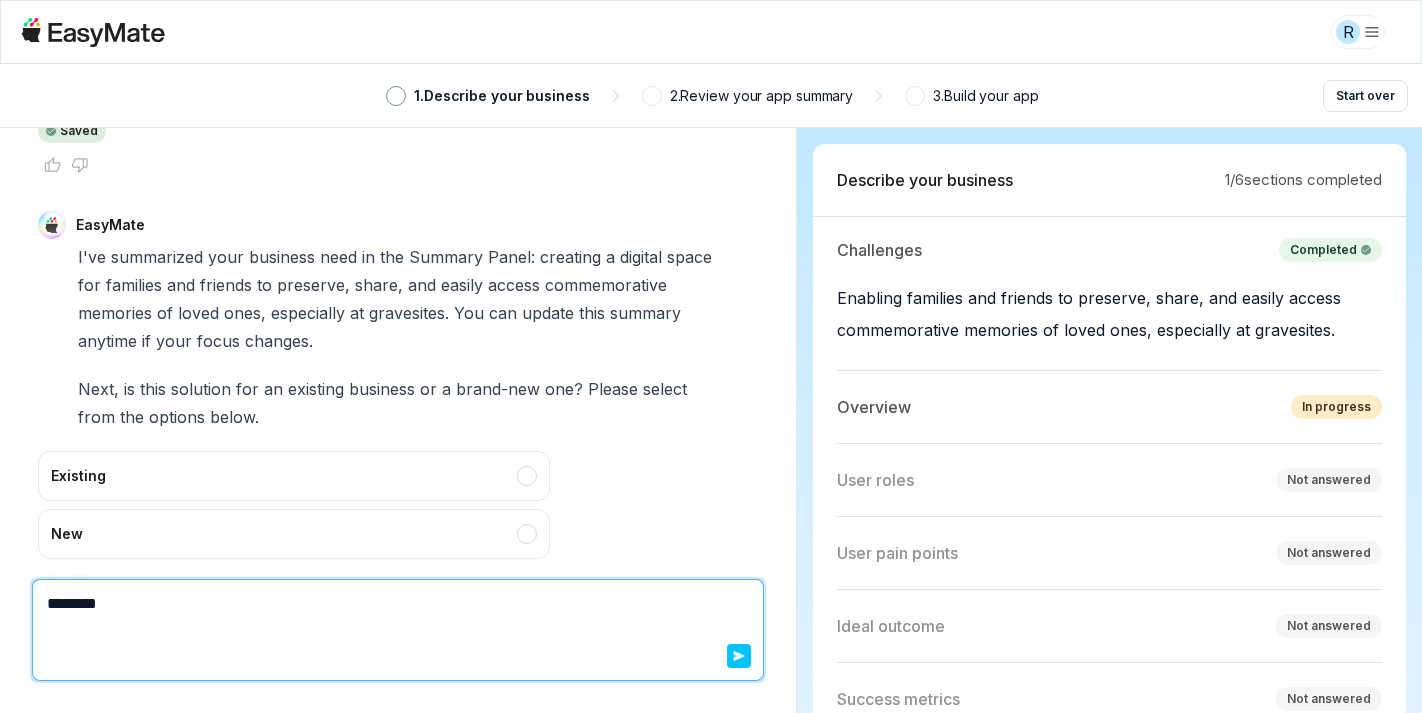 type on "*" 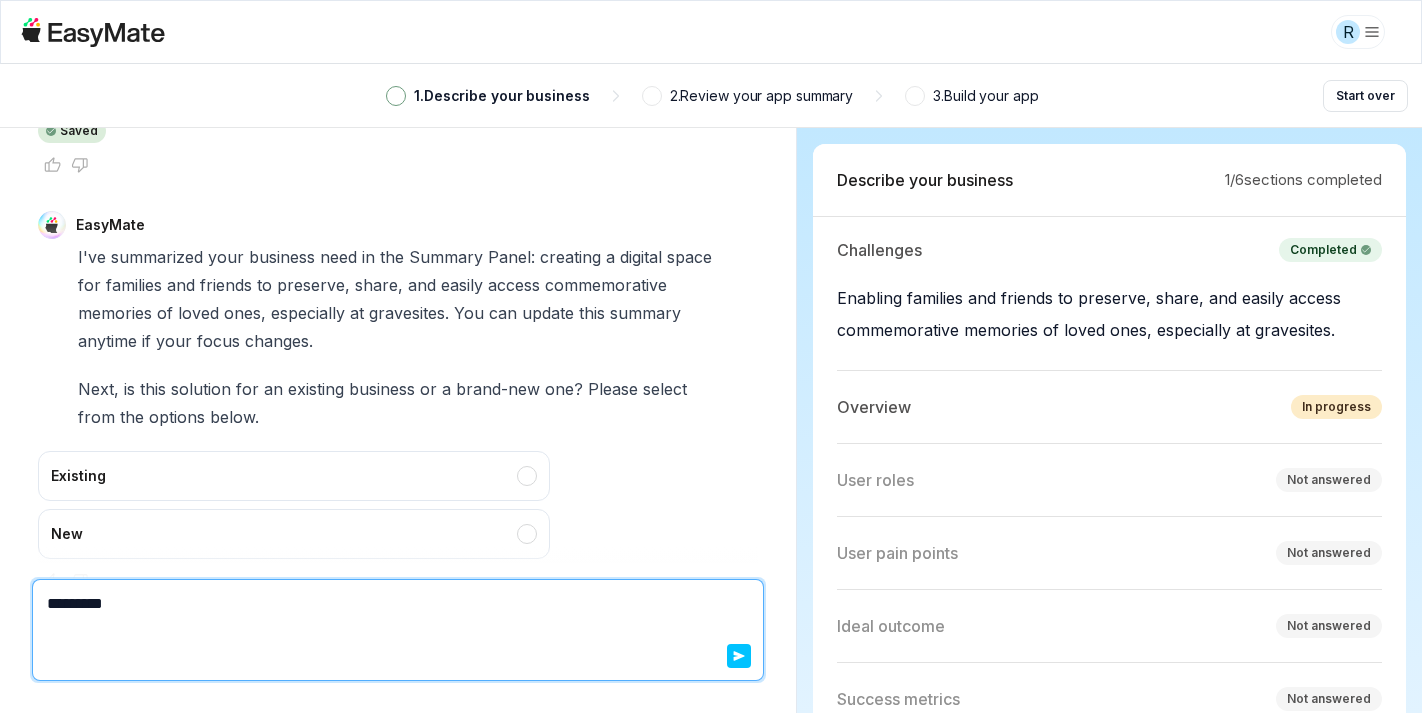 type on "*" 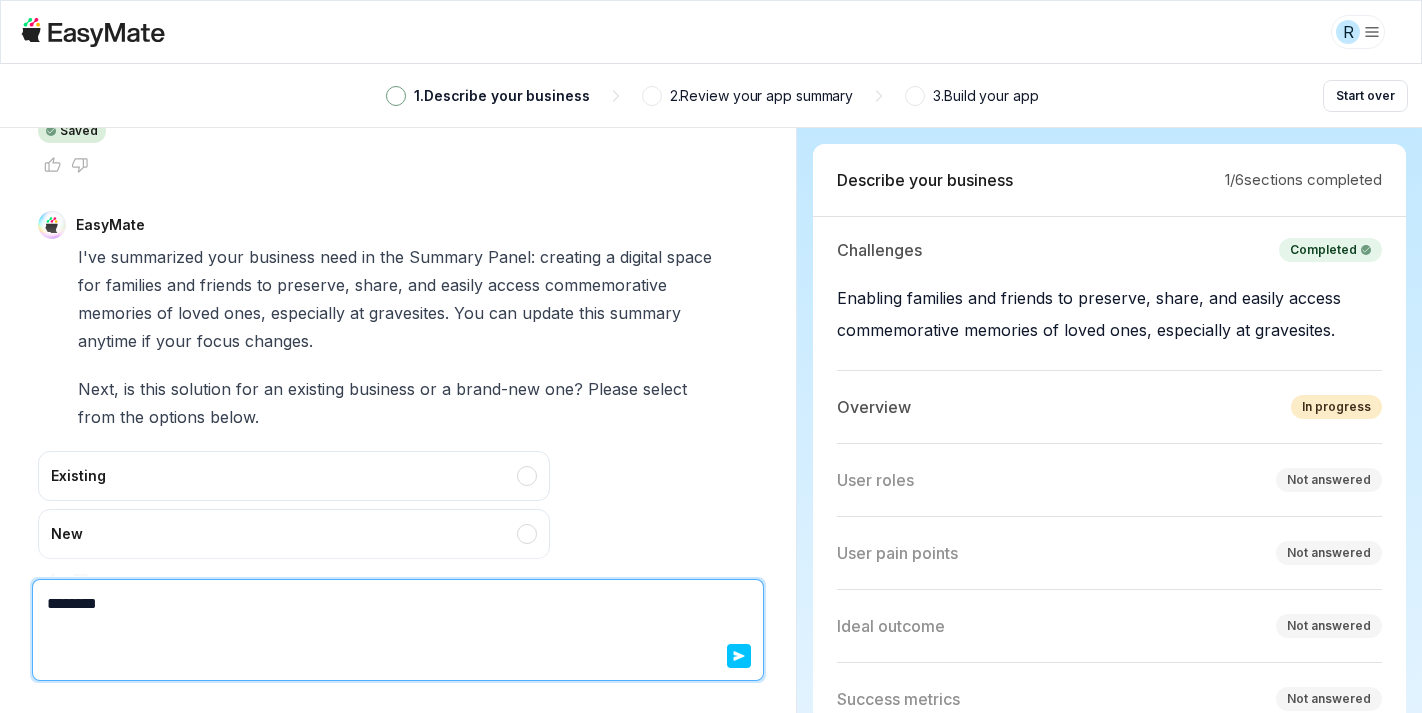 type on "*" 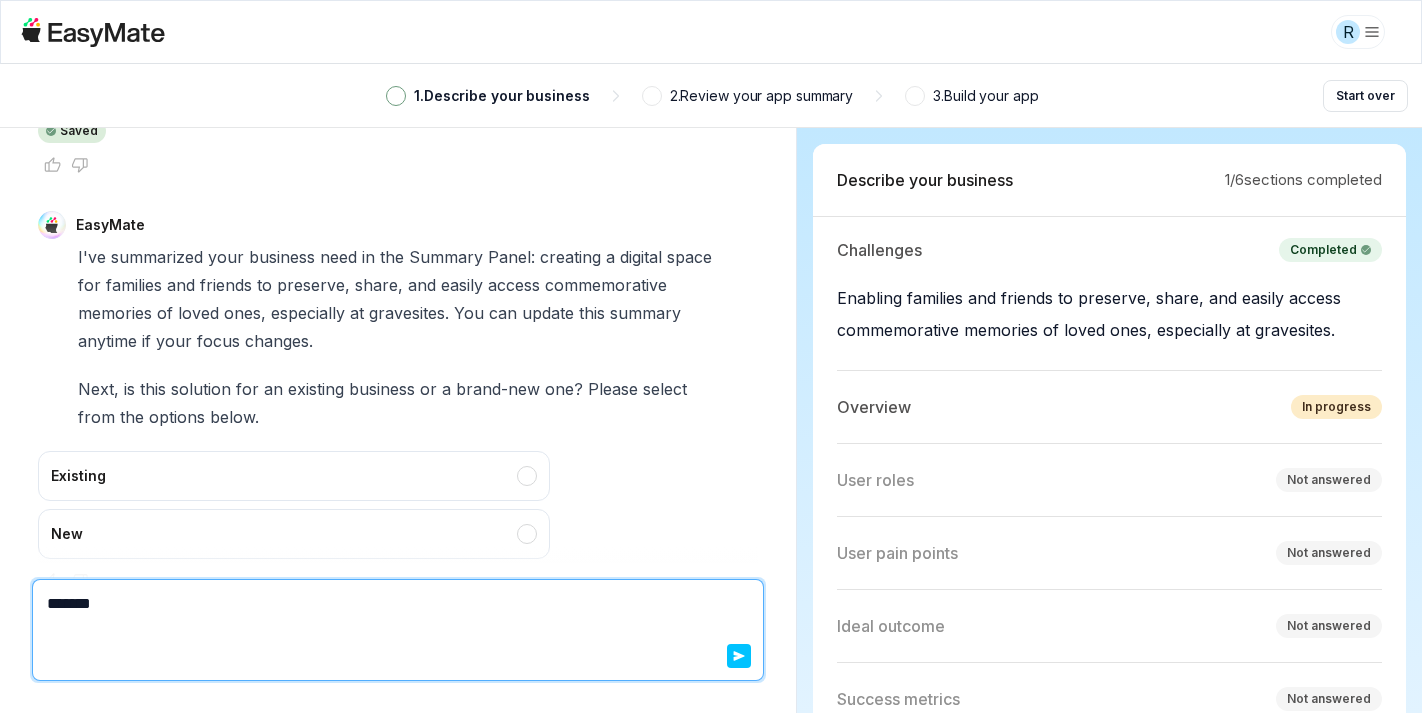 type on "*" 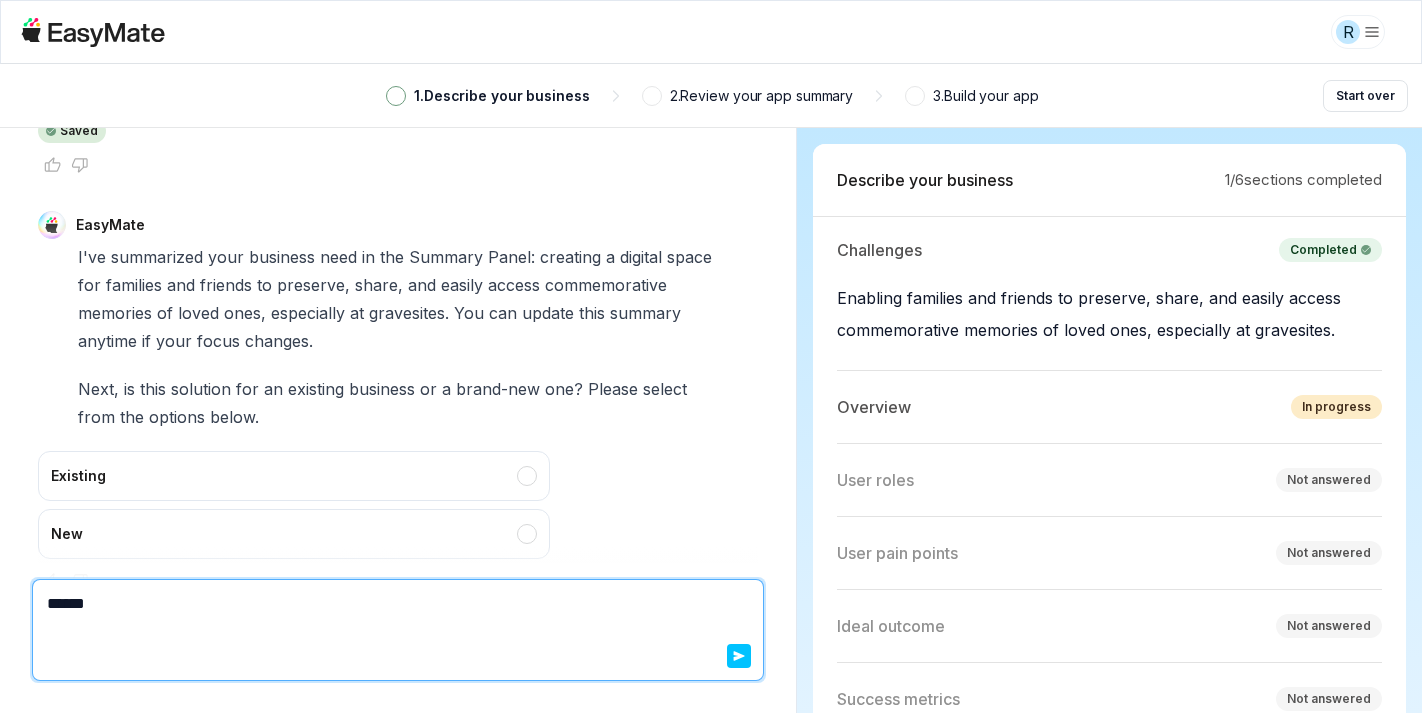 type on "*" 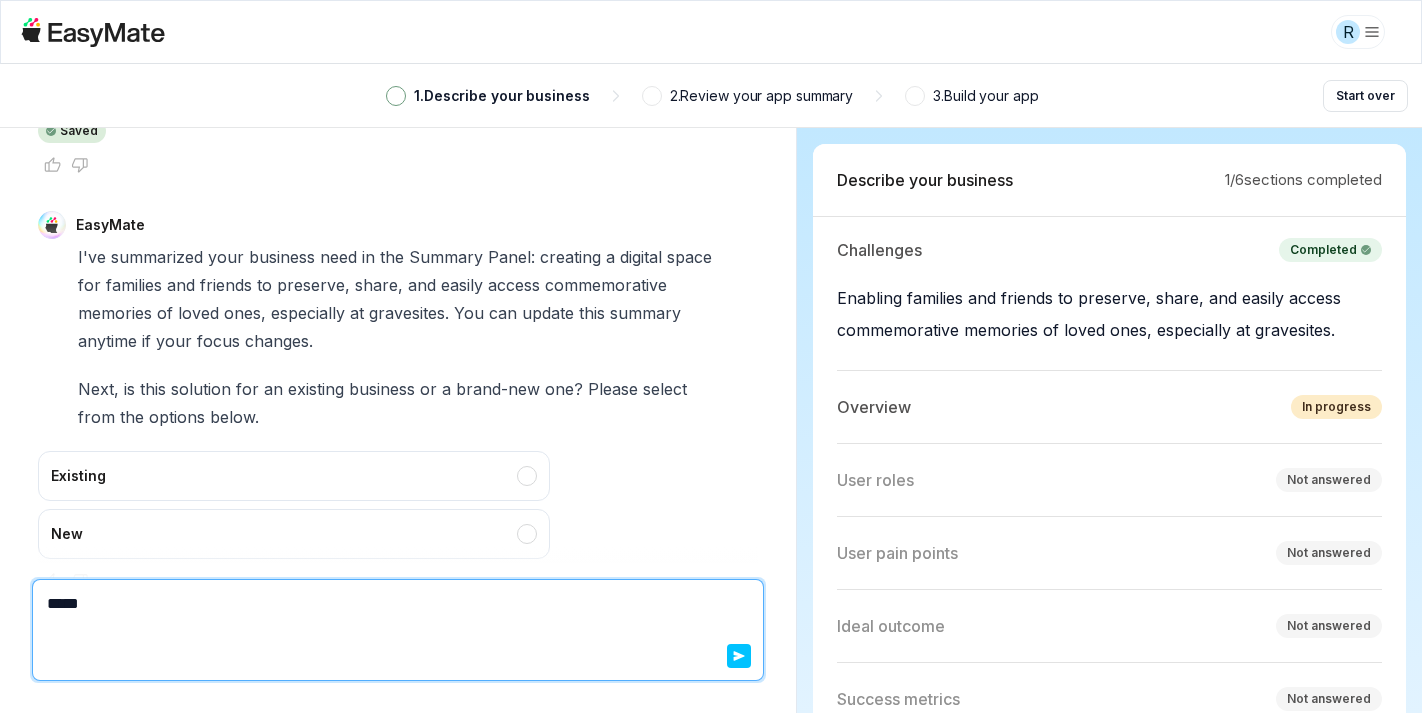type on "*" 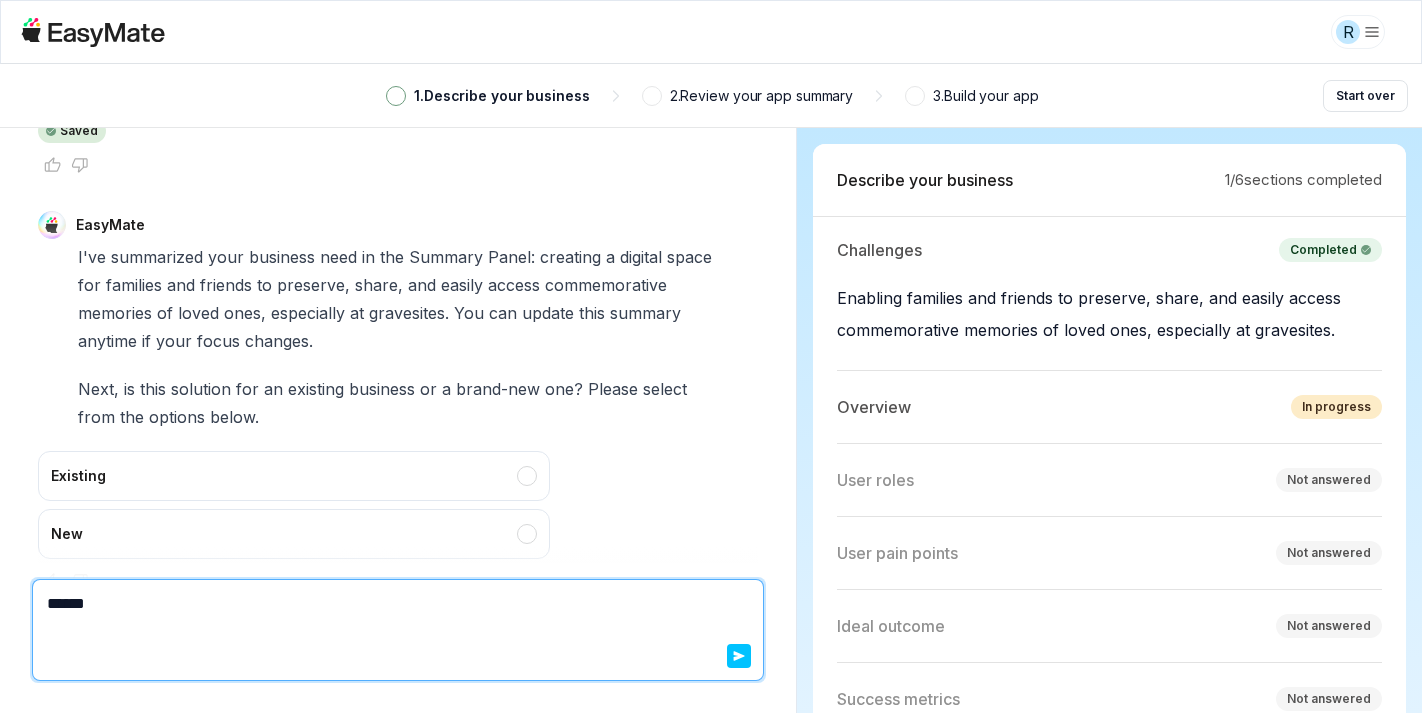 type on "*" 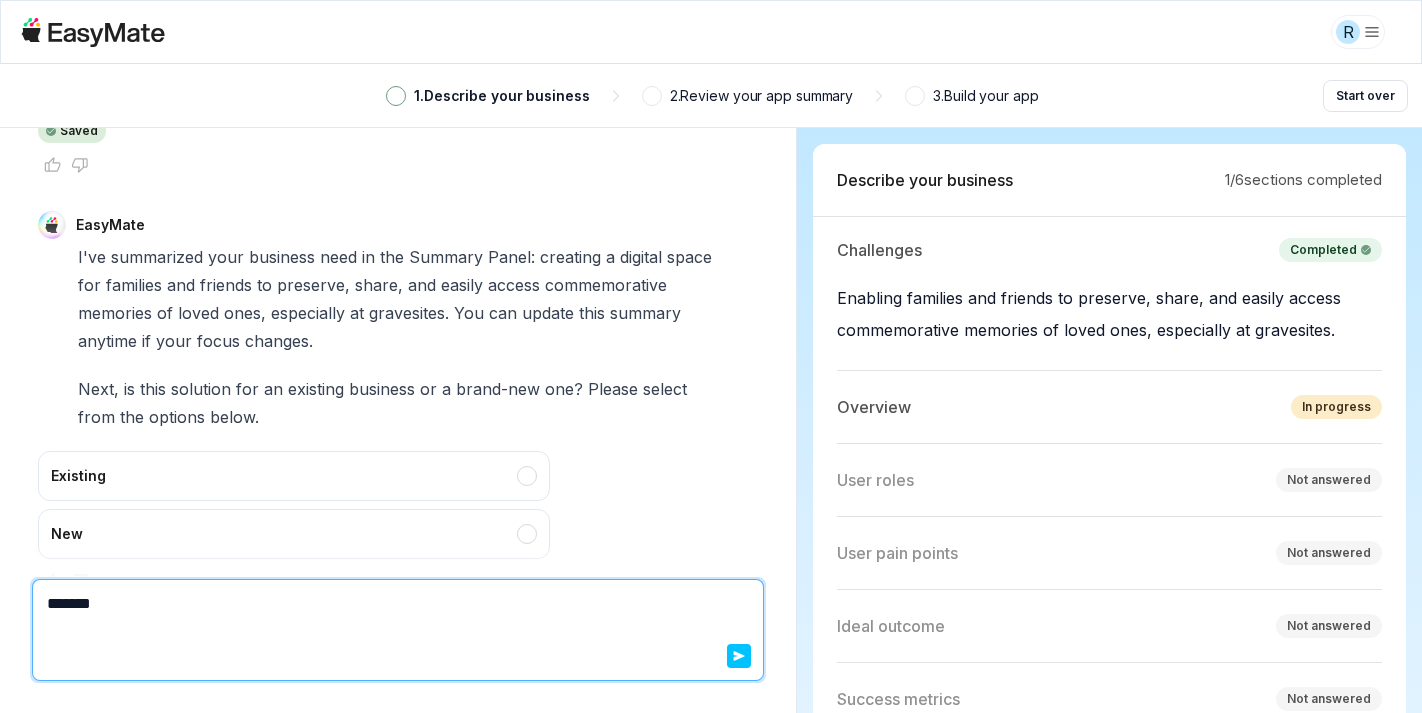 type on "*" 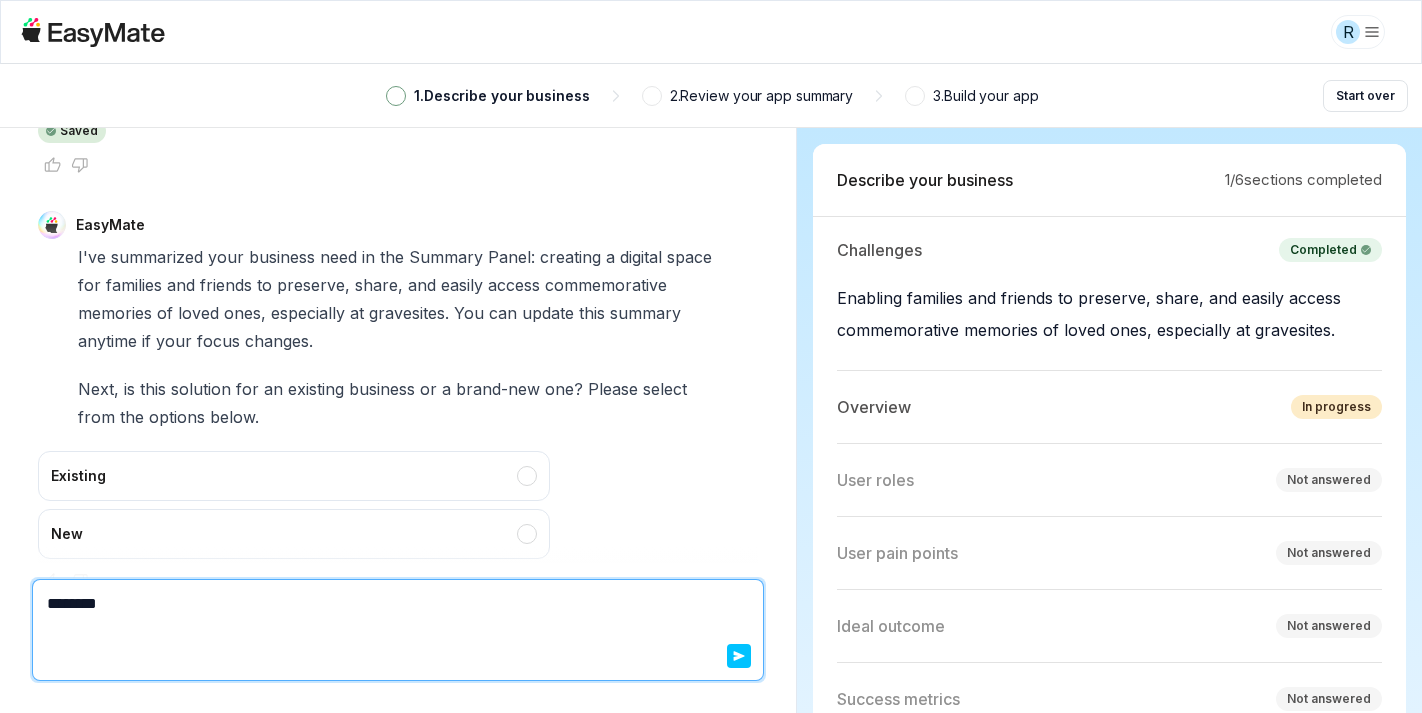 type on "*" 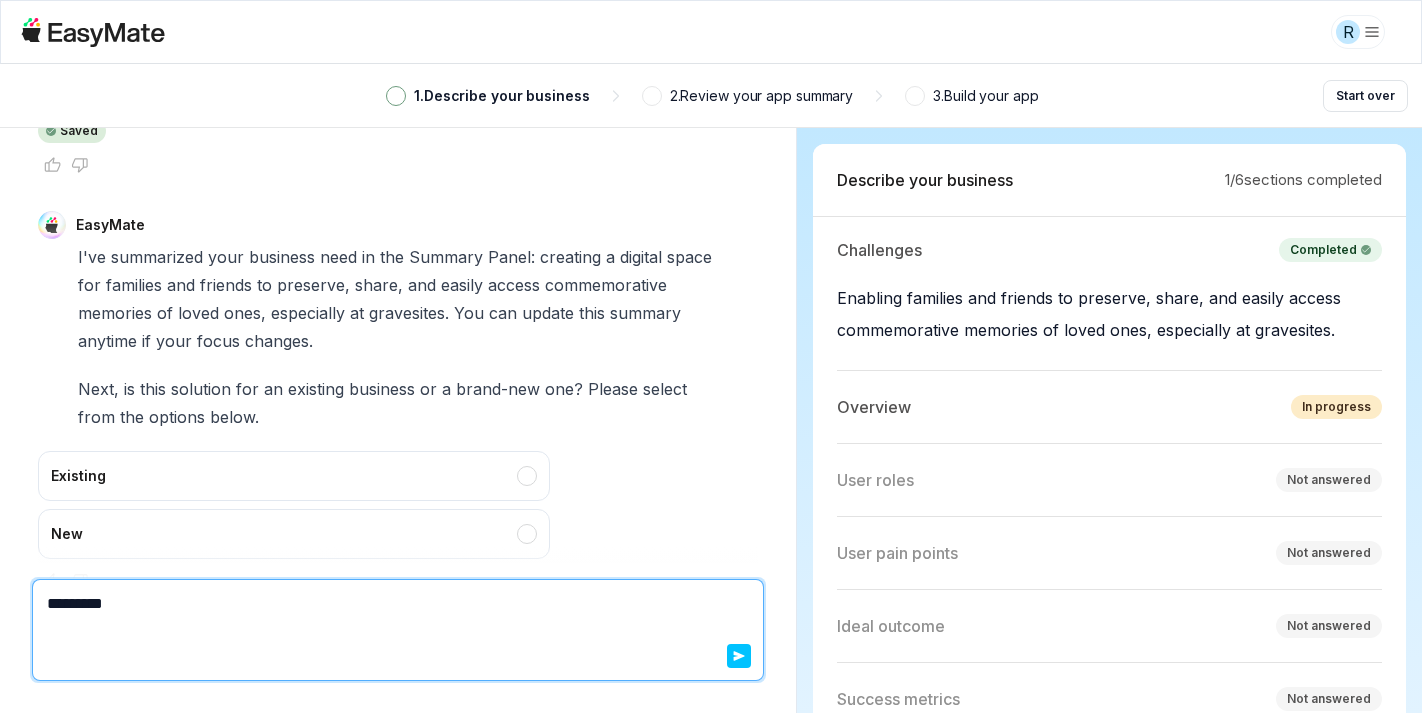type on "*" 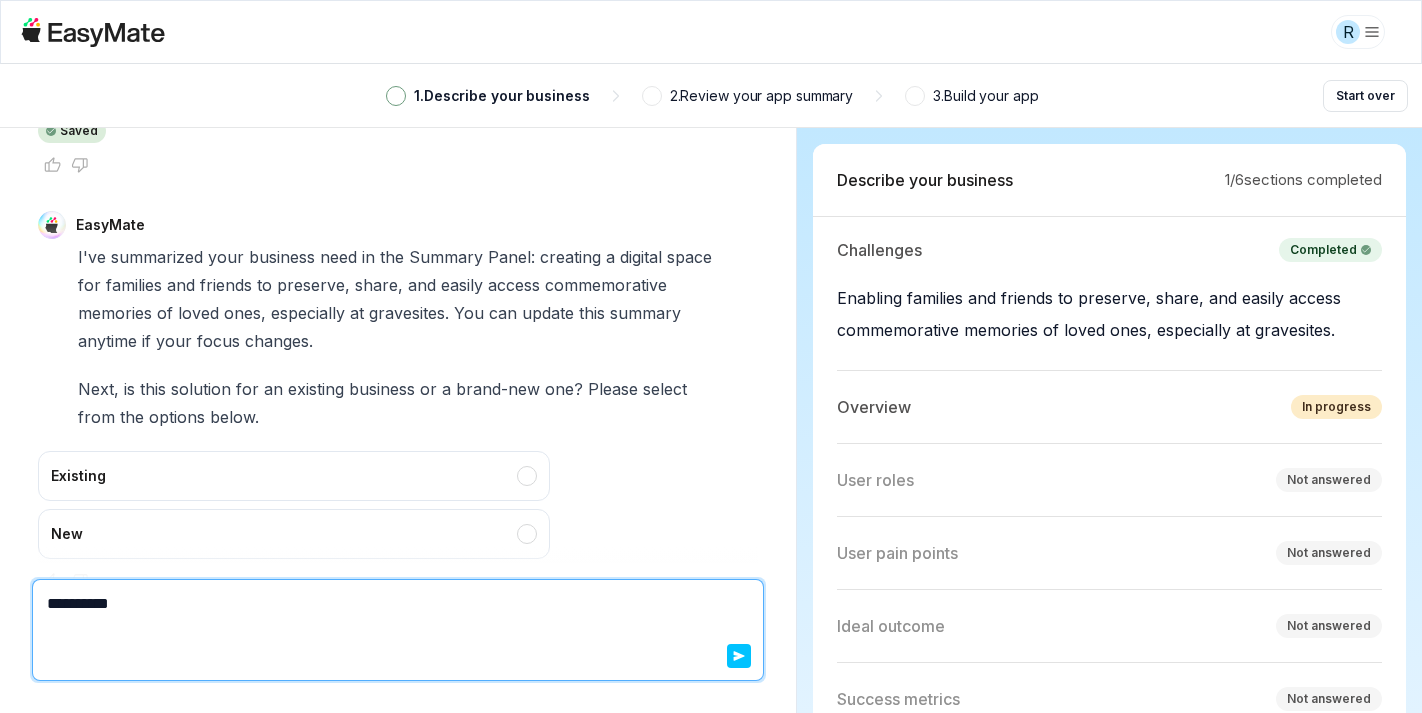 type on "*" 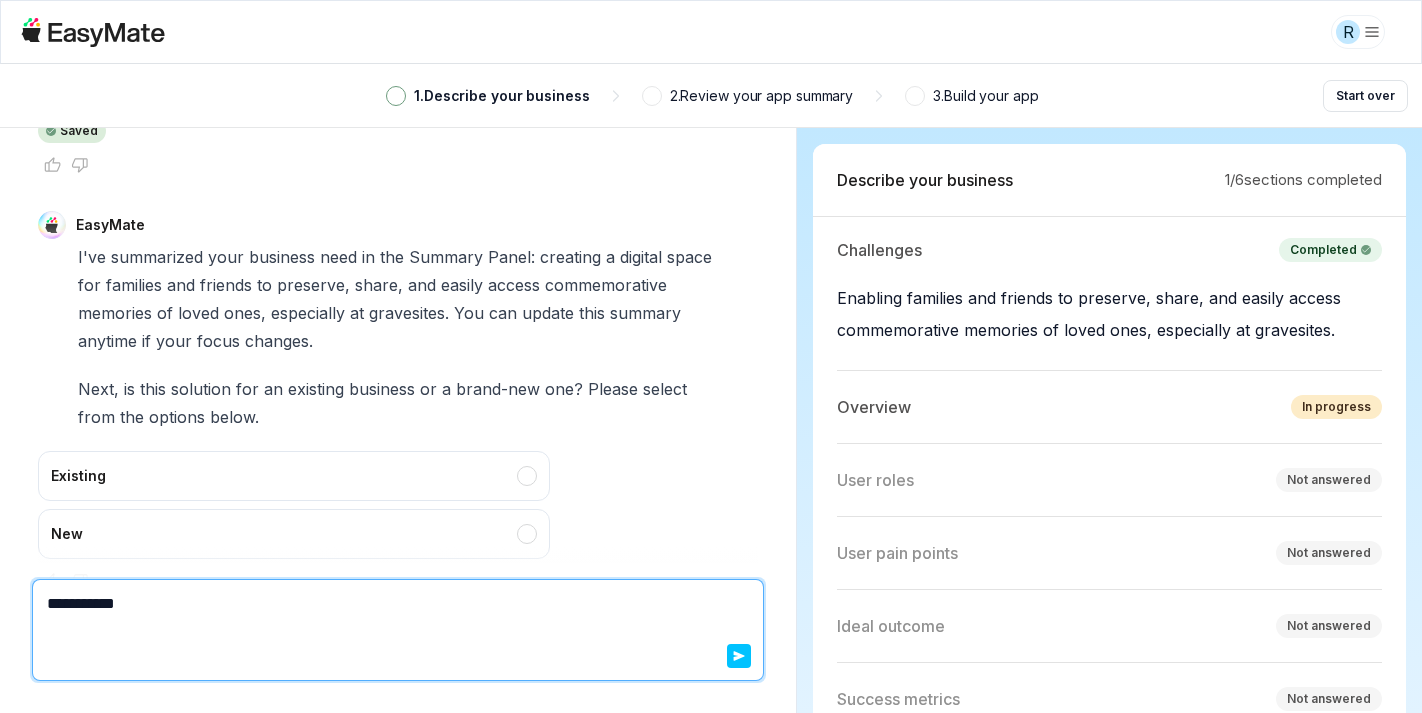 type on "*" 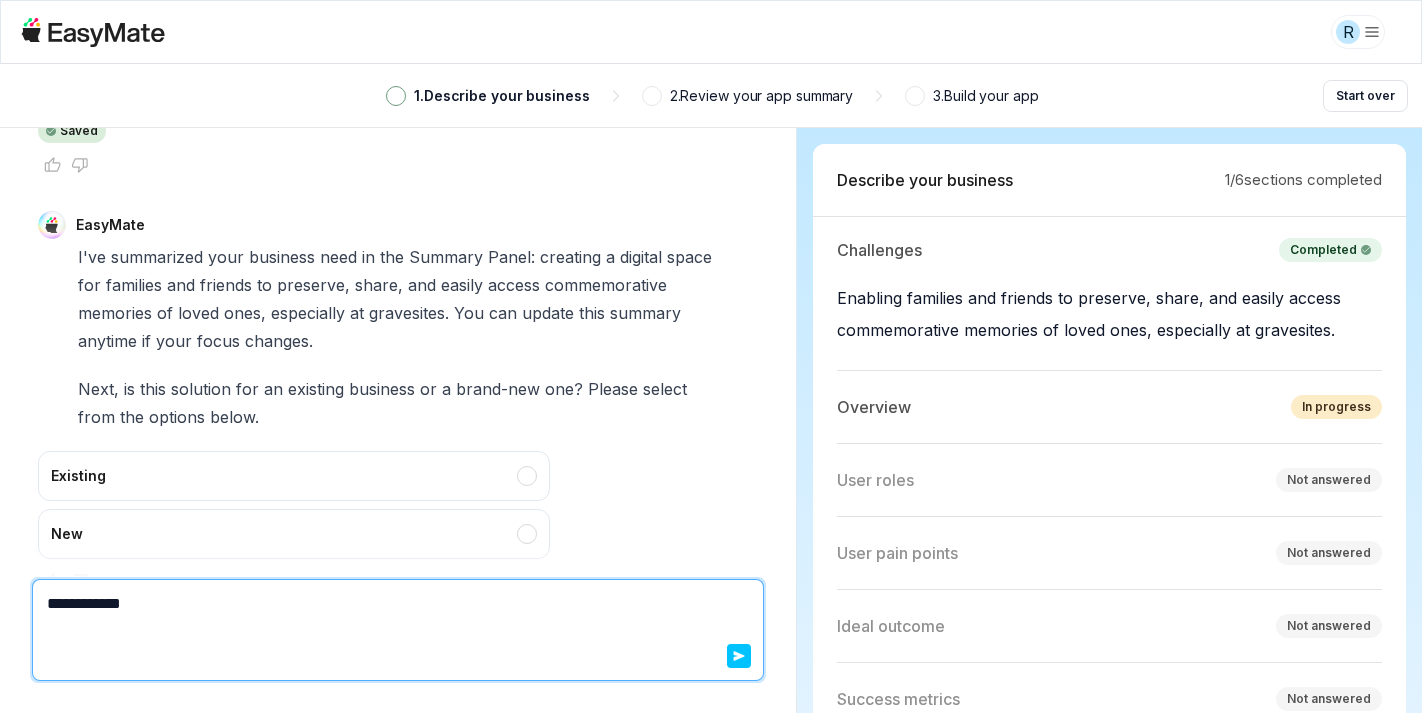type on "*" 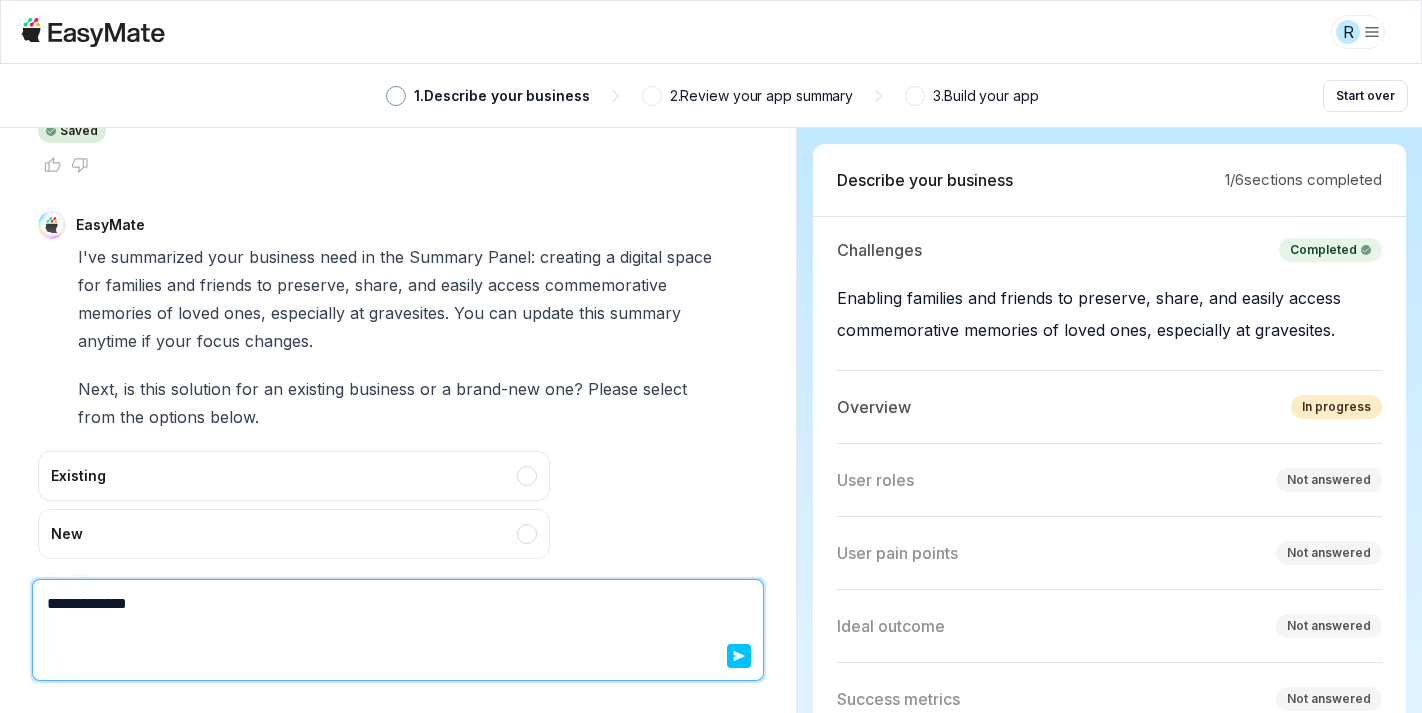 type on "*" 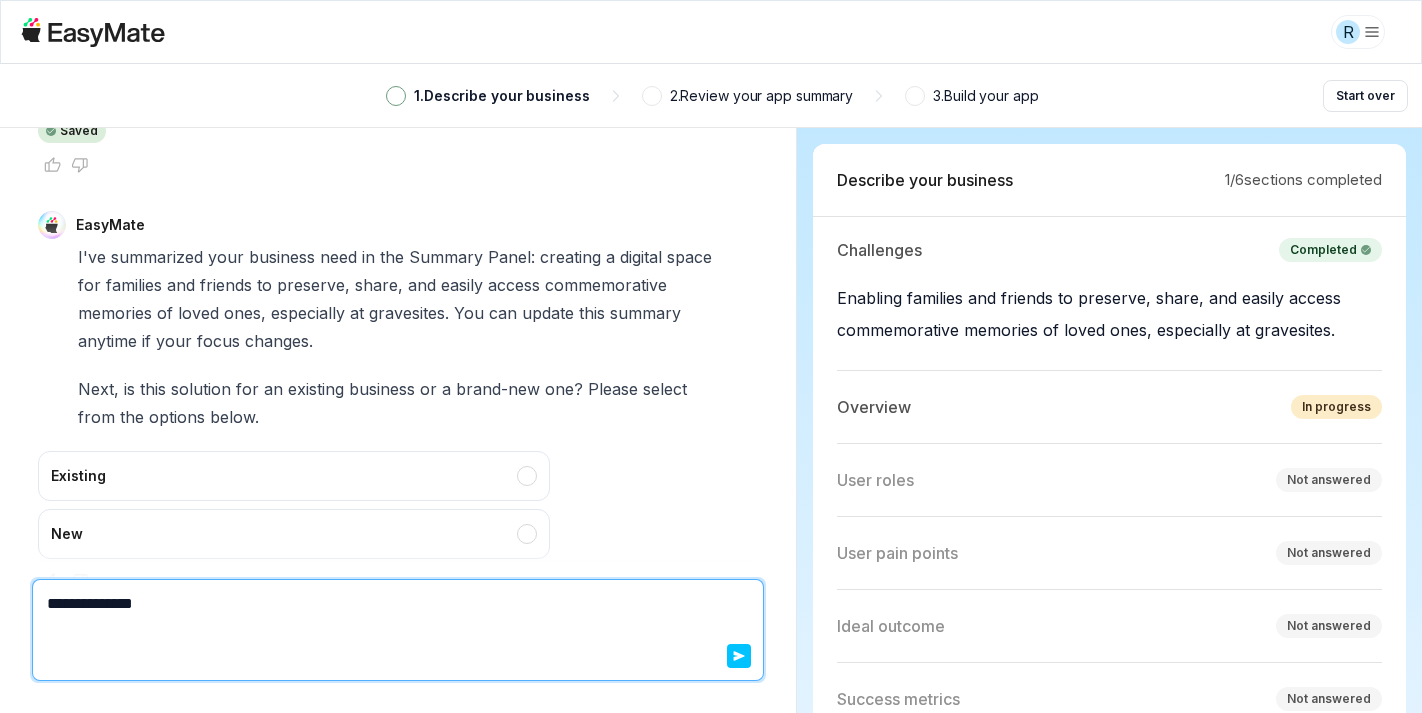 type on "*" 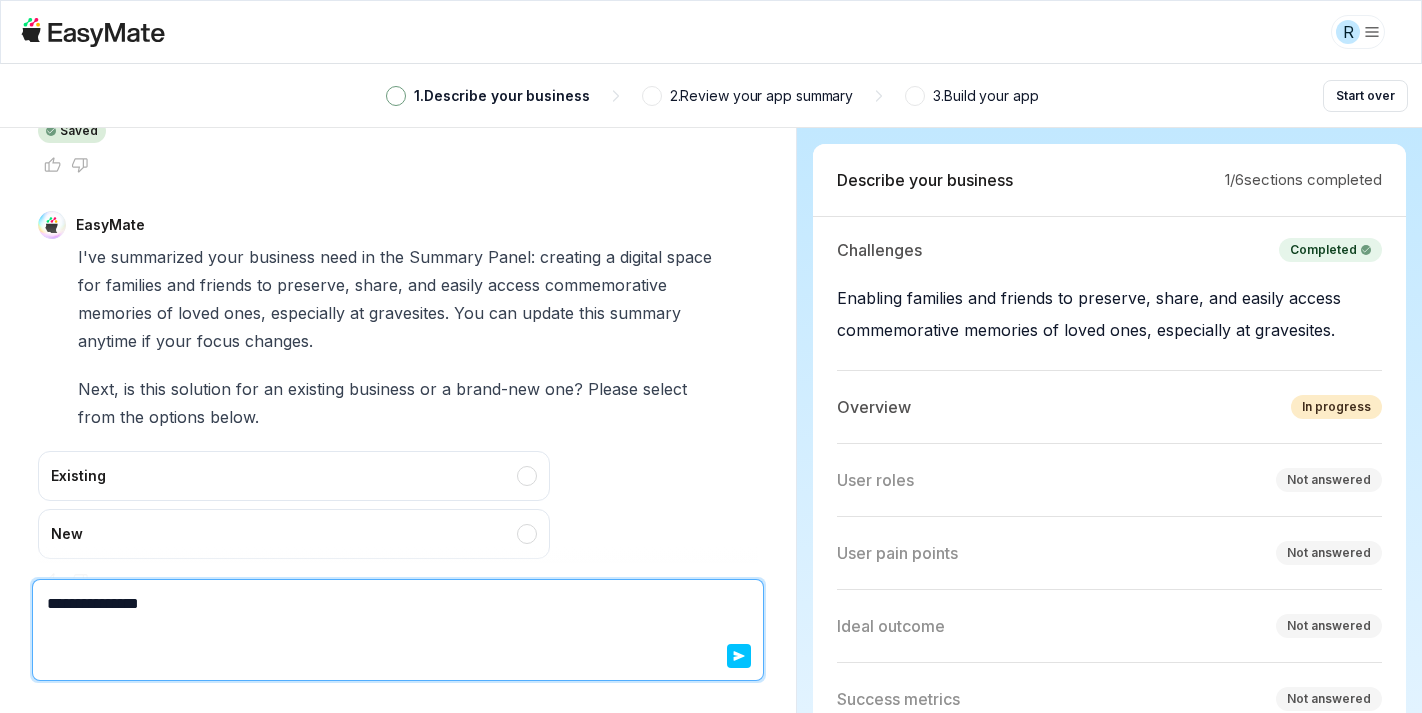 type on "*" 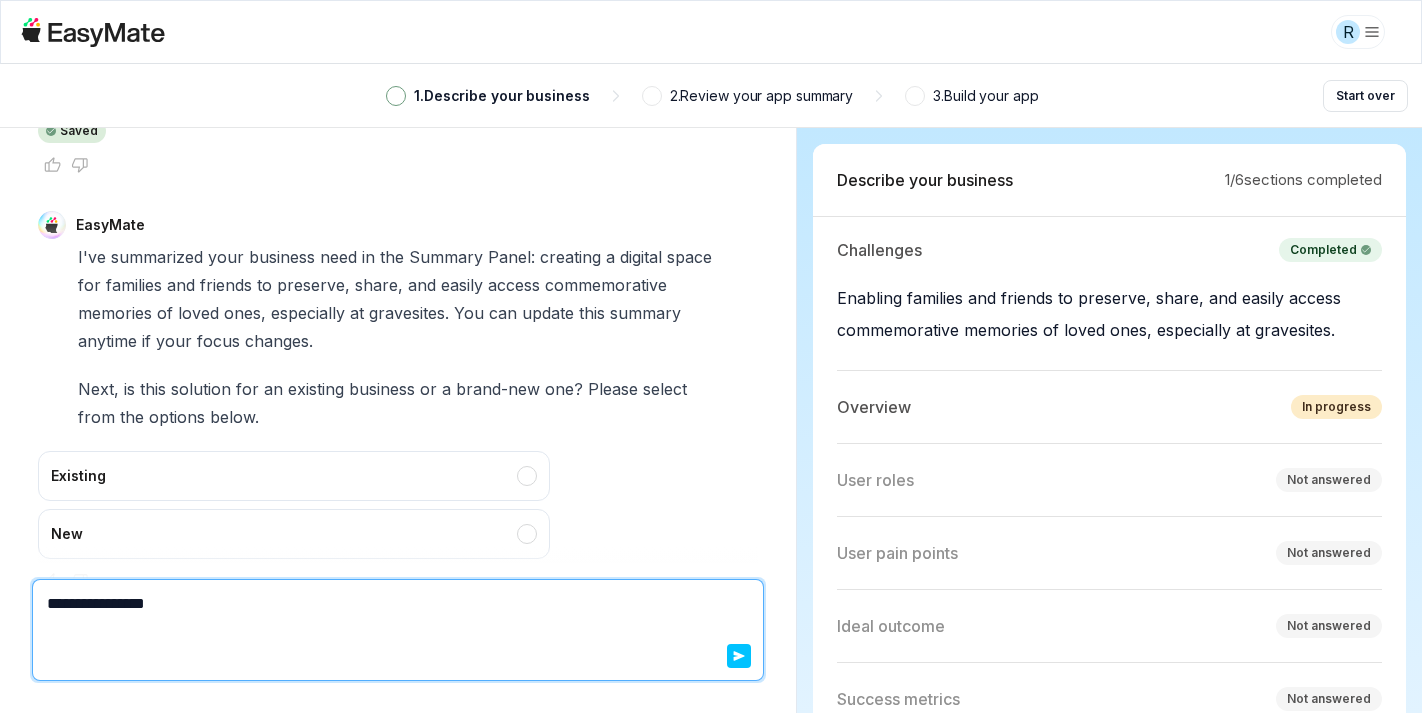 type on "*" 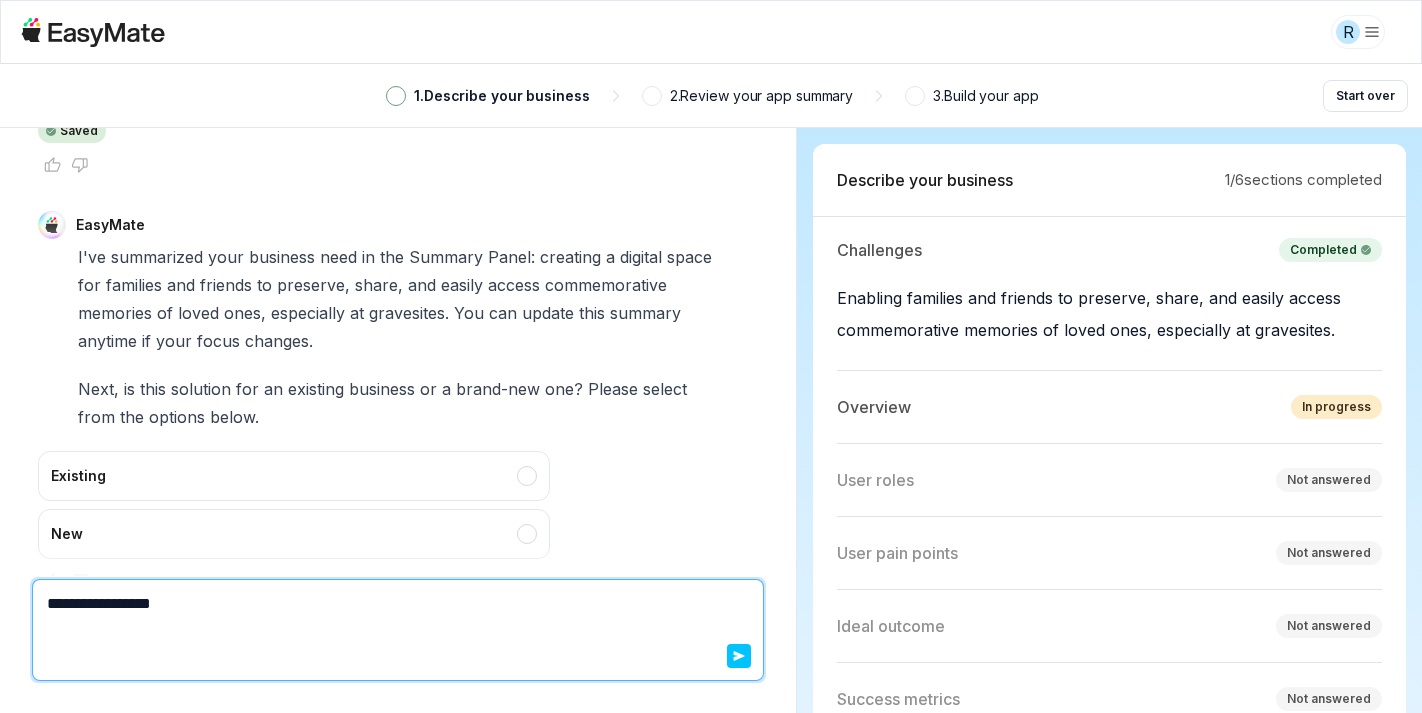 type on "*" 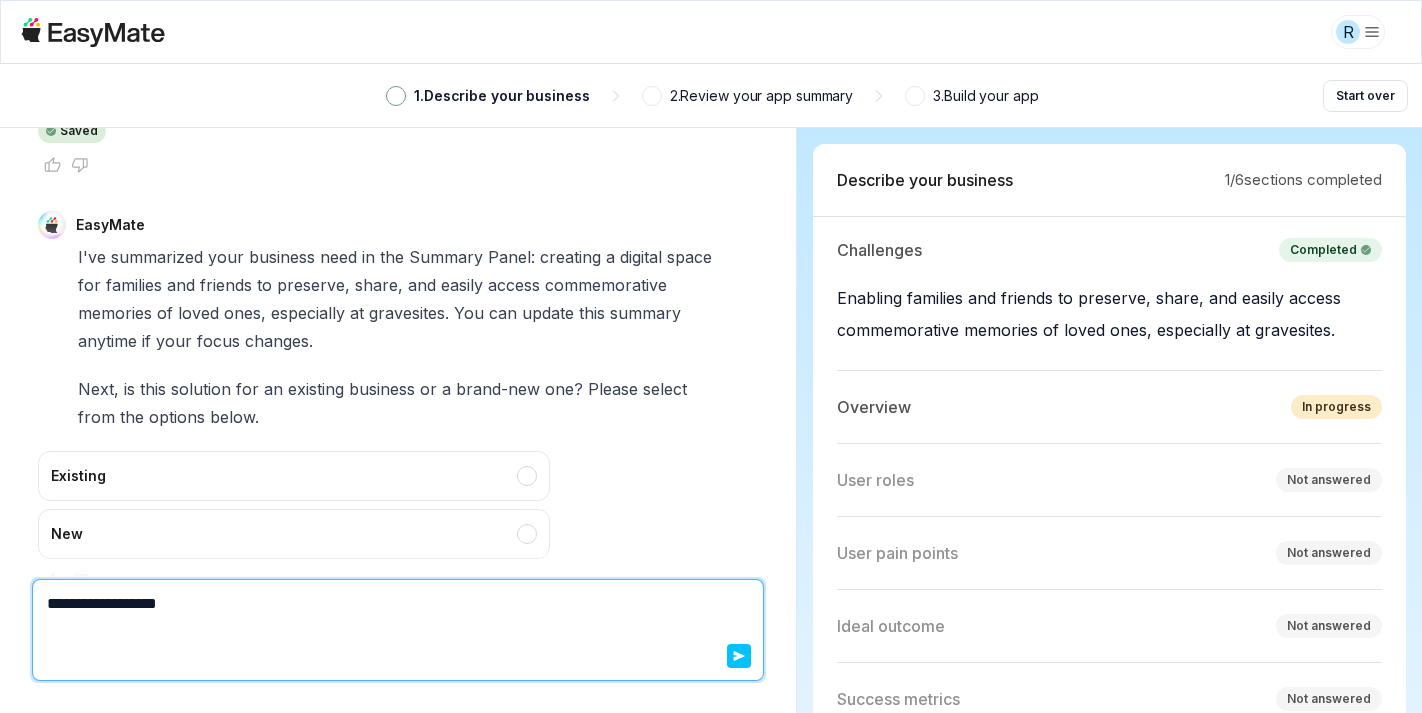 type on "*" 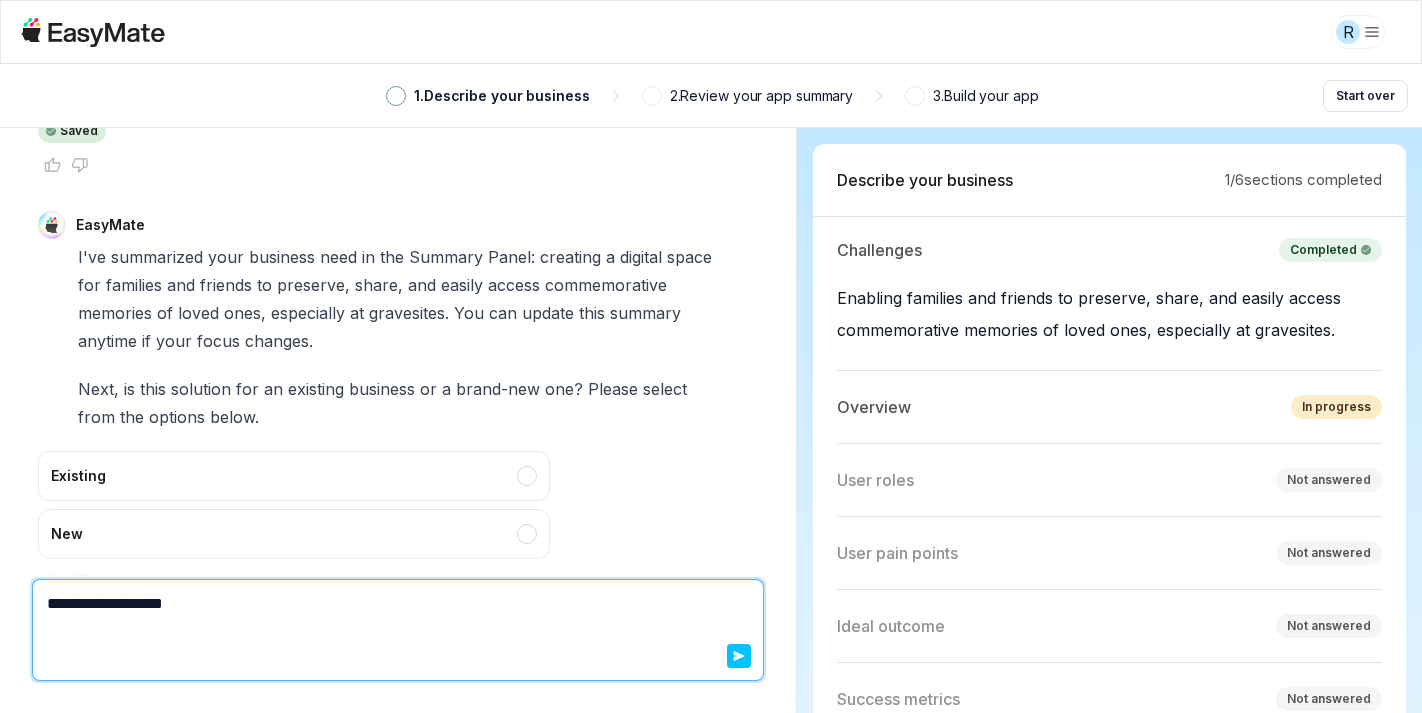 type on "*" 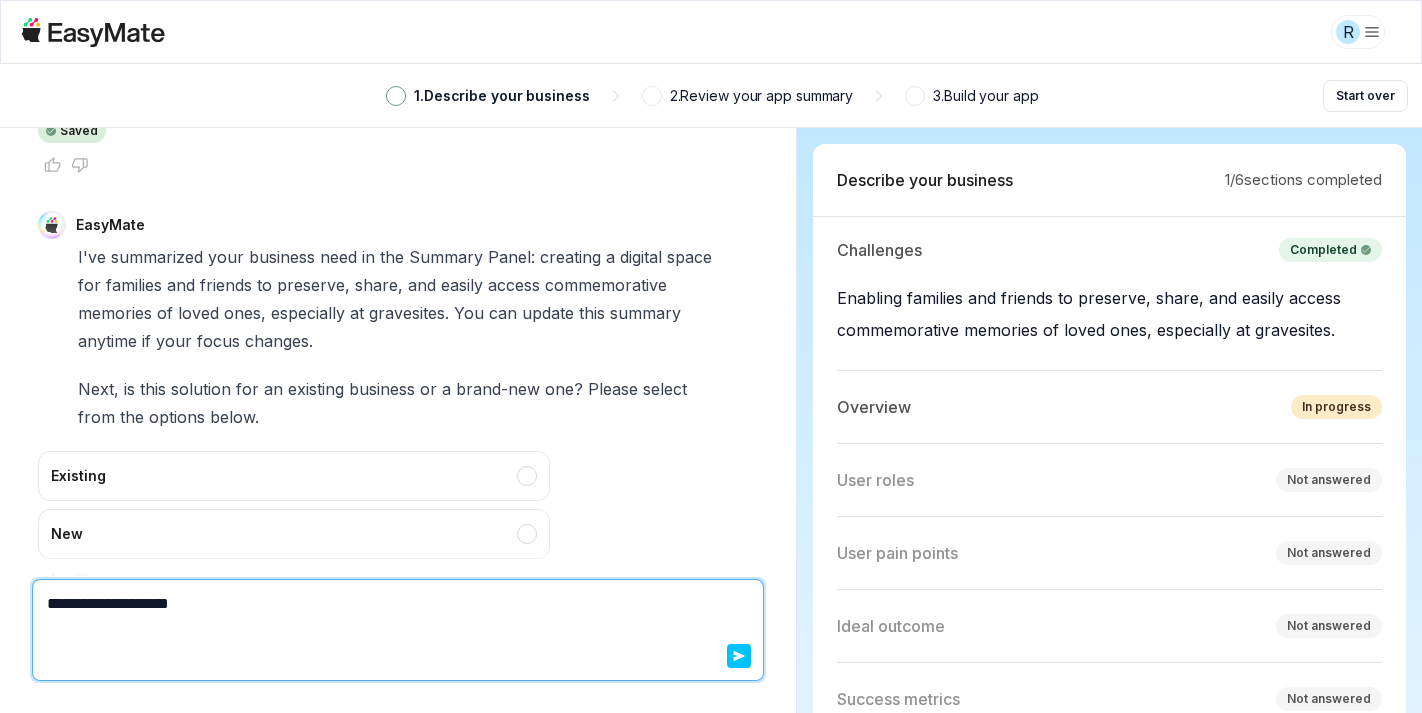 type on "*" 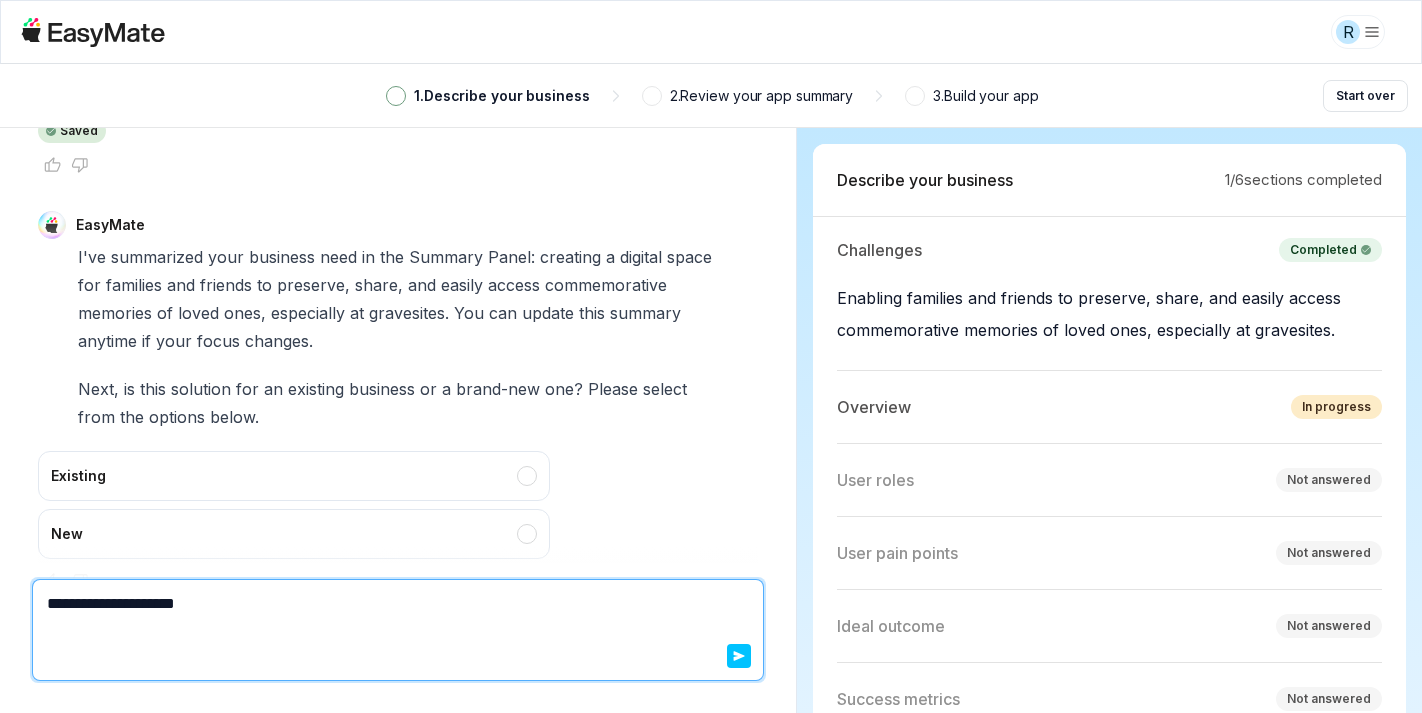 type on "*" 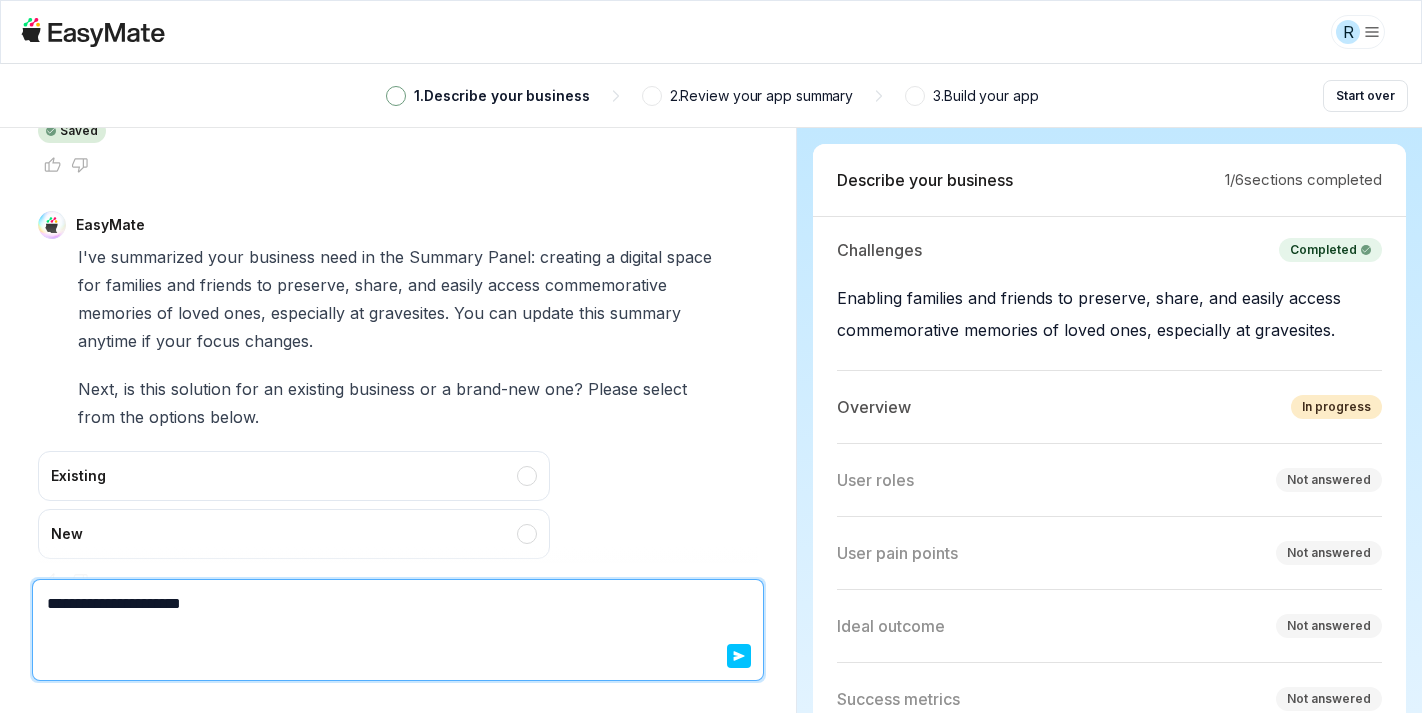 type on "*" 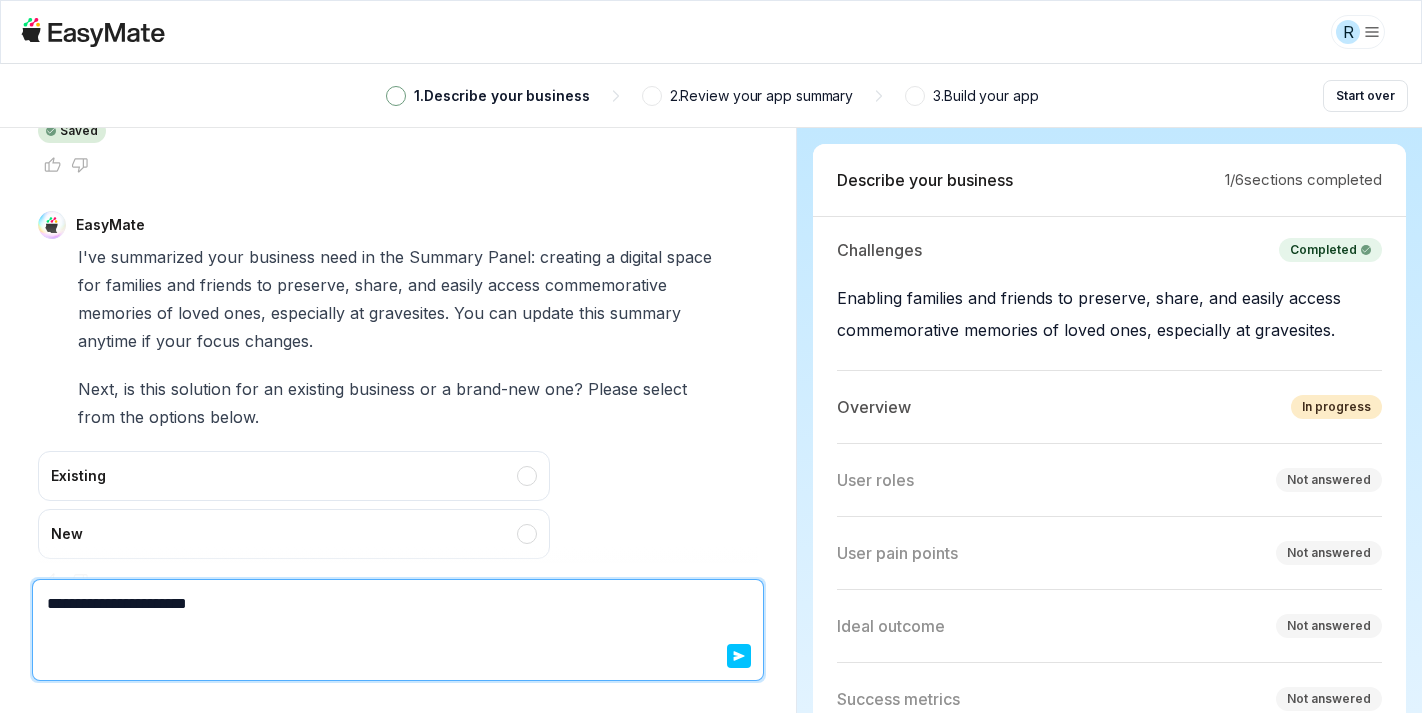 type on "*" 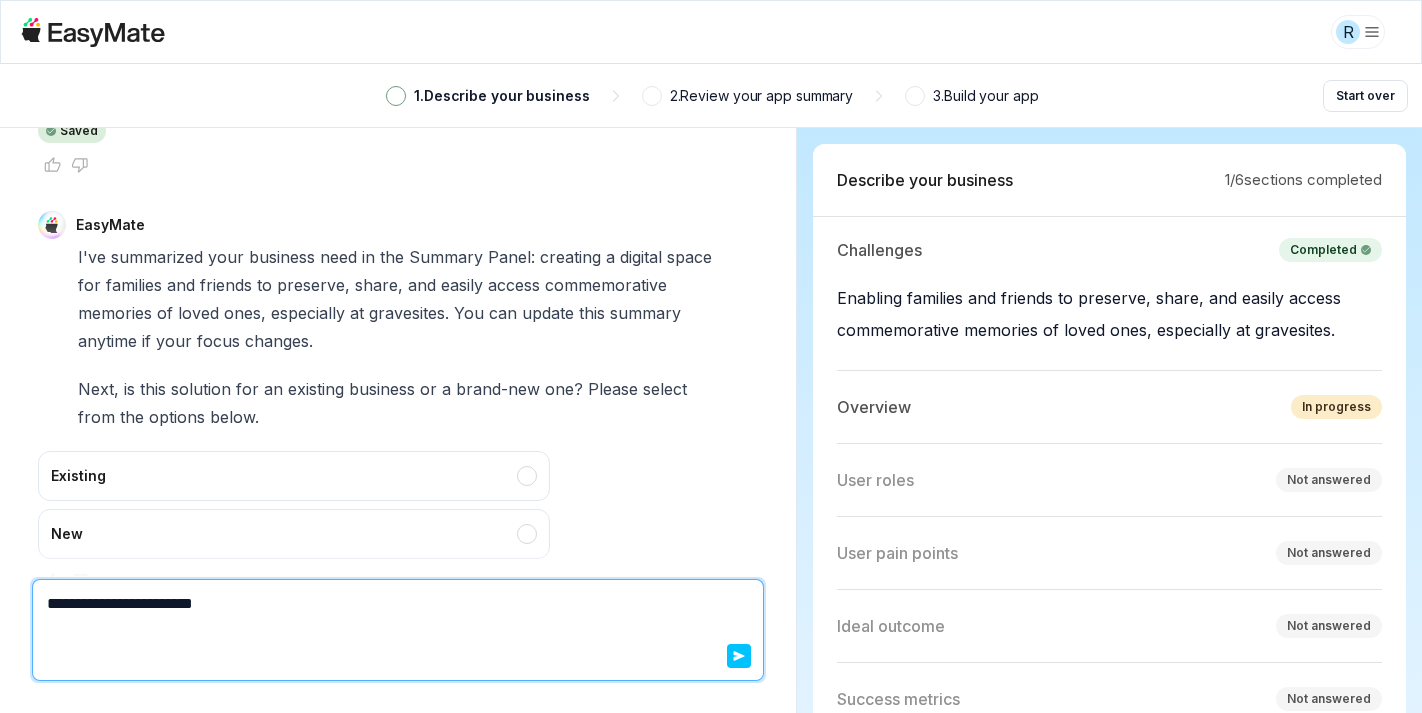 type on "*" 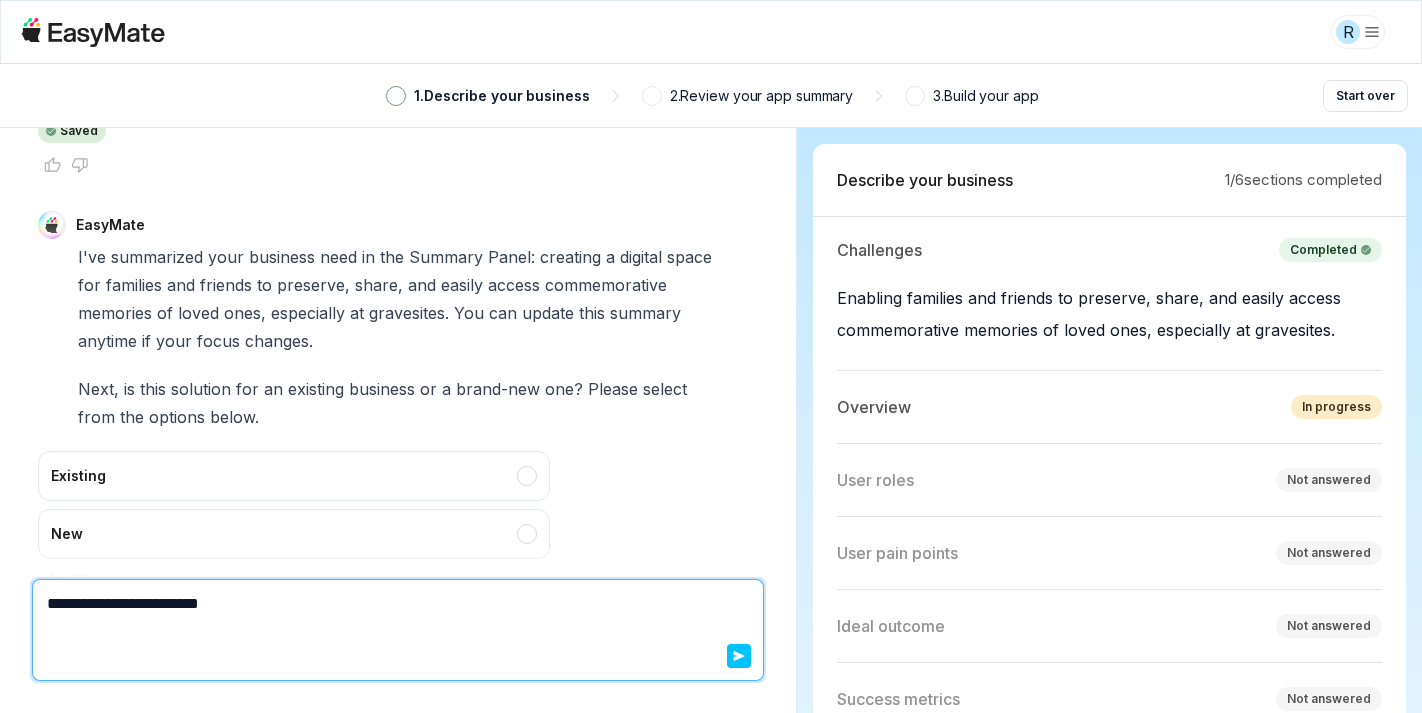 type on "*" 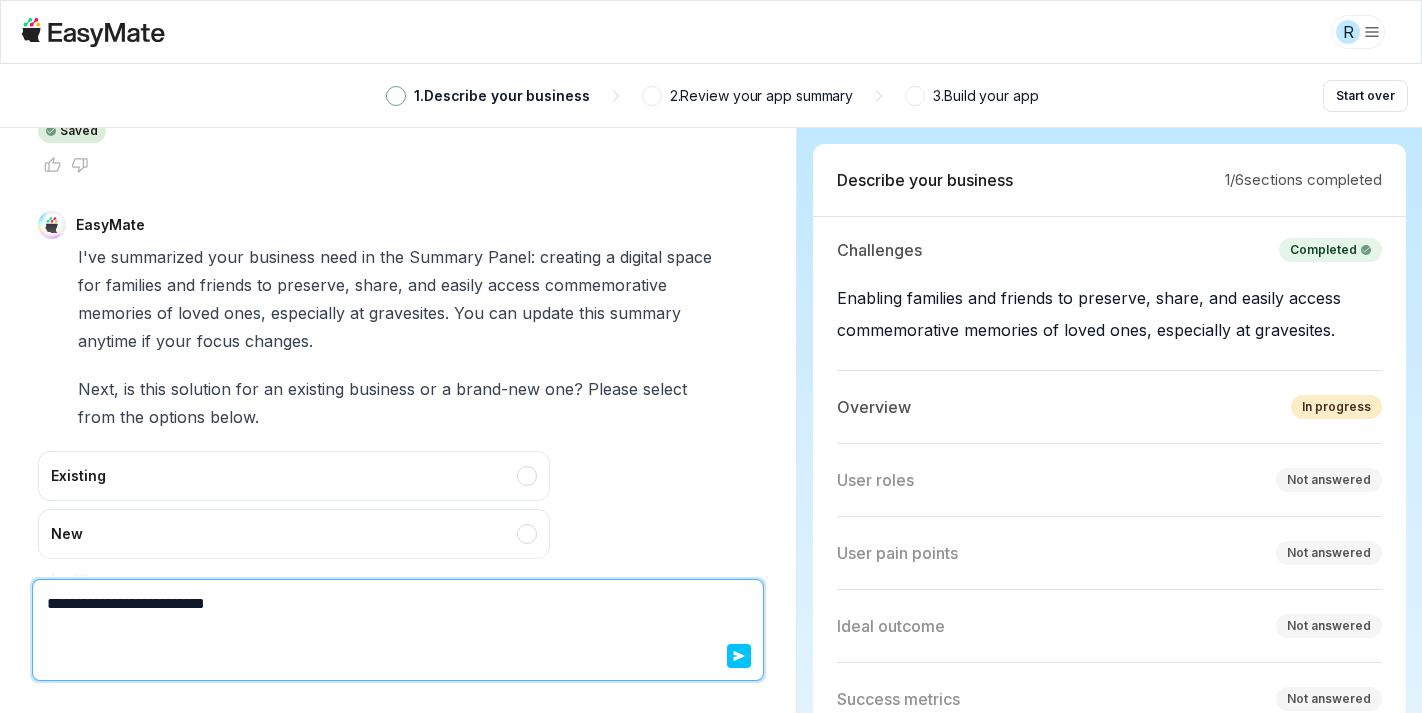 type on "*" 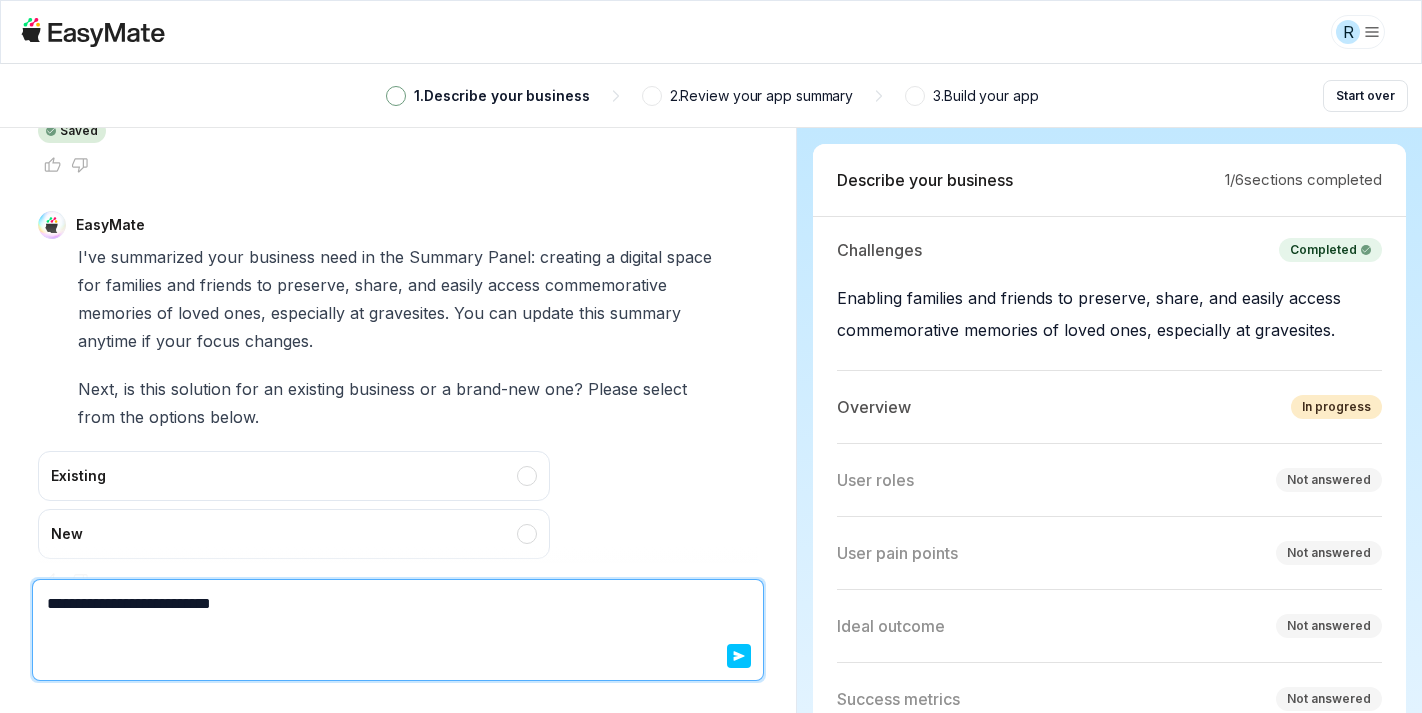 type on "*" 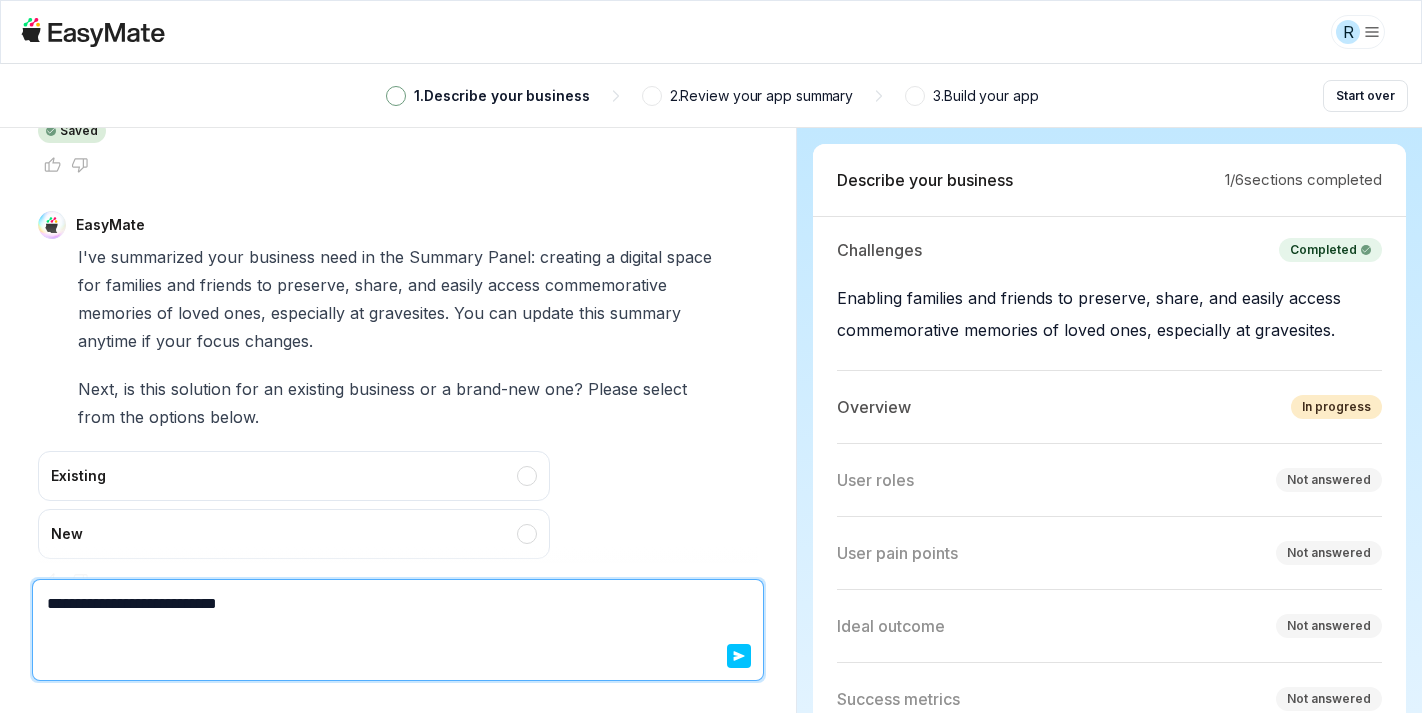type on "*" 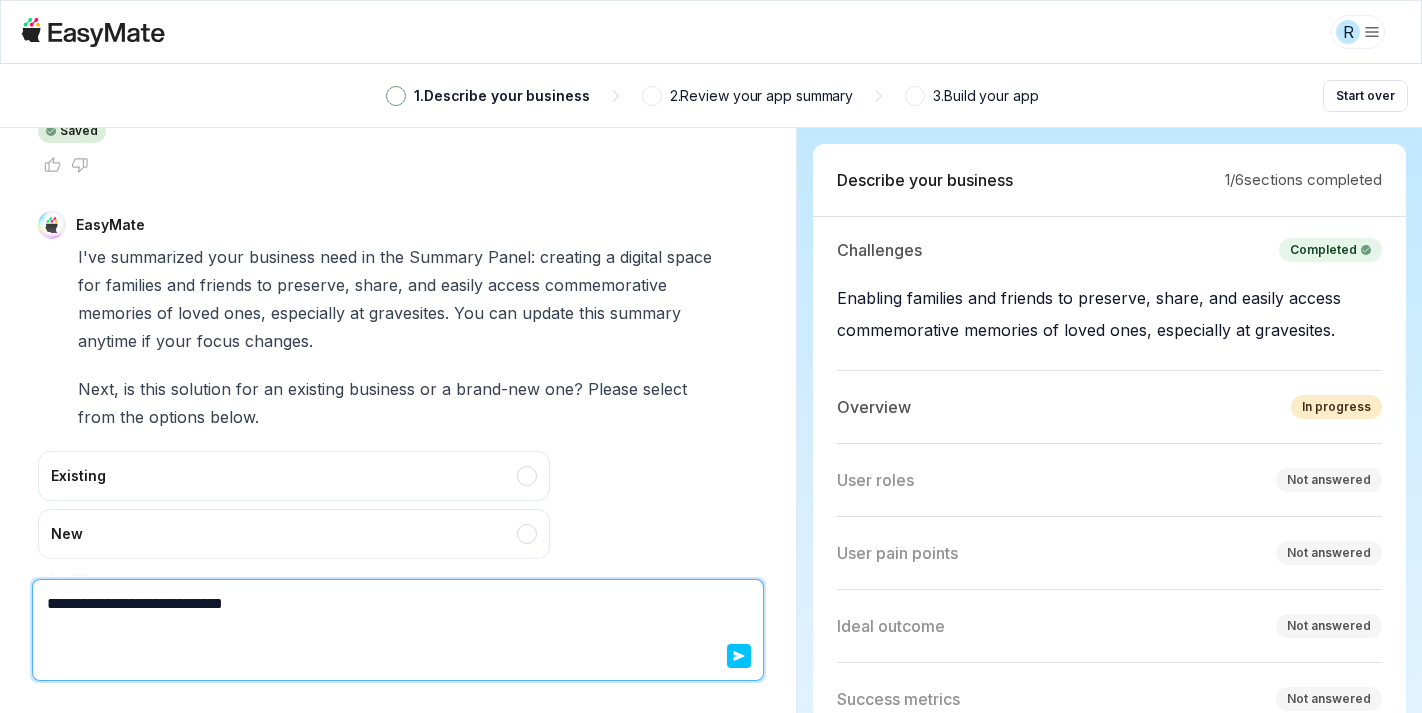 type on "*" 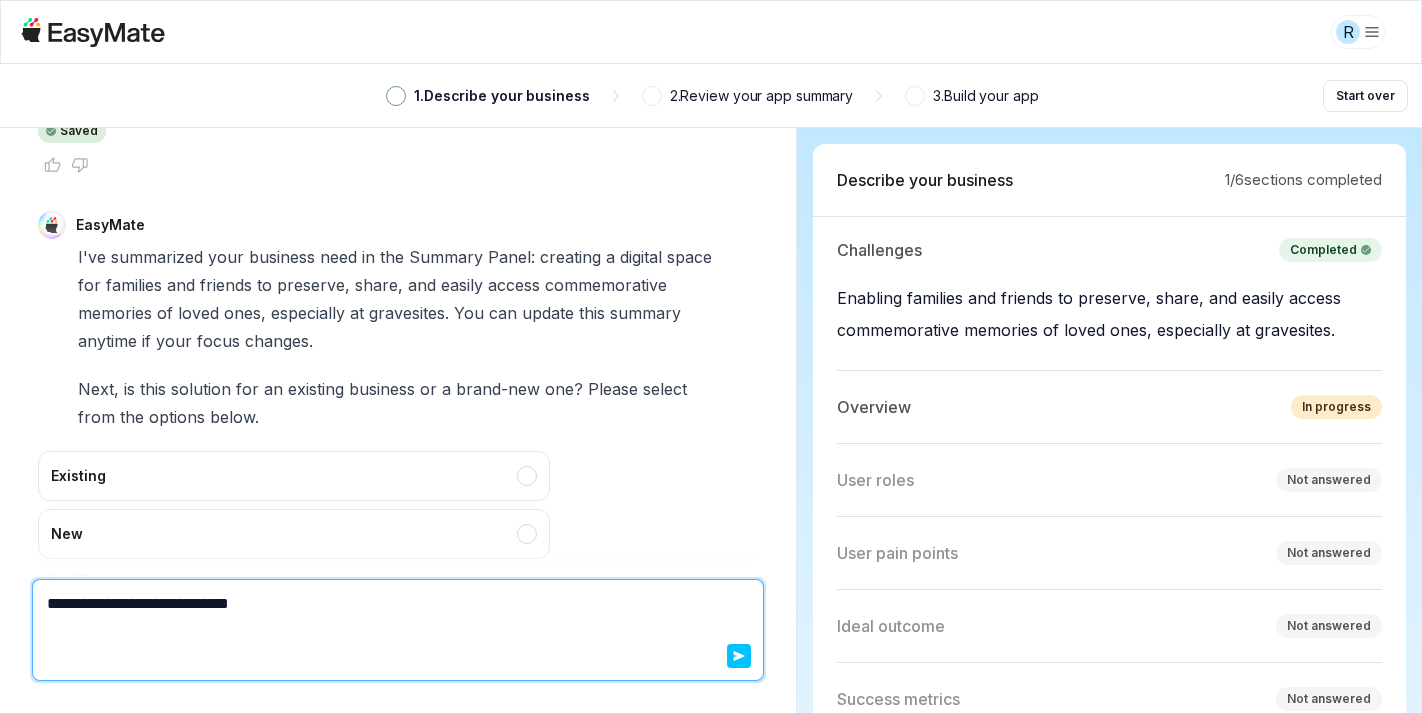 type on "*" 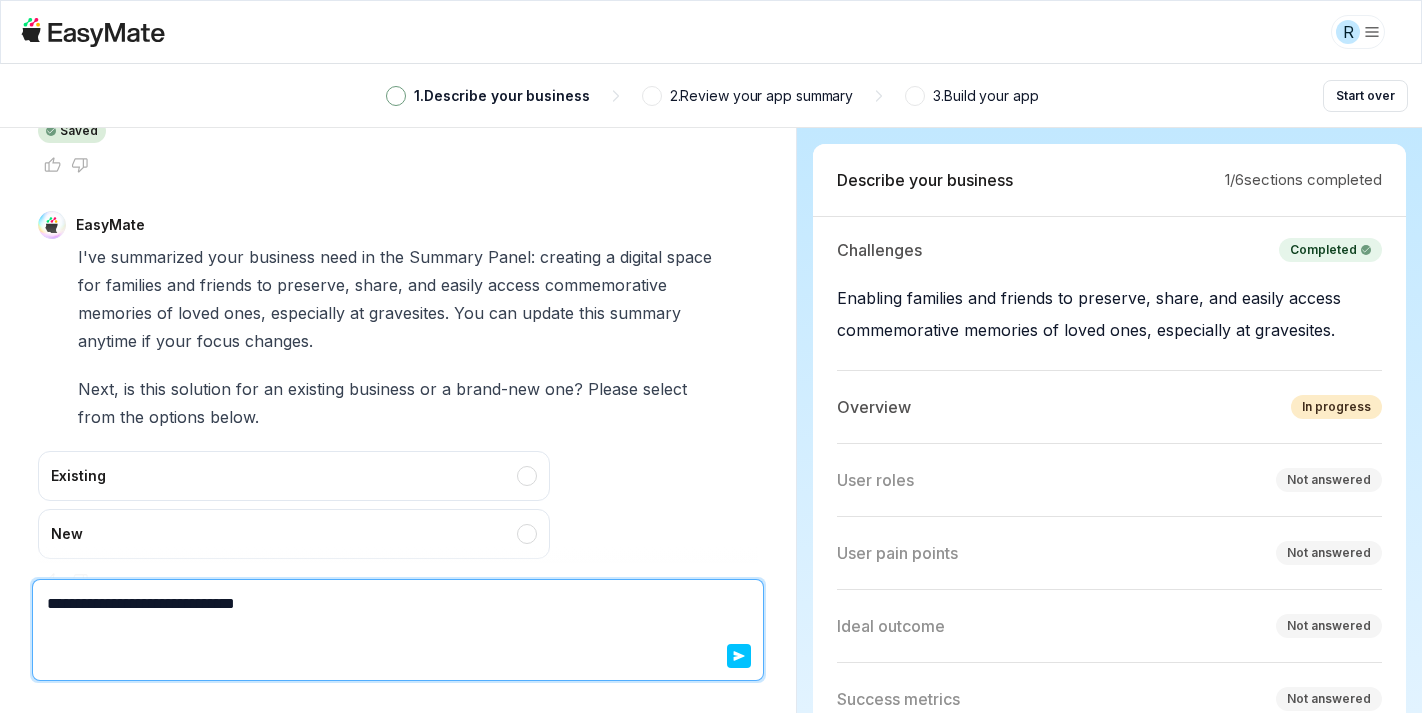 type on "*" 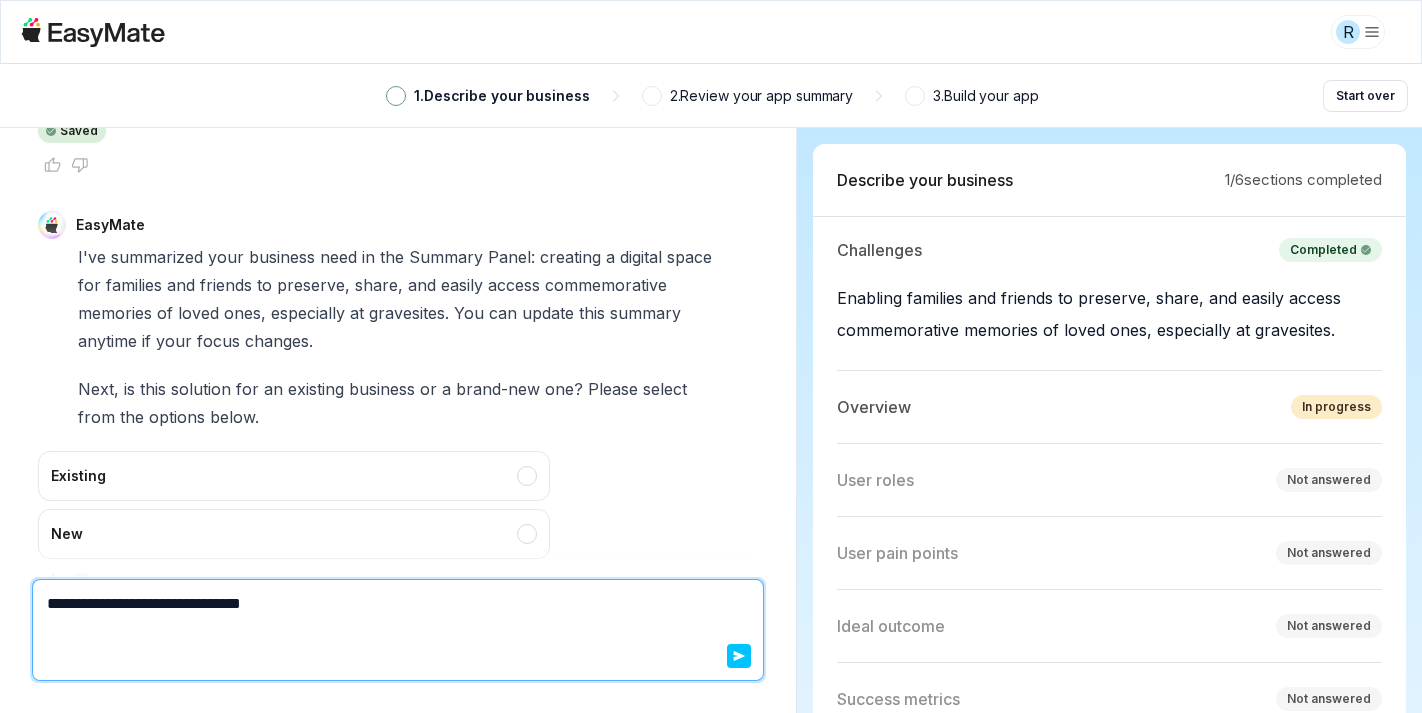 type on "*" 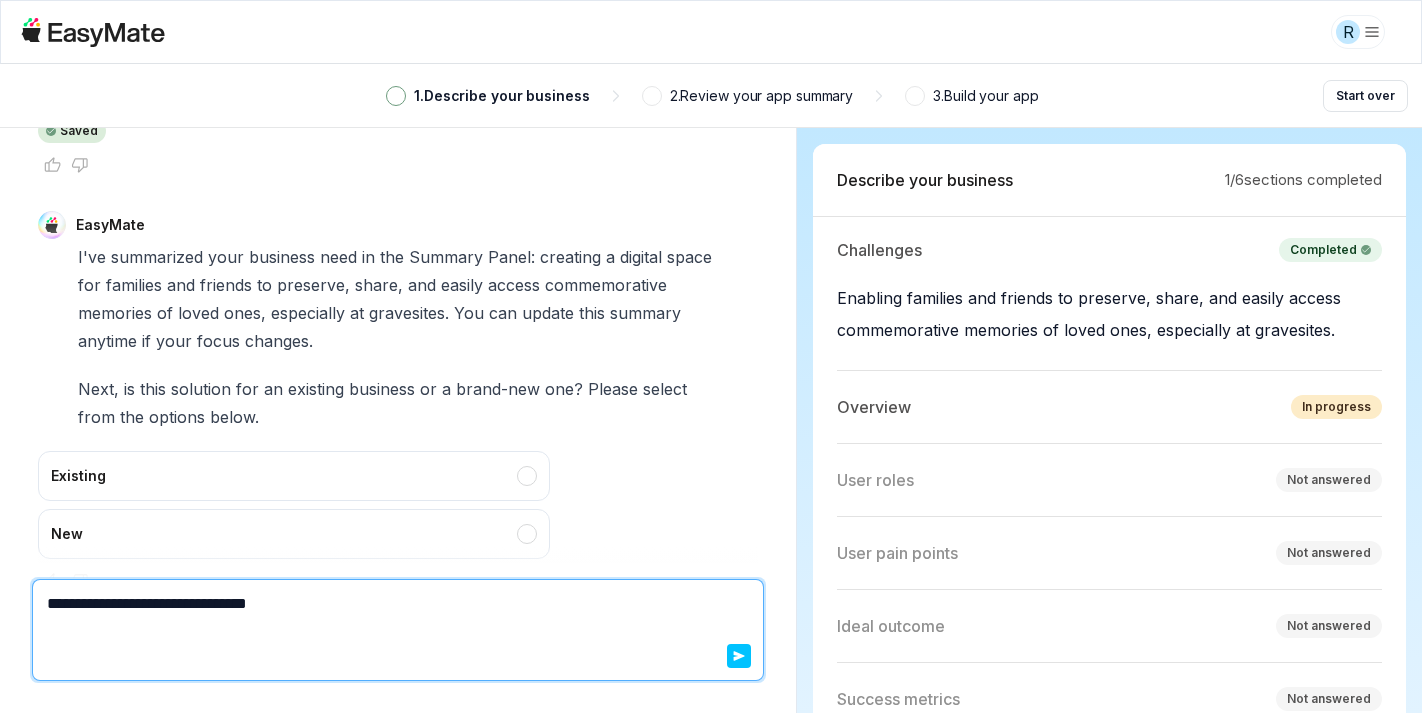type on "*" 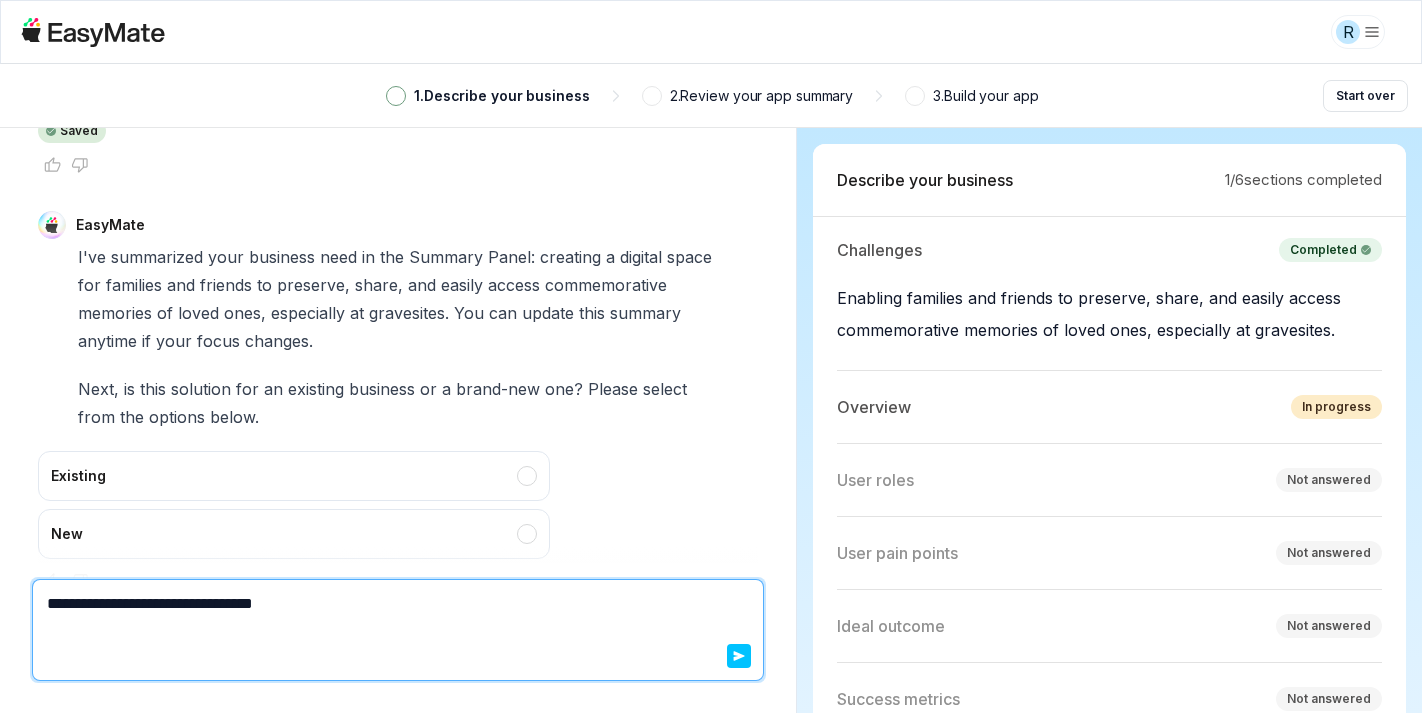 type on "*" 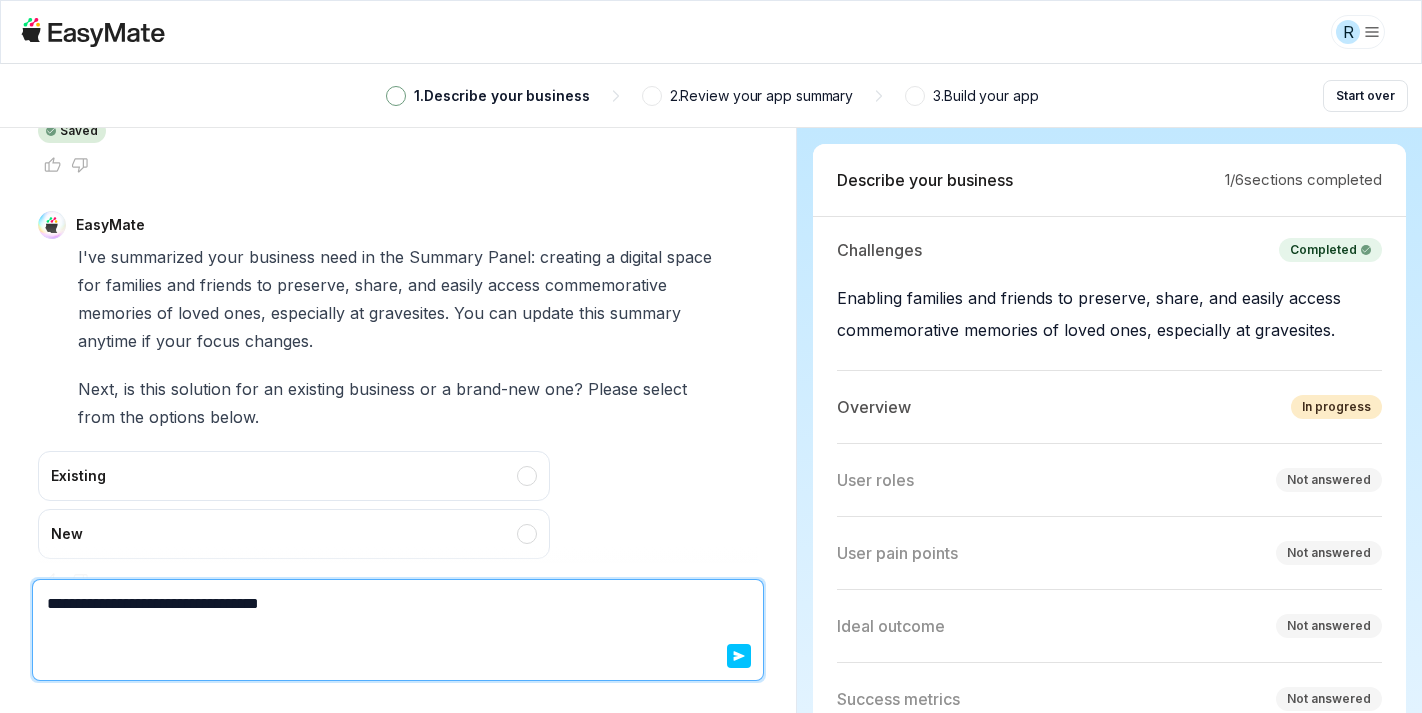 type on "*" 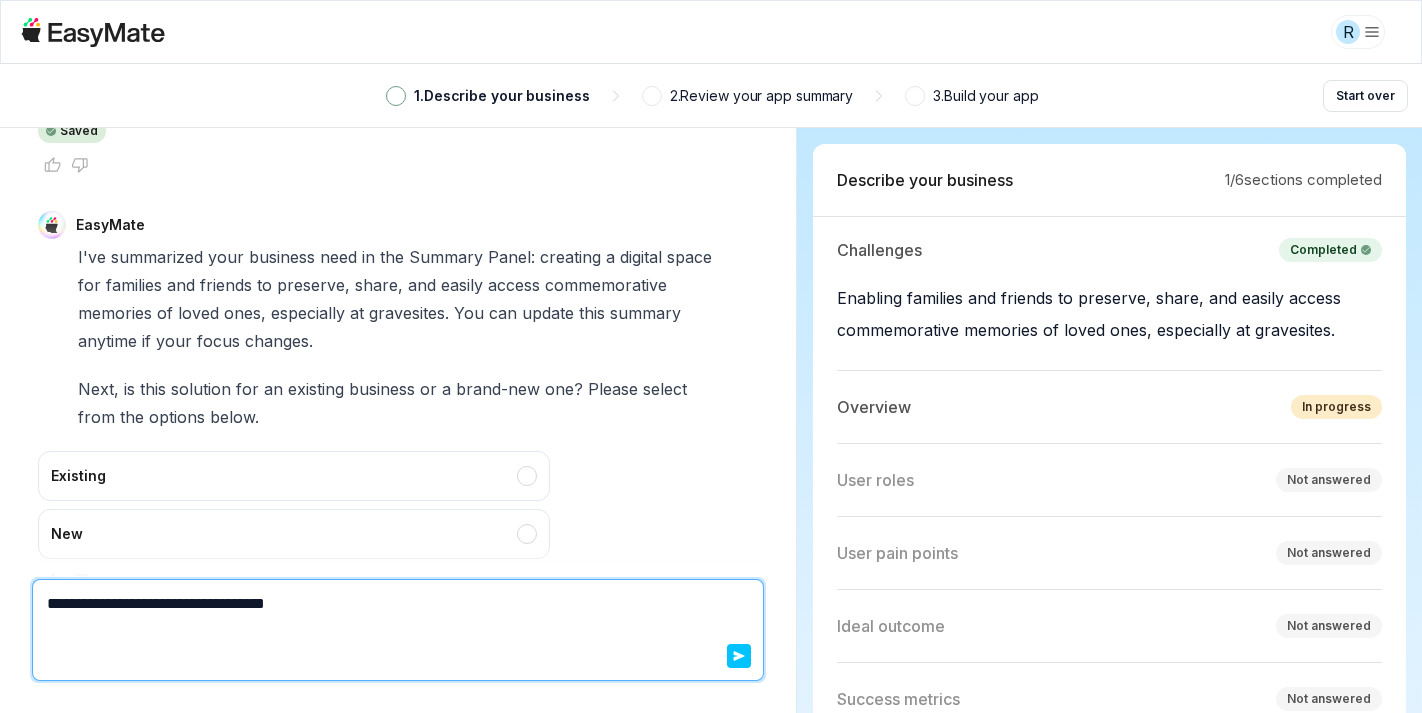 type on "*" 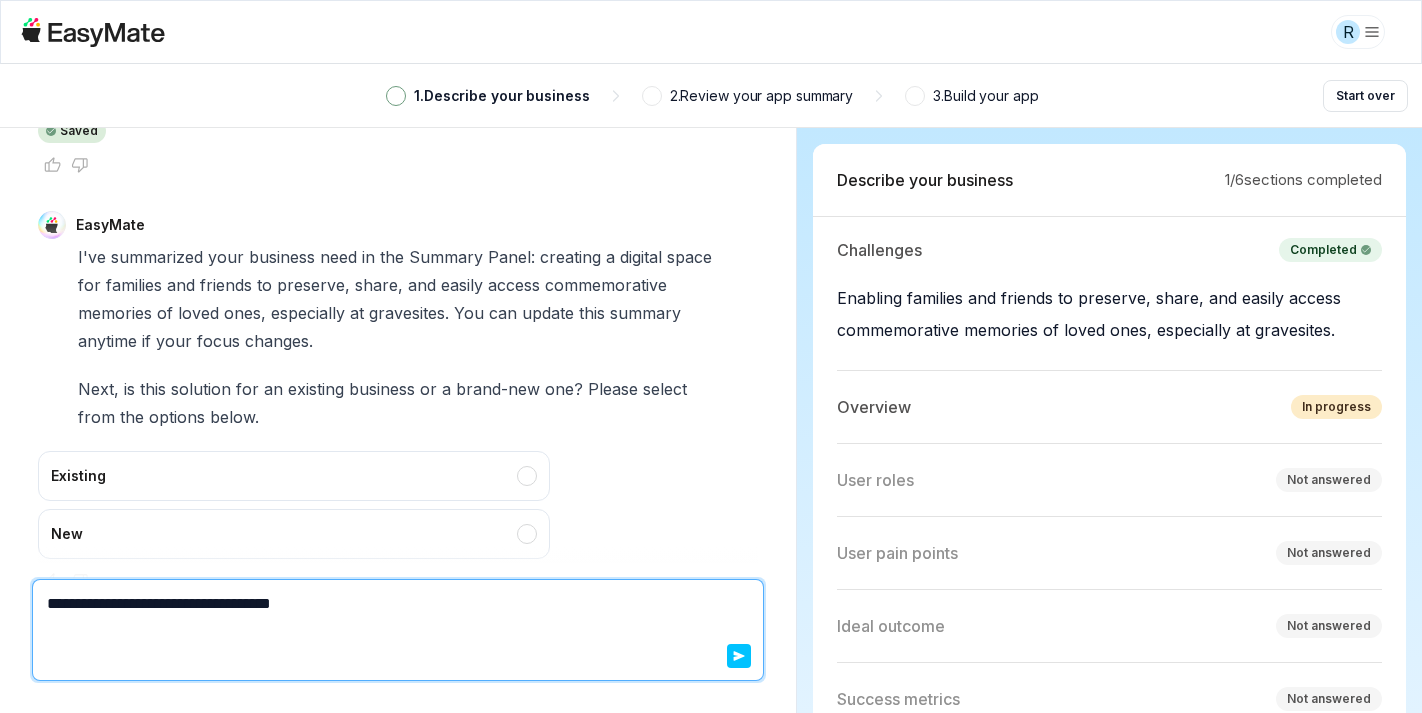 type on "*" 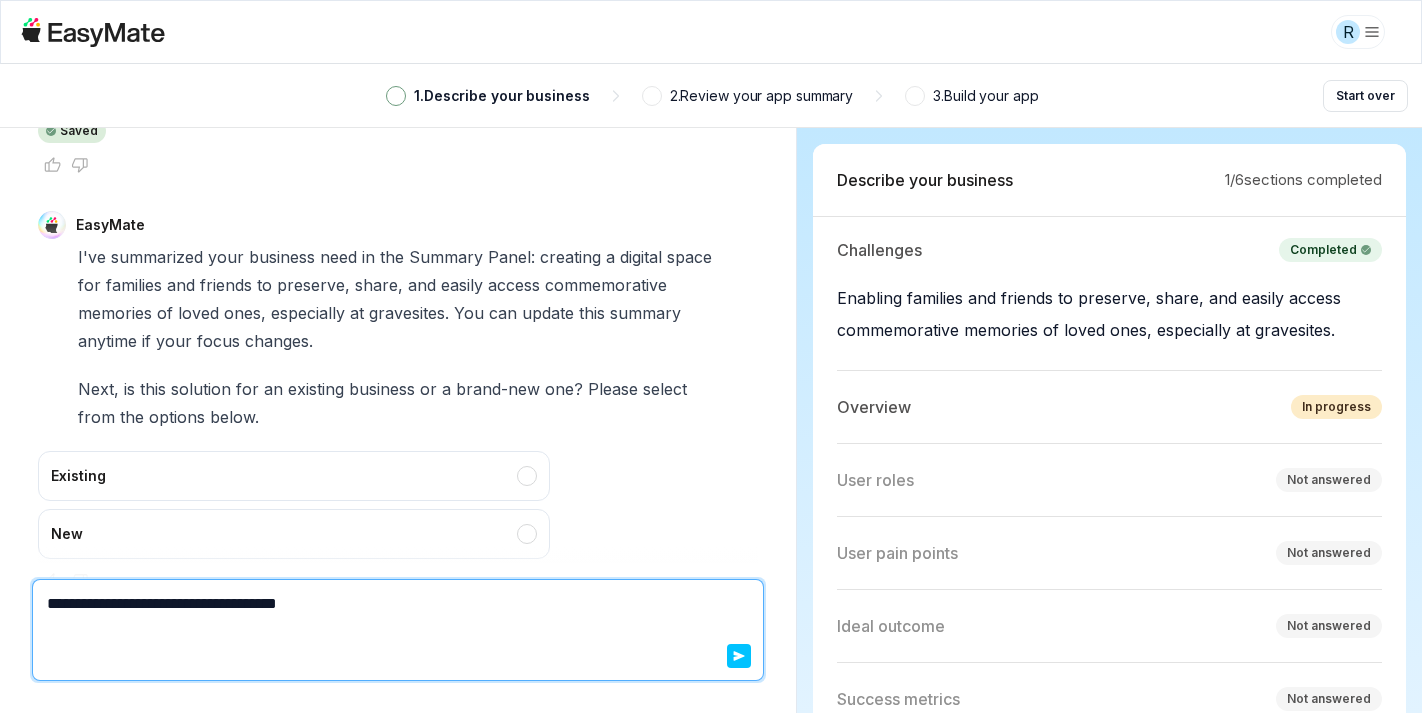 type on "*" 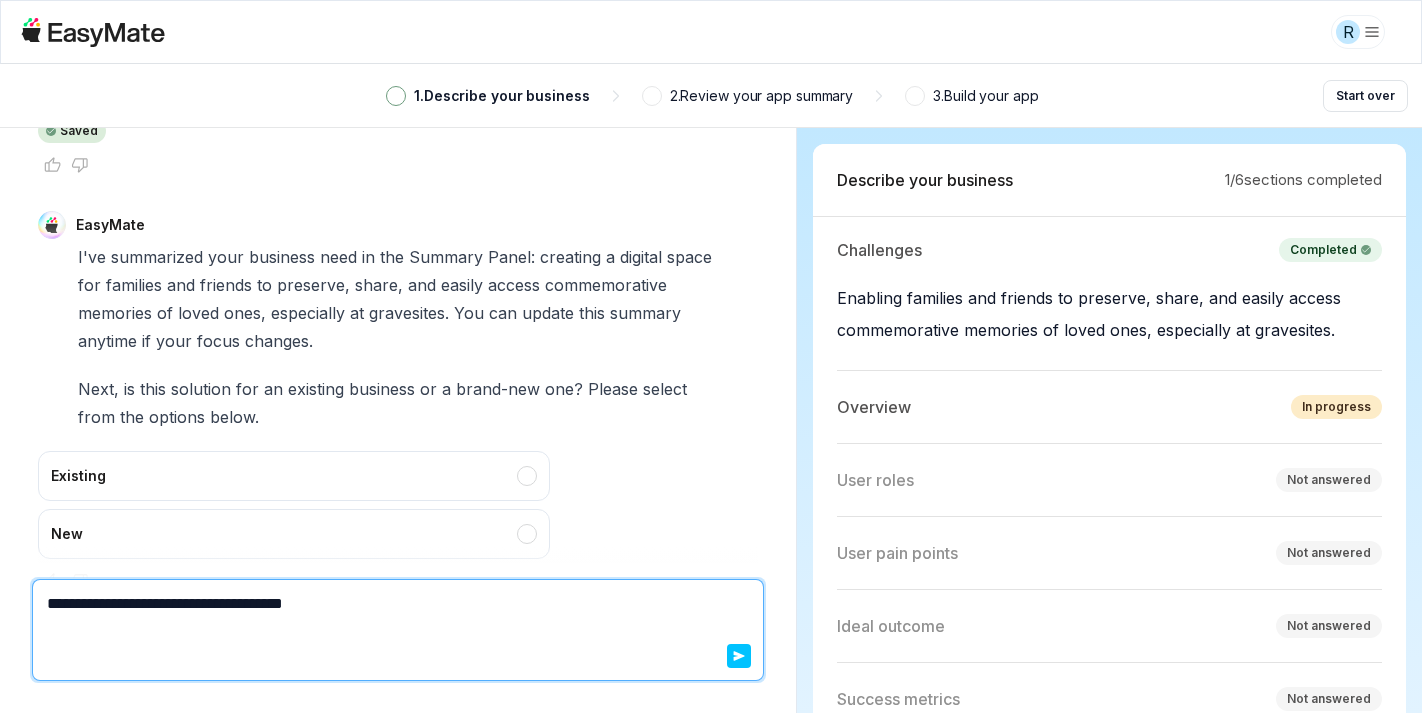 type on "*" 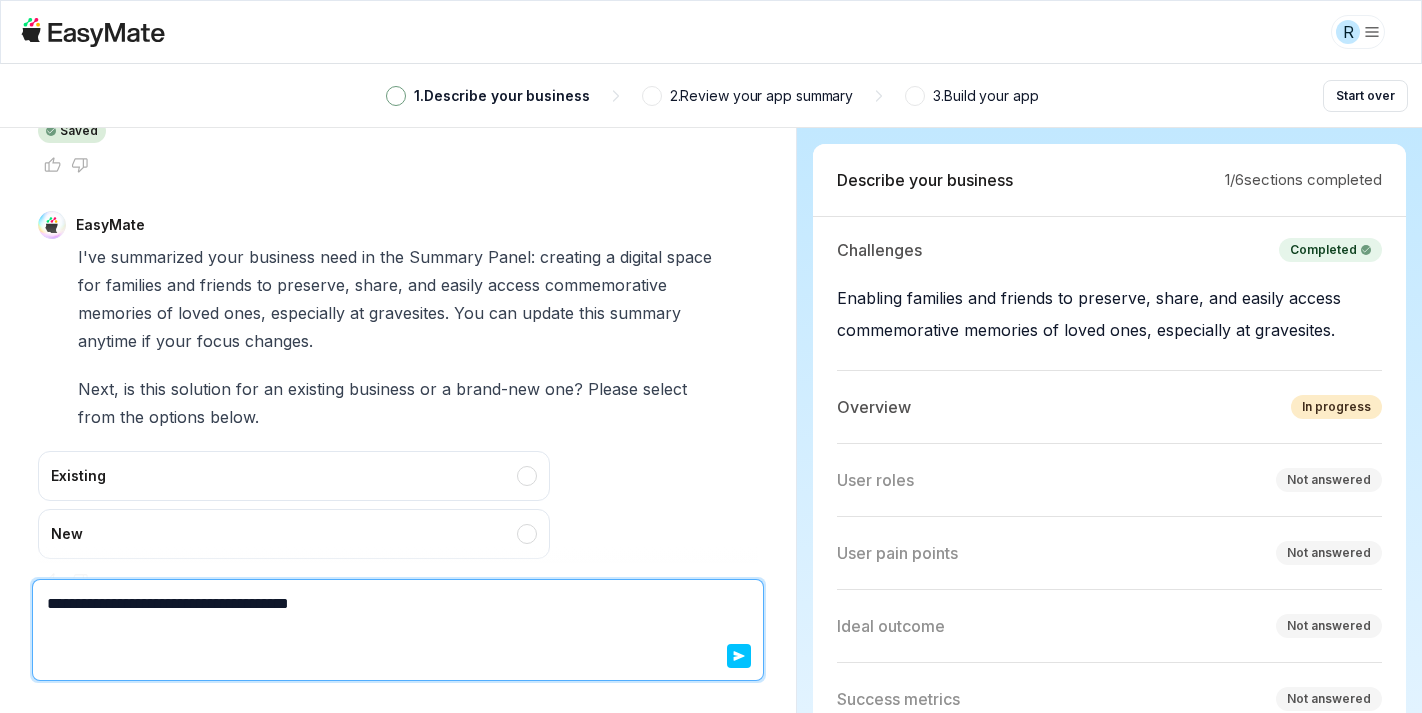 type on "*" 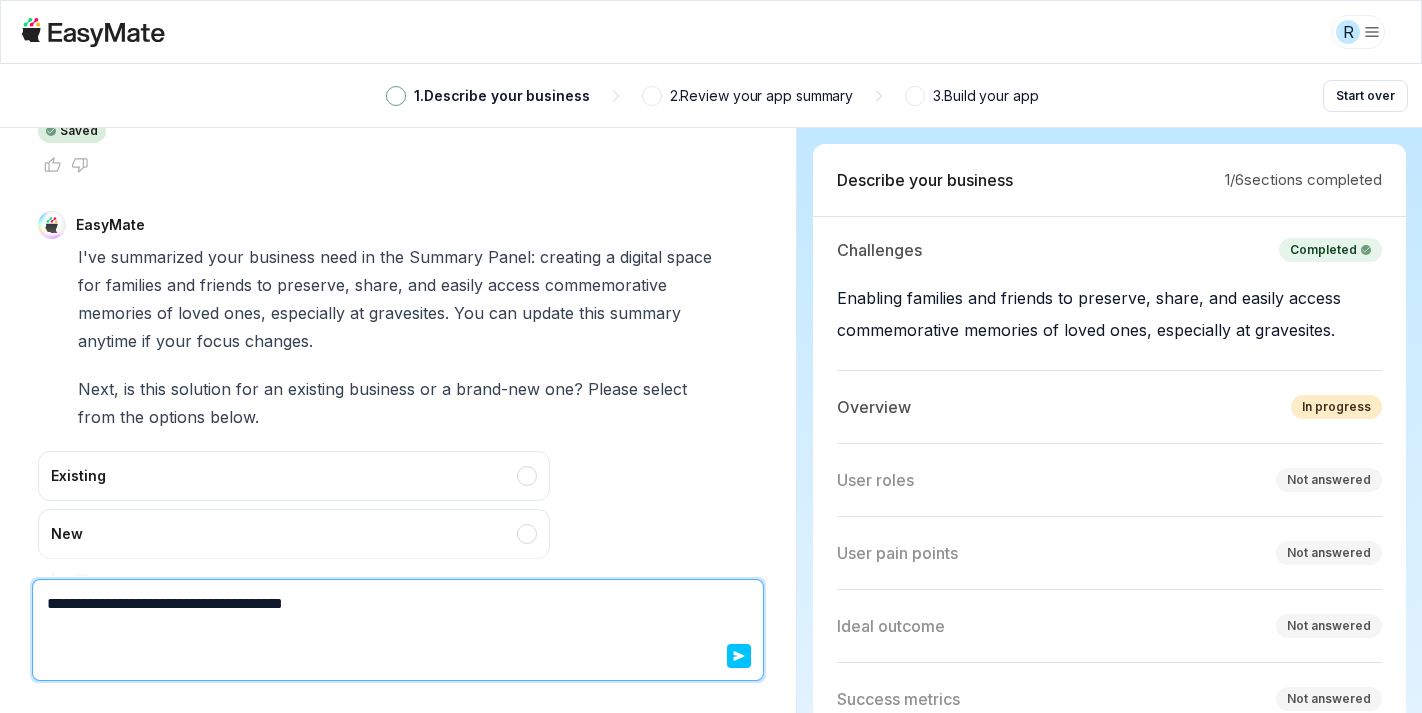 type on "*" 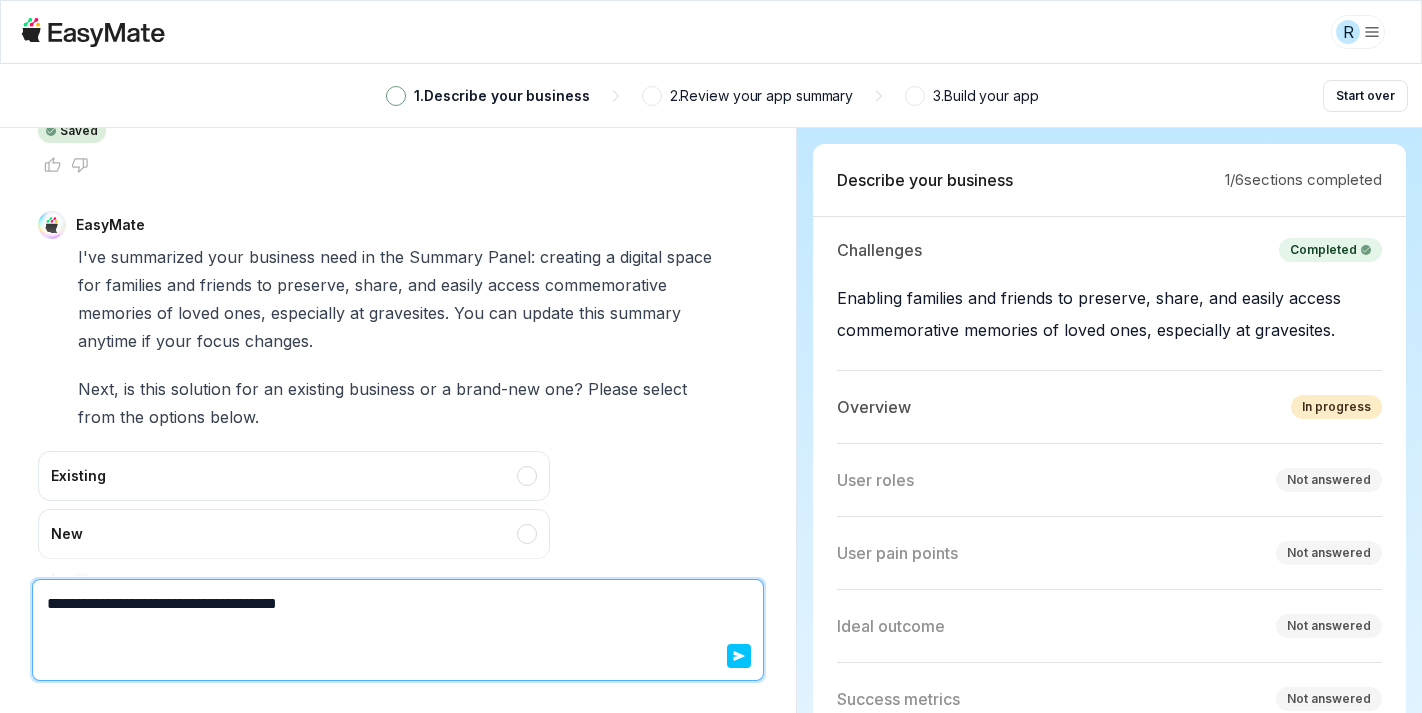 type on "*" 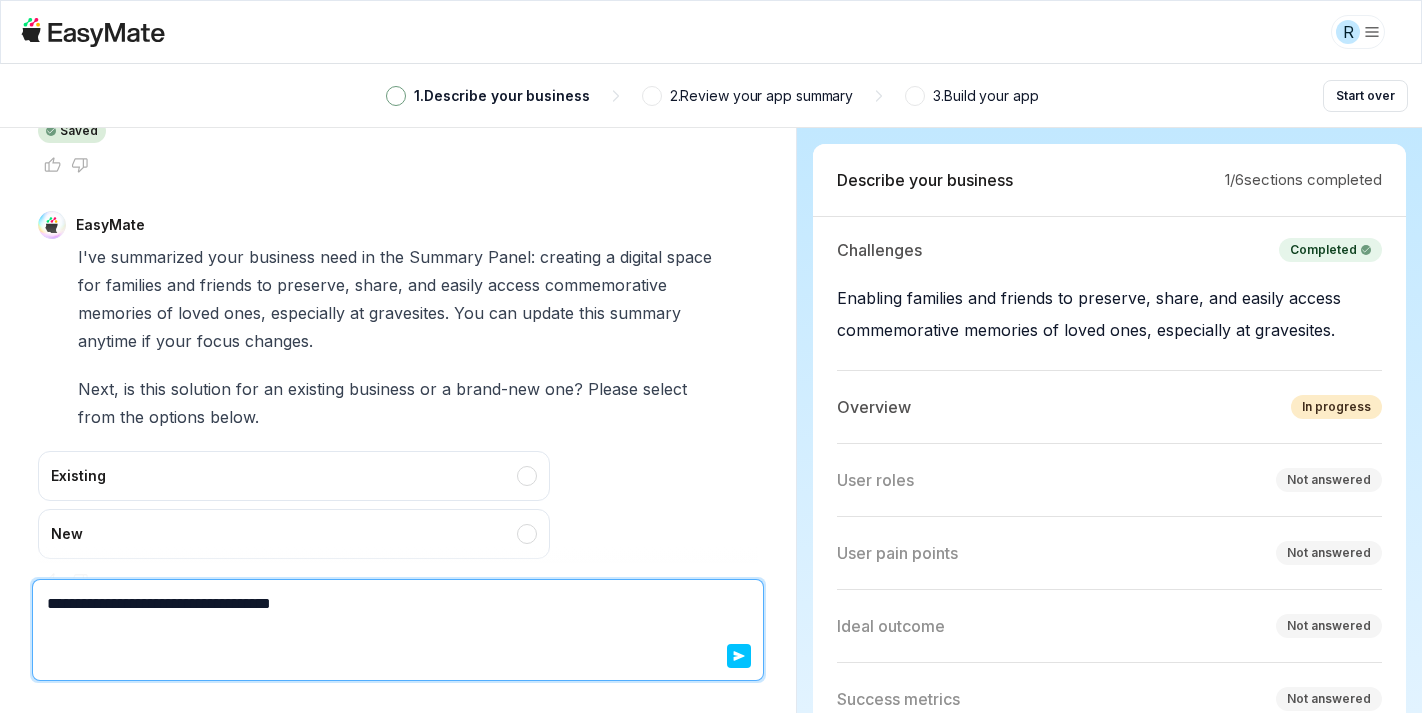 type on "*" 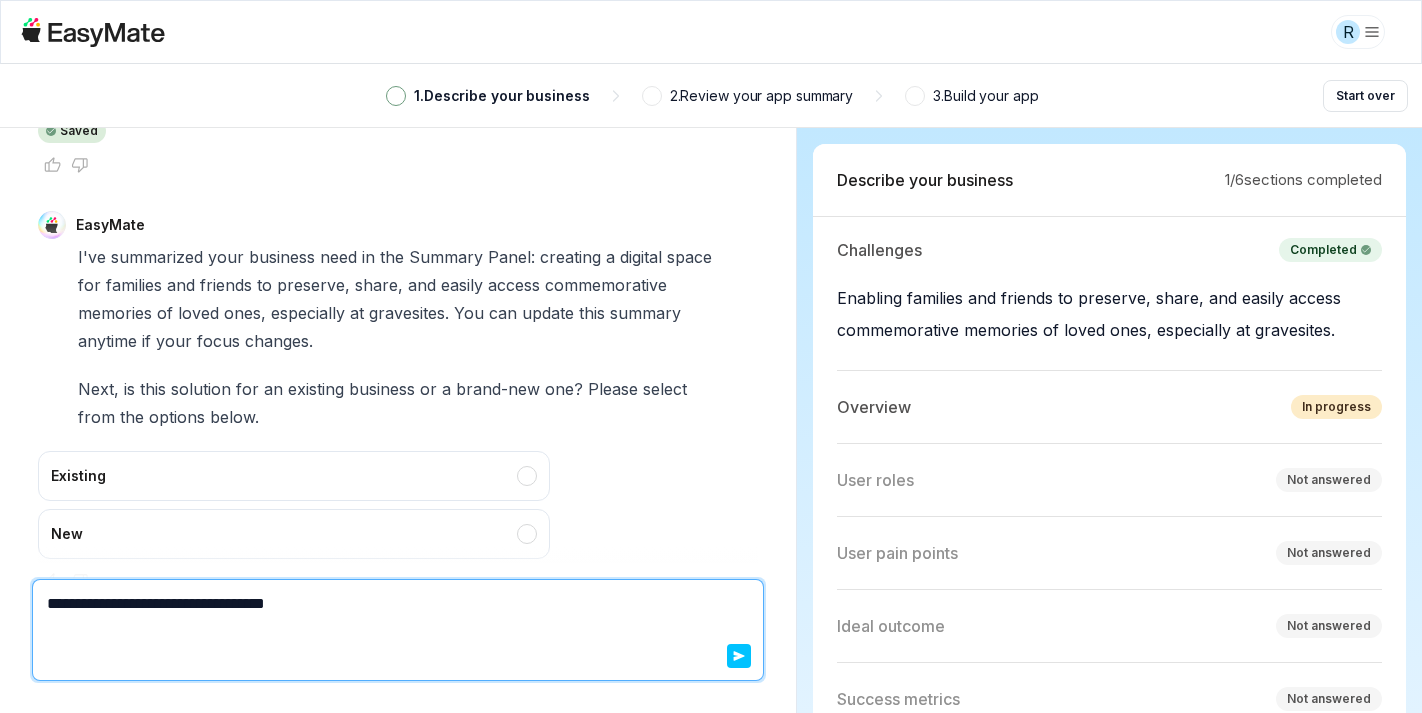 type on "*" 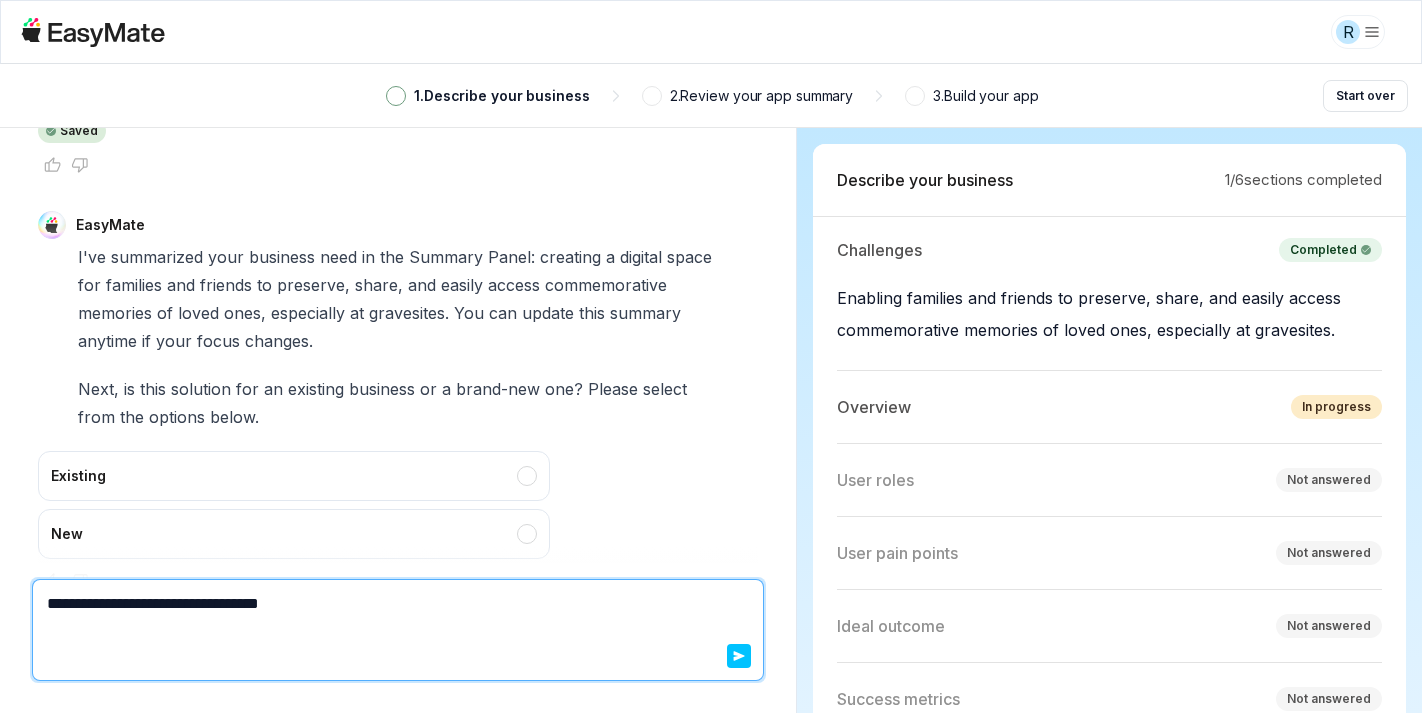 type on "*" 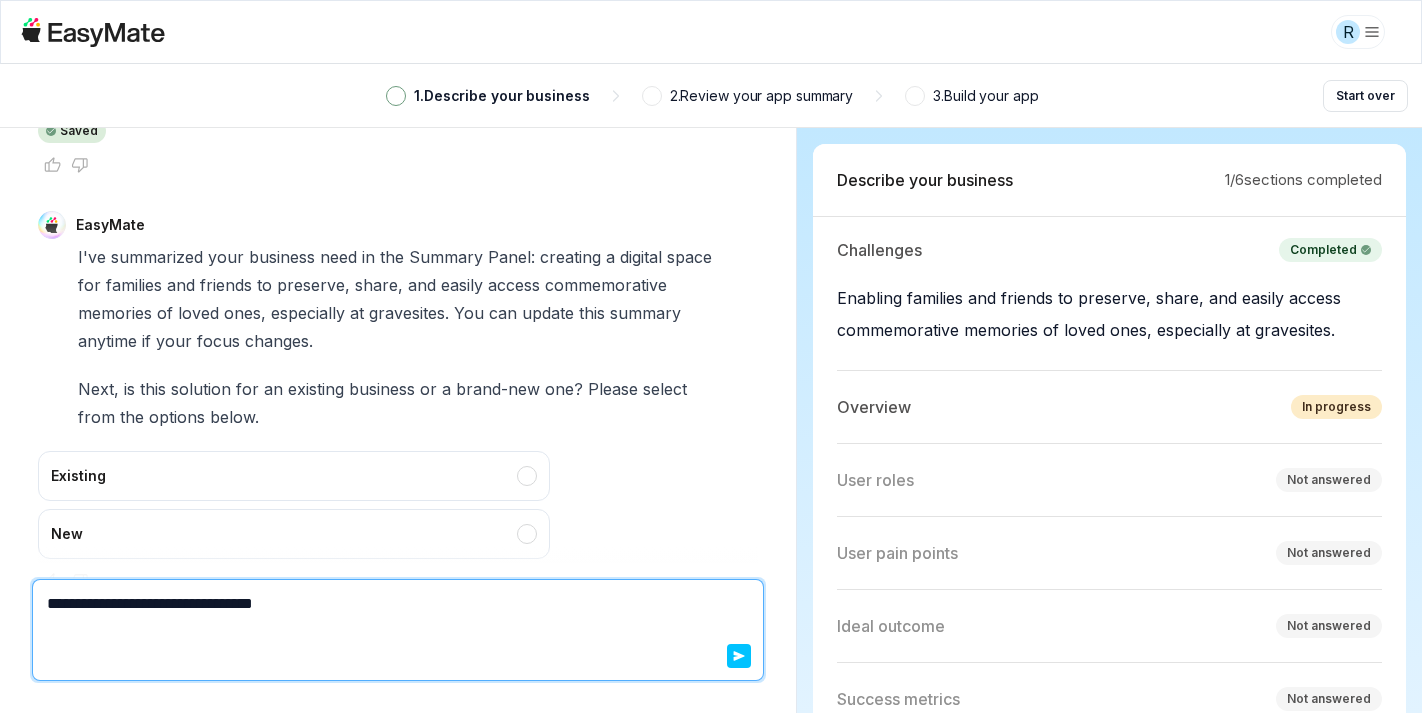 type on "*" 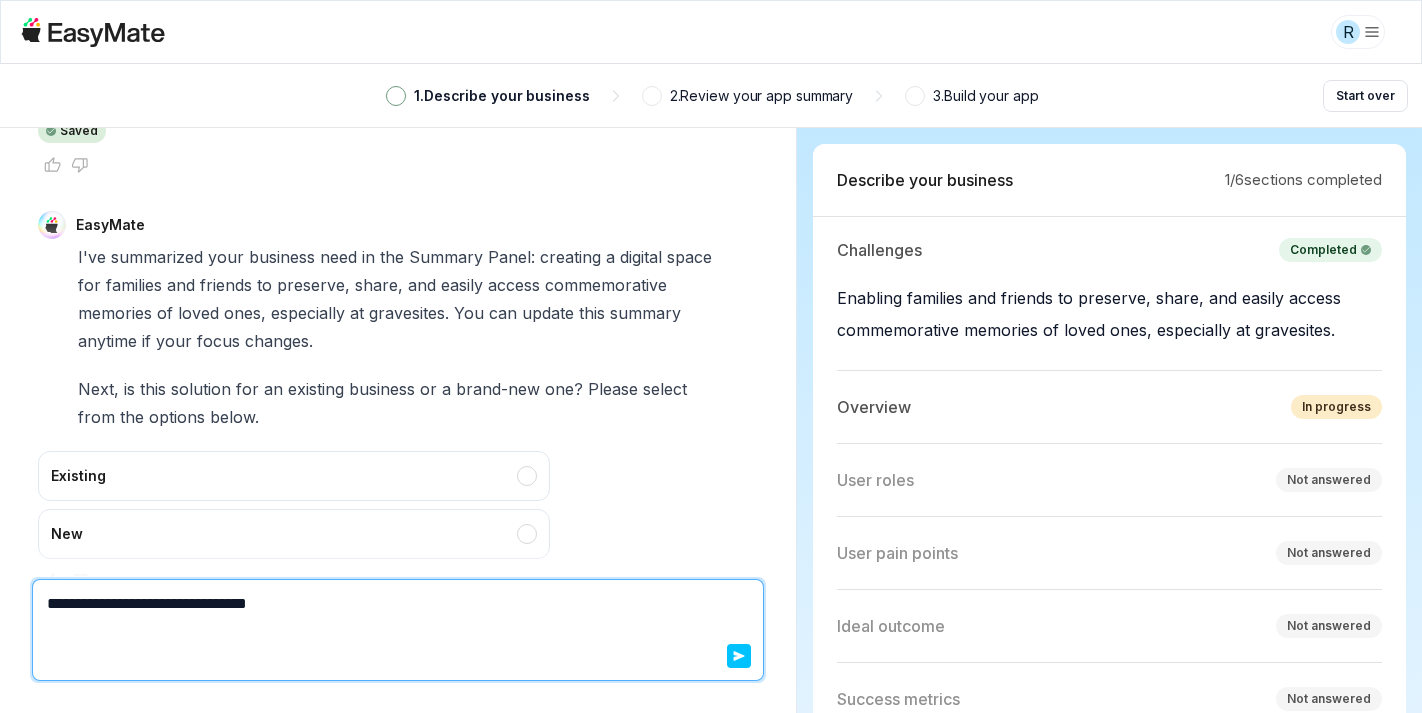 type on "*" 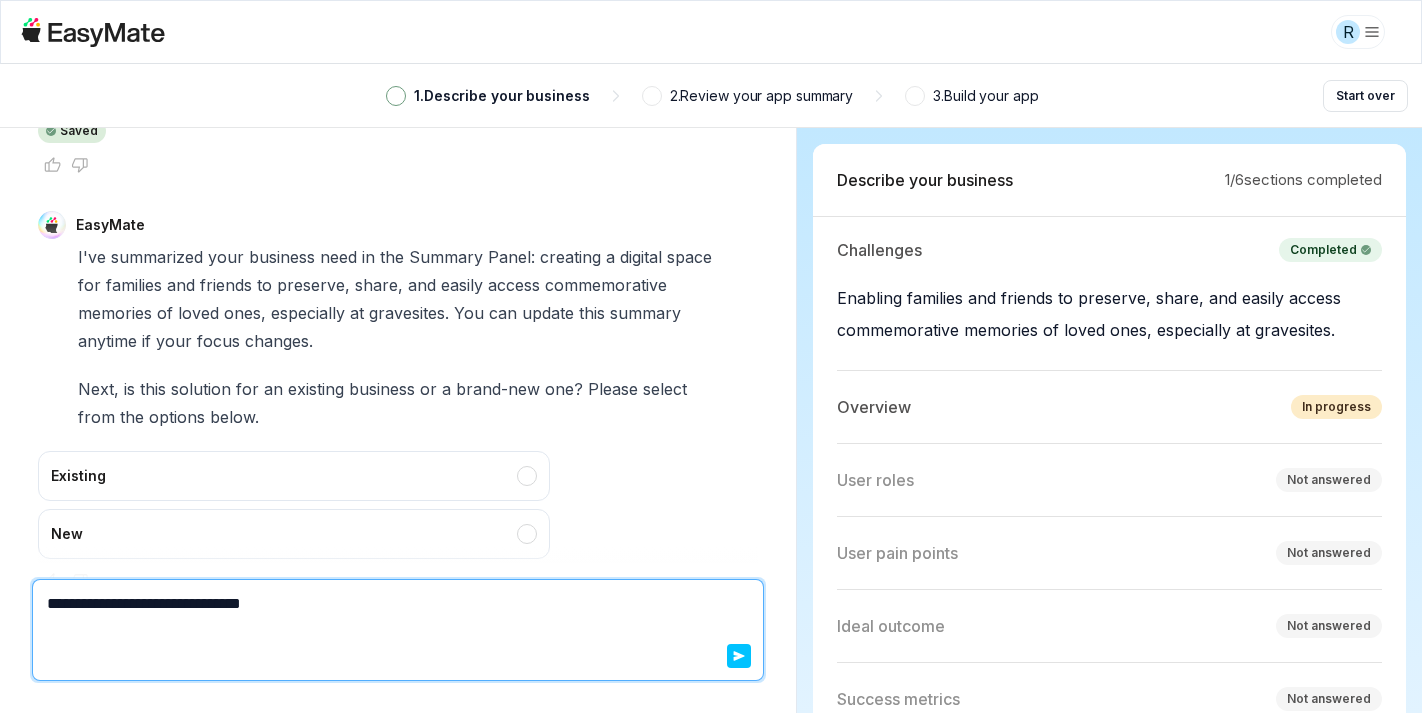 type on "*" 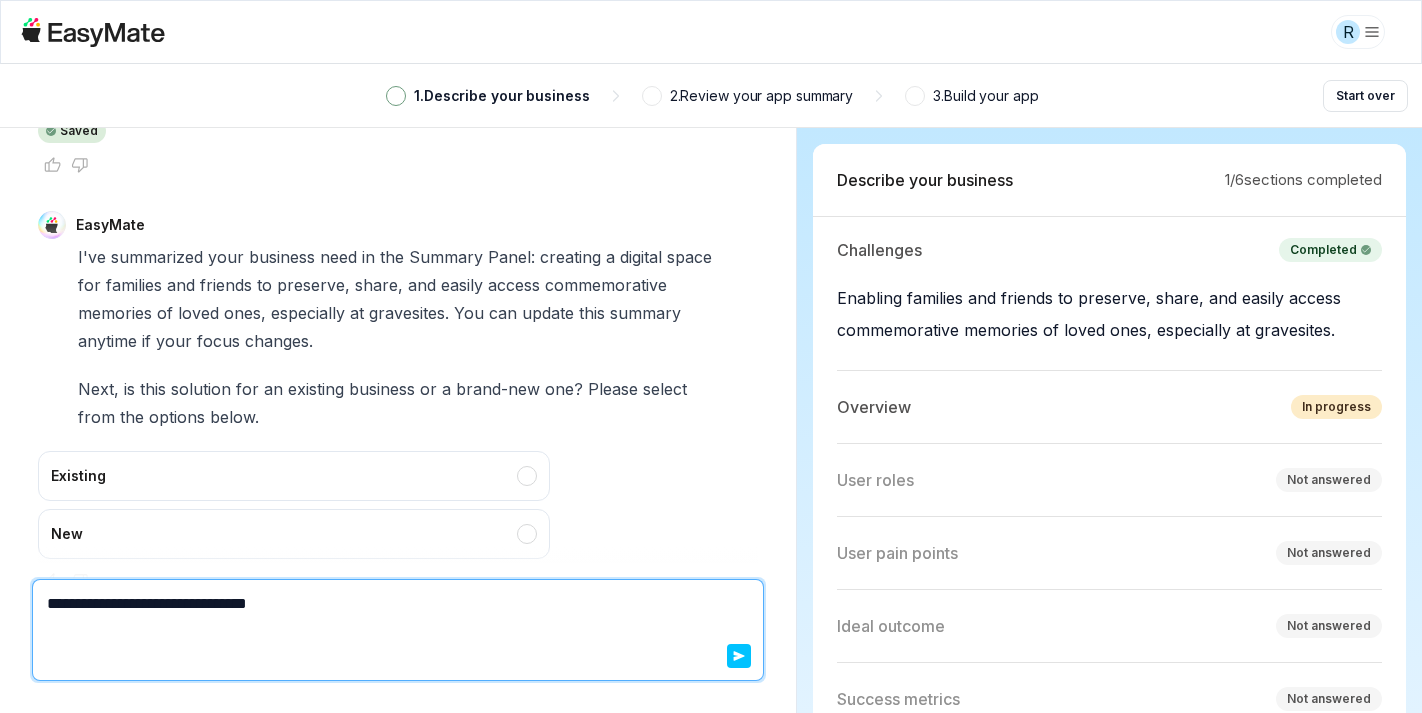 type on "*" 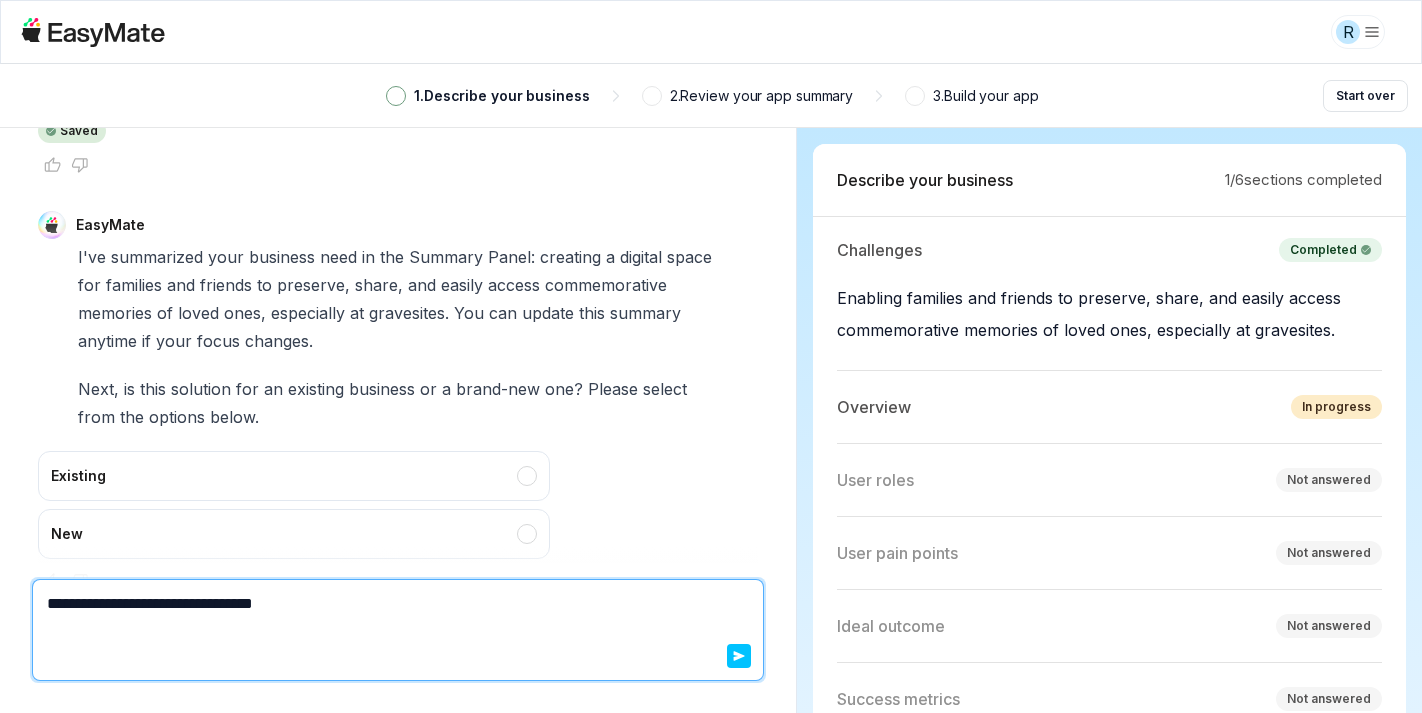 type on "*" 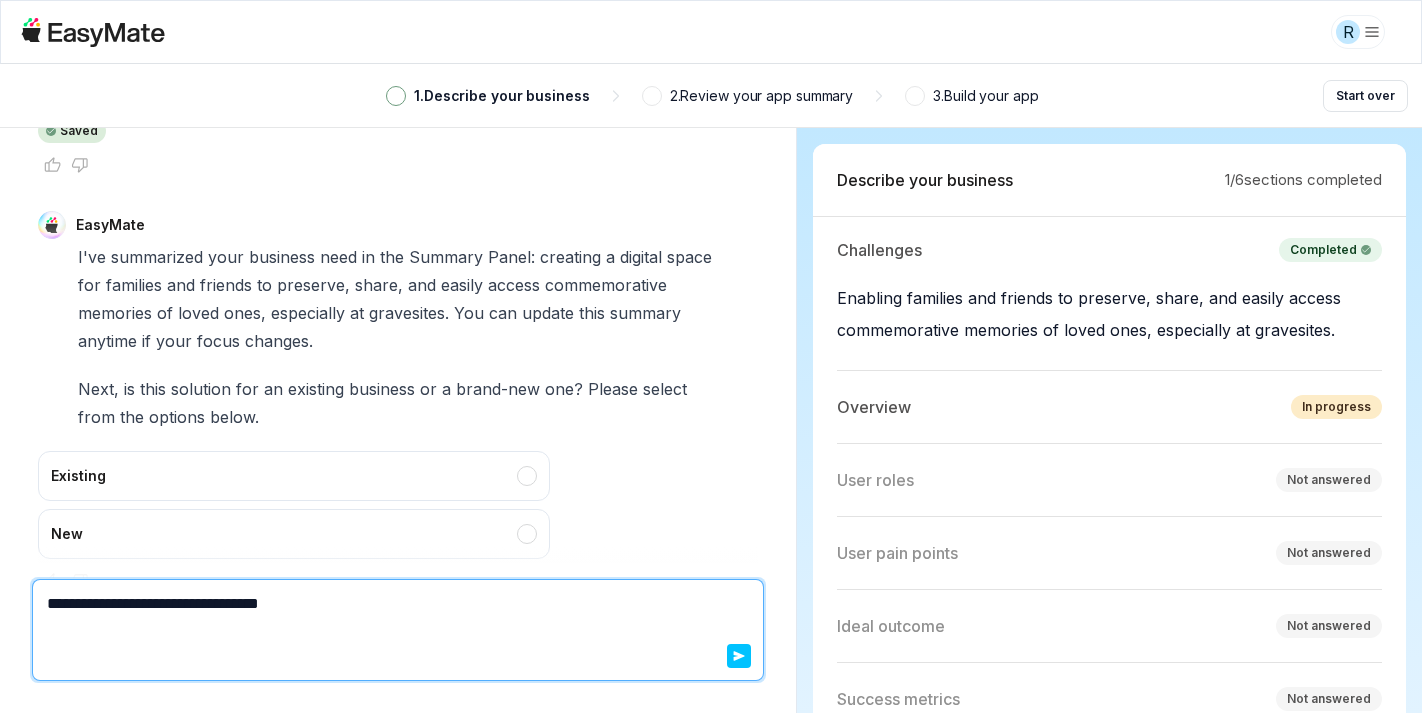 type on "*" 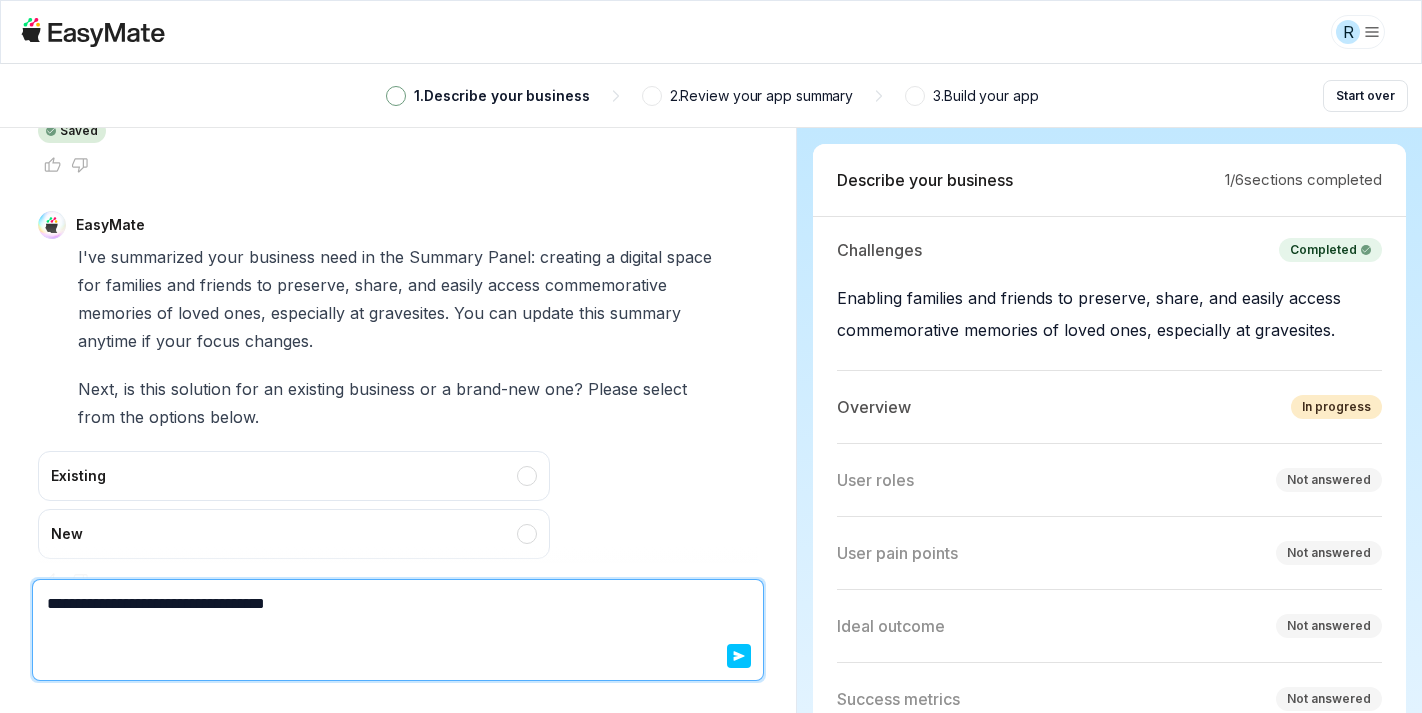 type on "*" 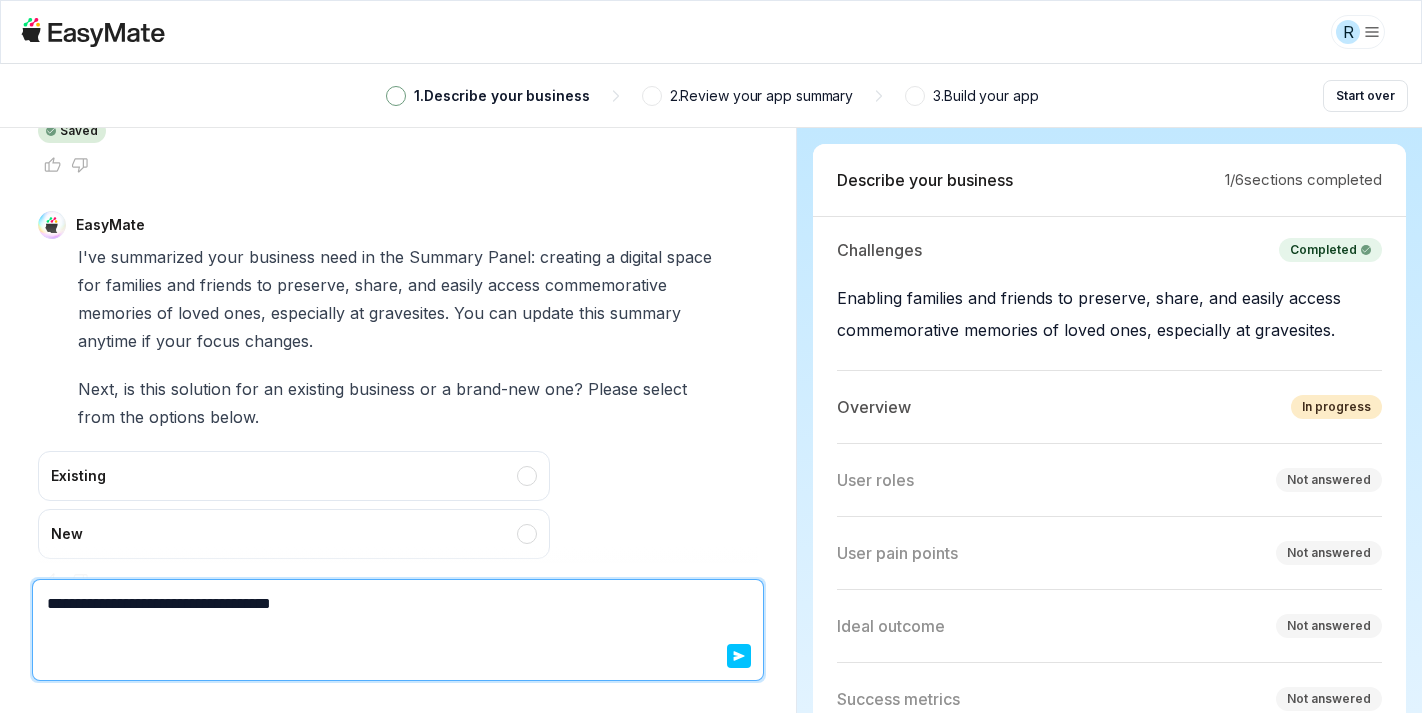 type on "*" 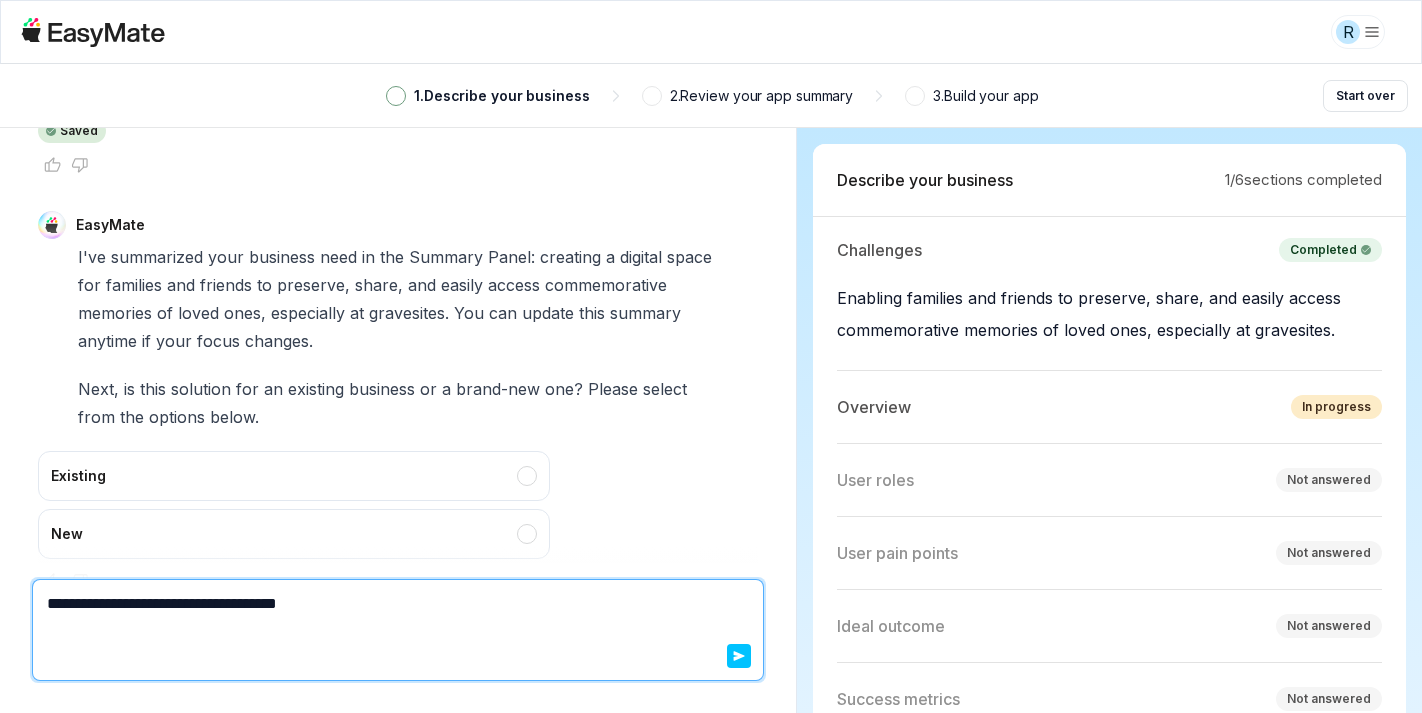 type on "*" 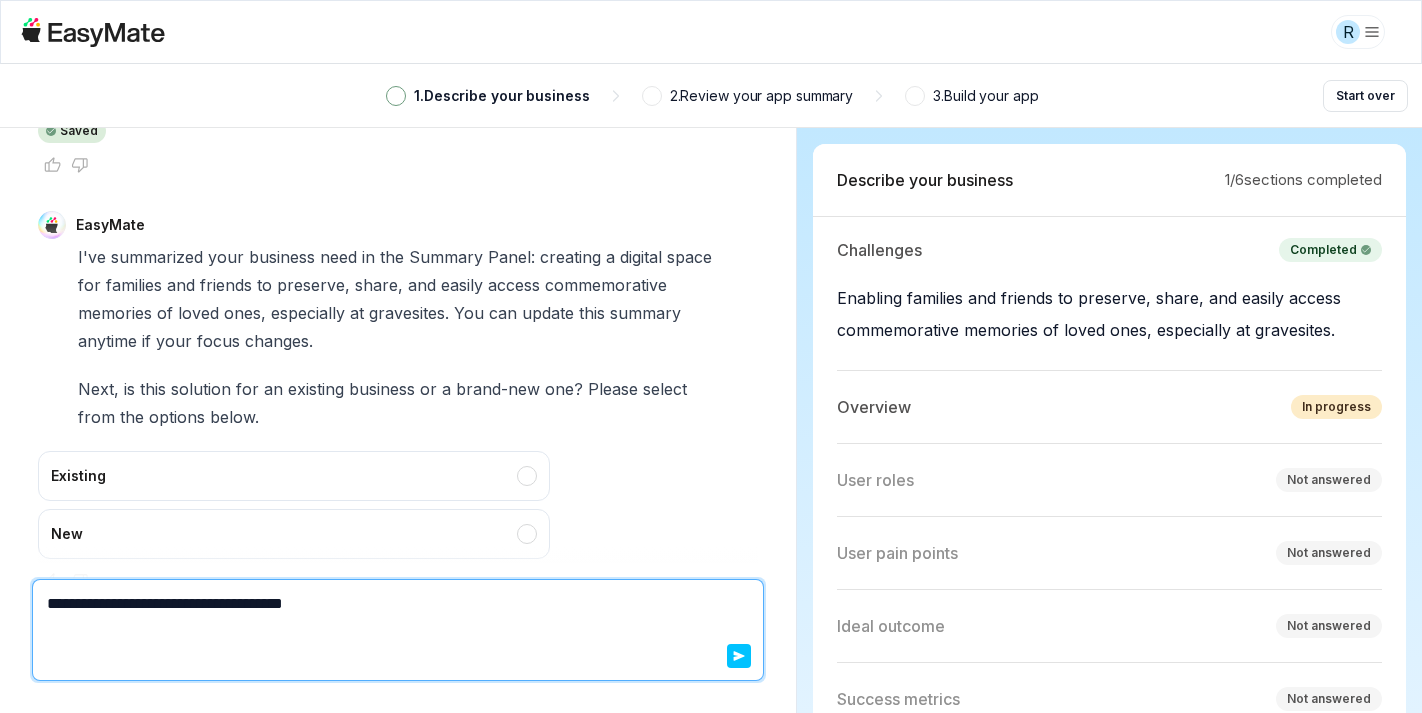type on "*" 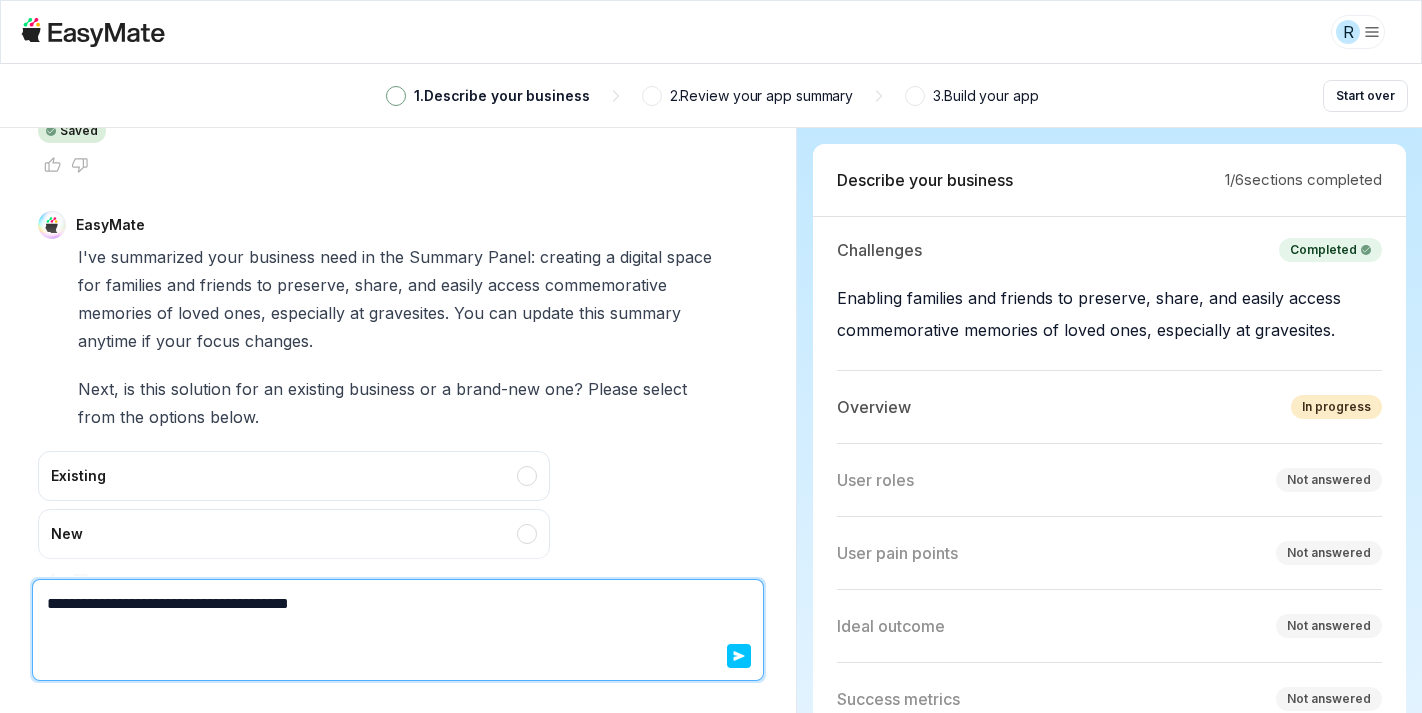 type on "*" 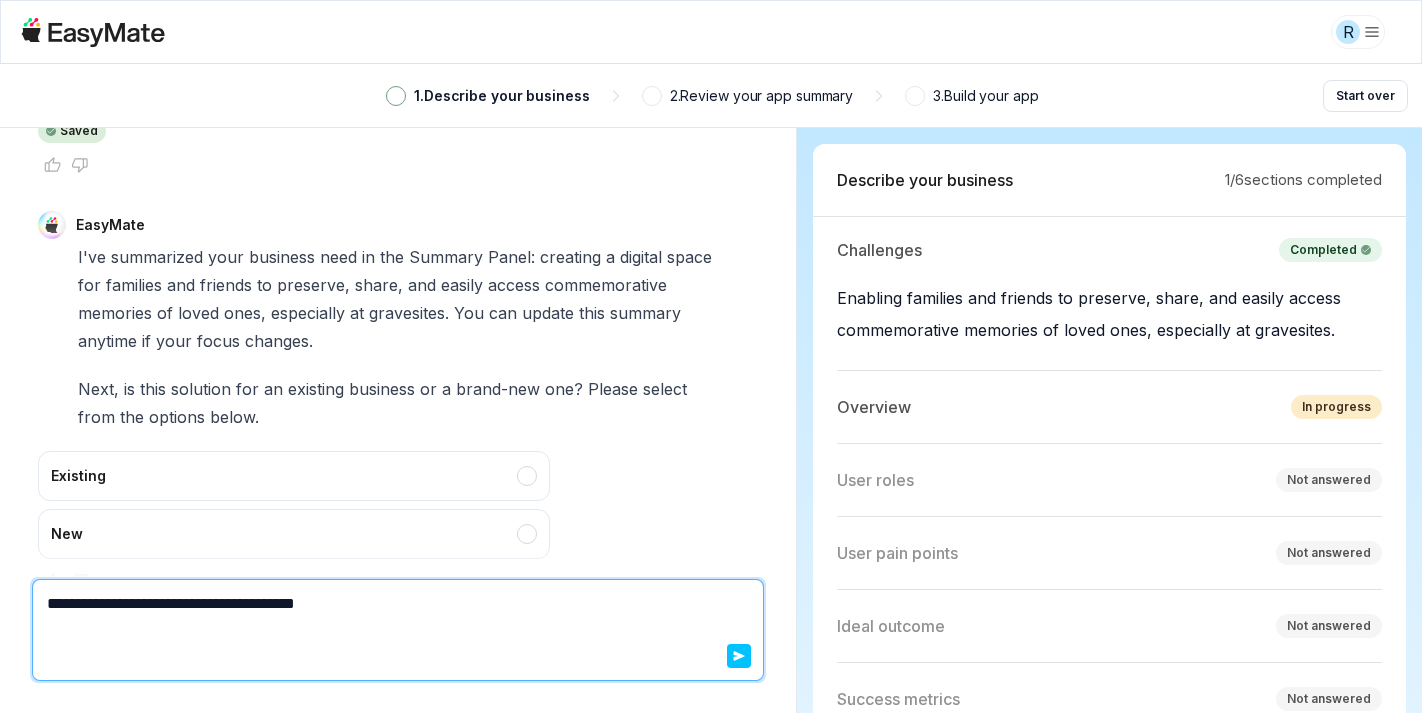 type on "*" 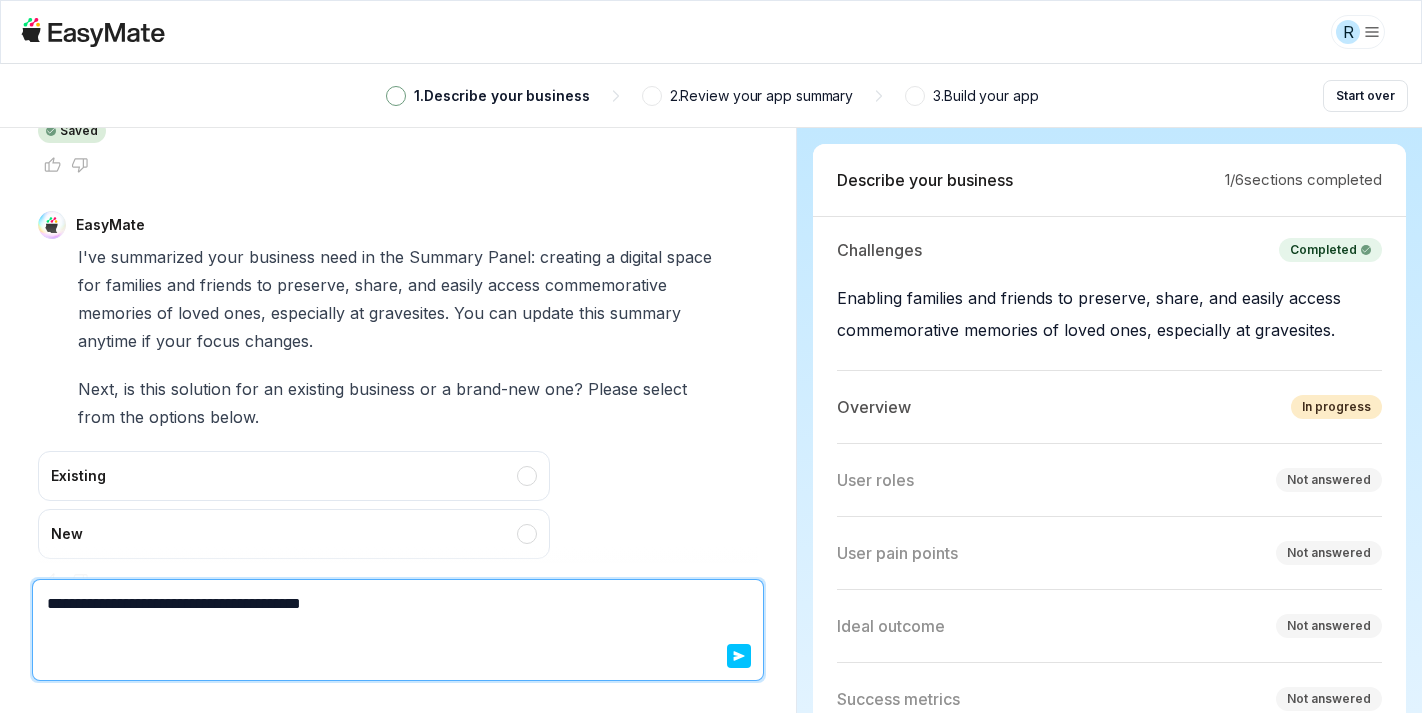 type on "*" 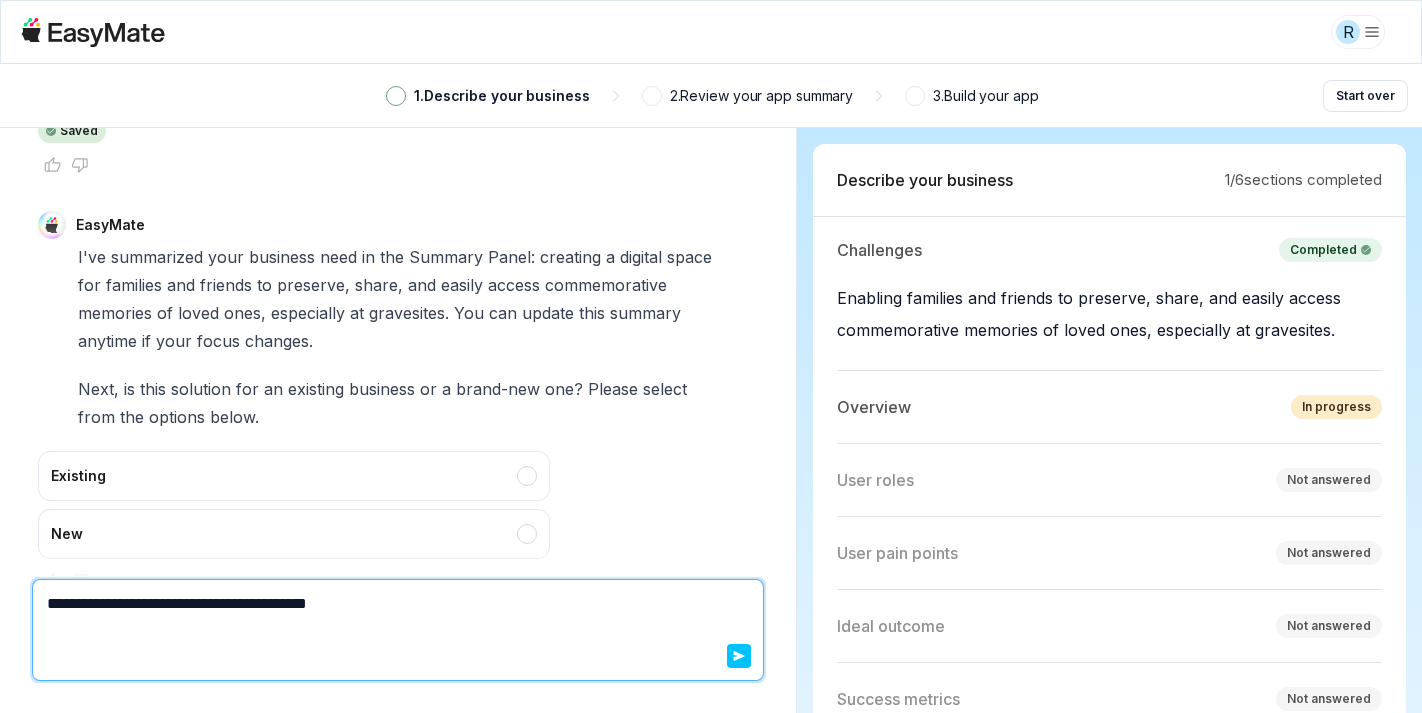 type on "*" 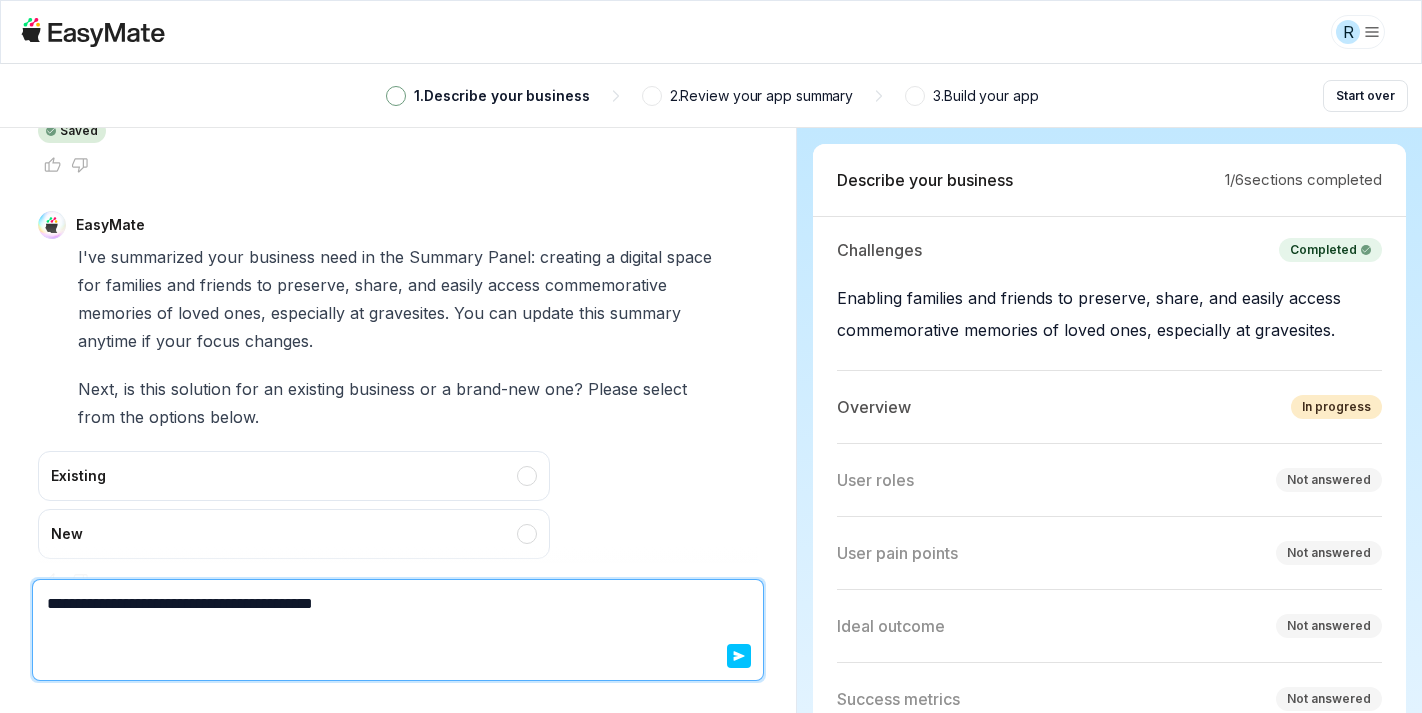 type on "*" 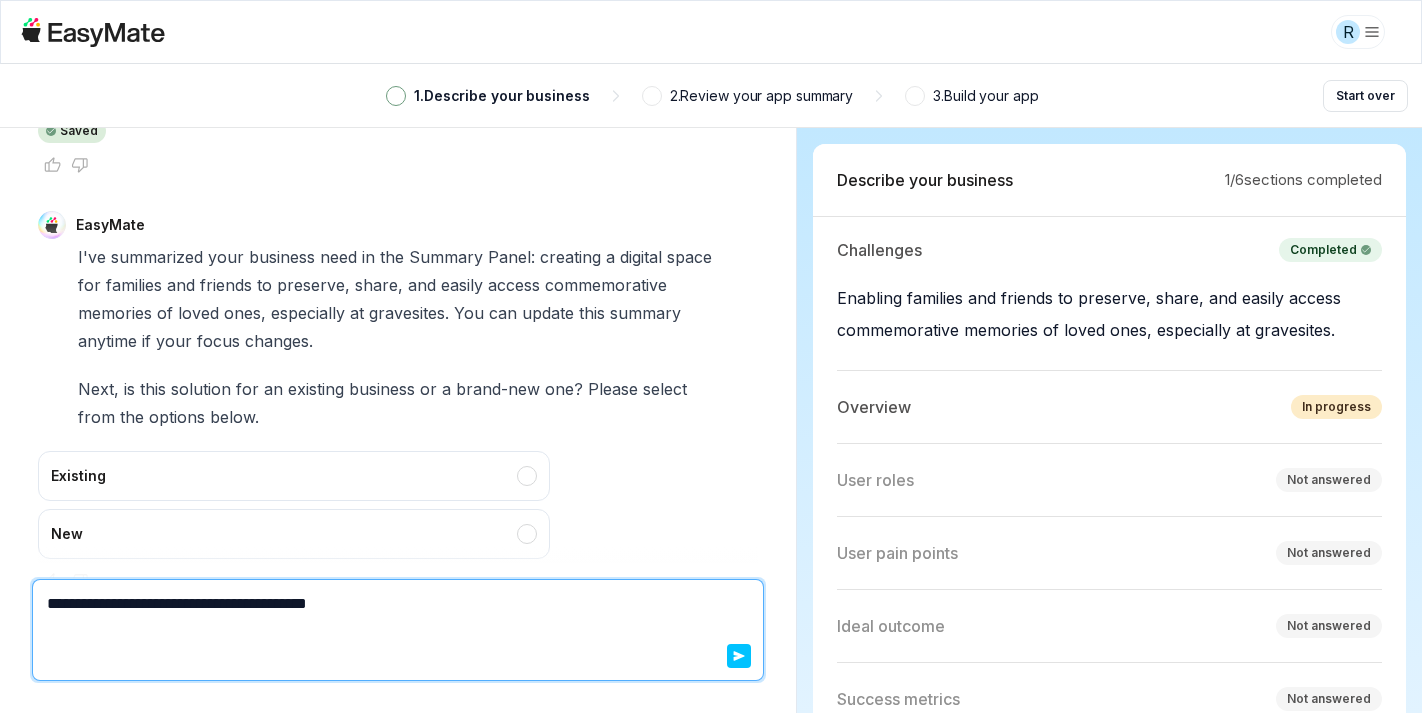 type on "*" 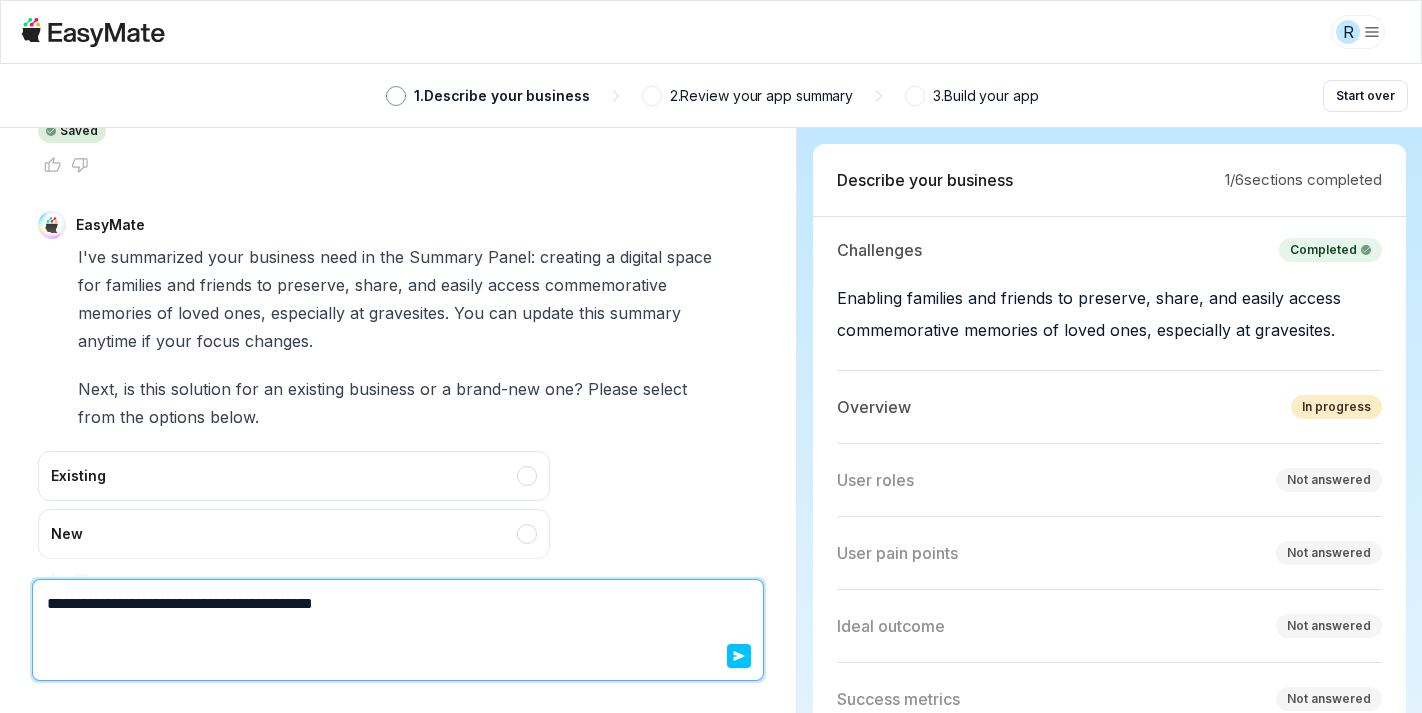 type on "*" 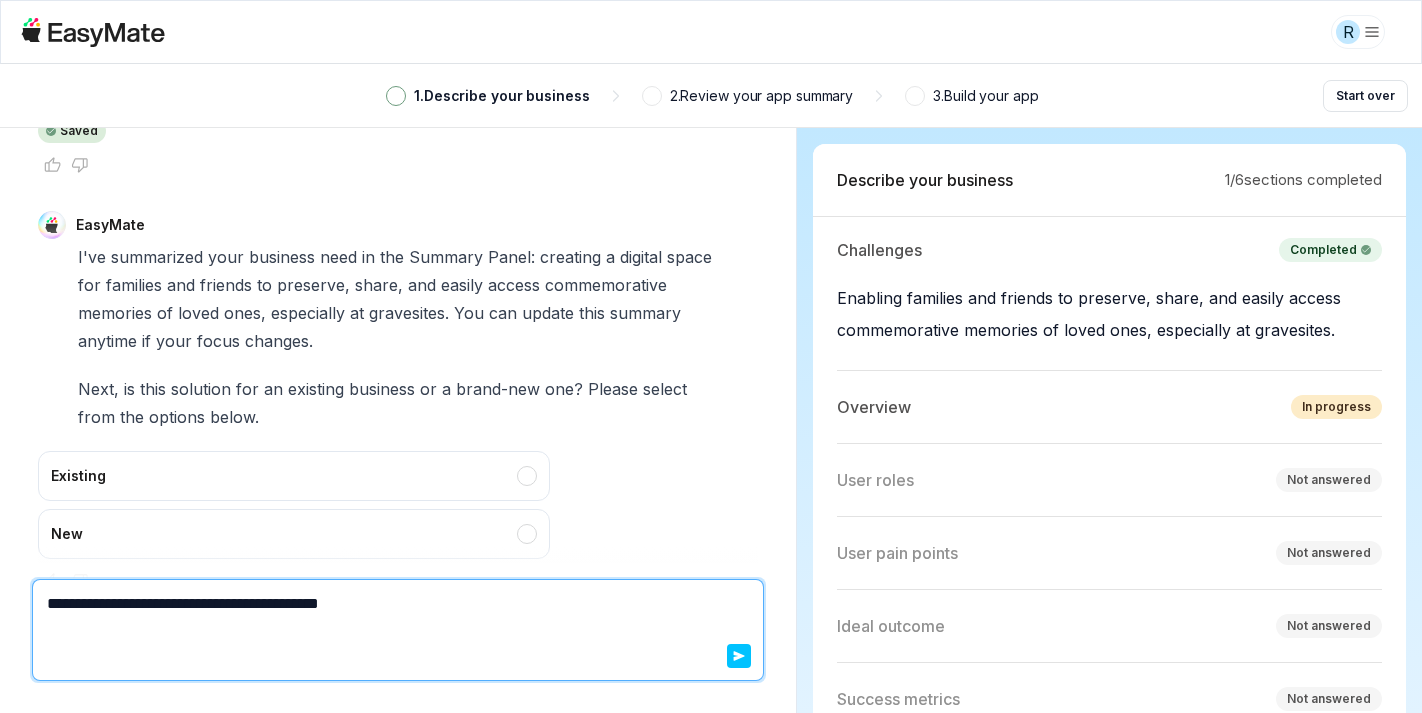 type on "*" 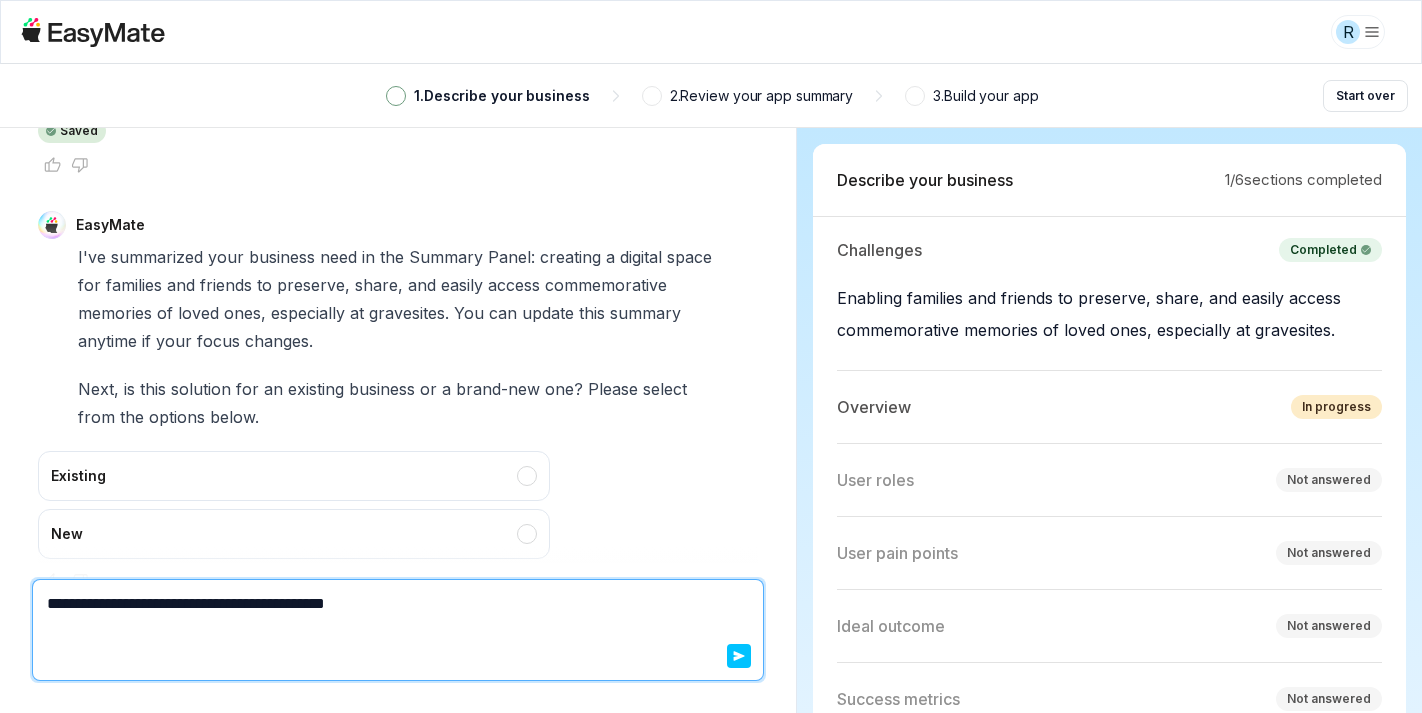 type on "*" 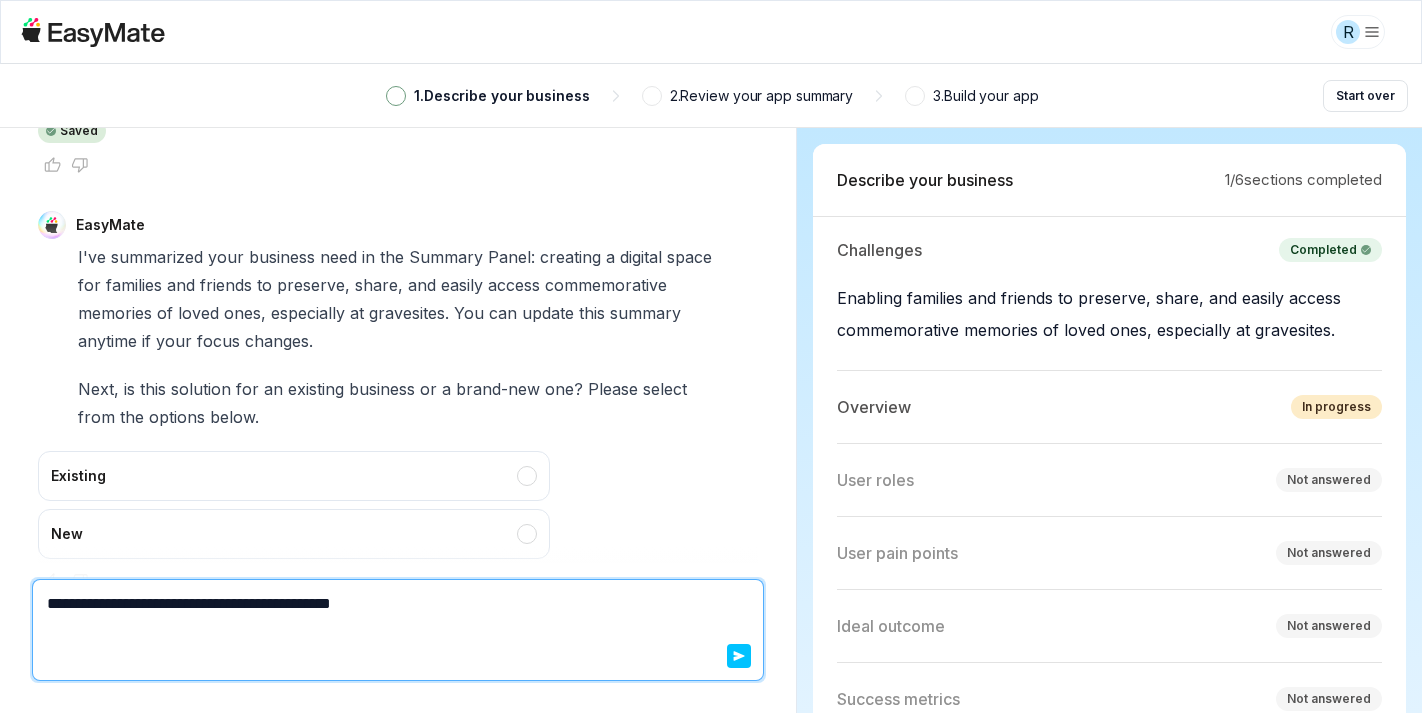 type on "*" 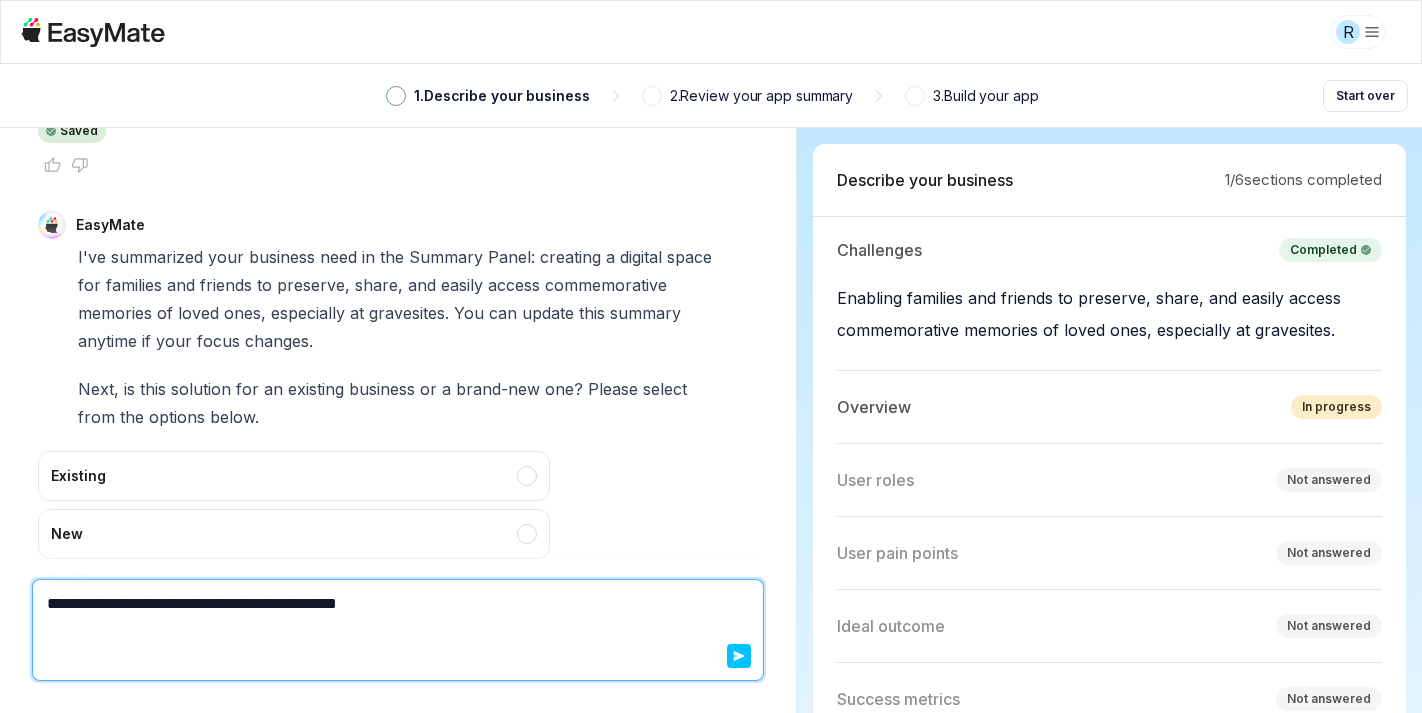 type on "*" 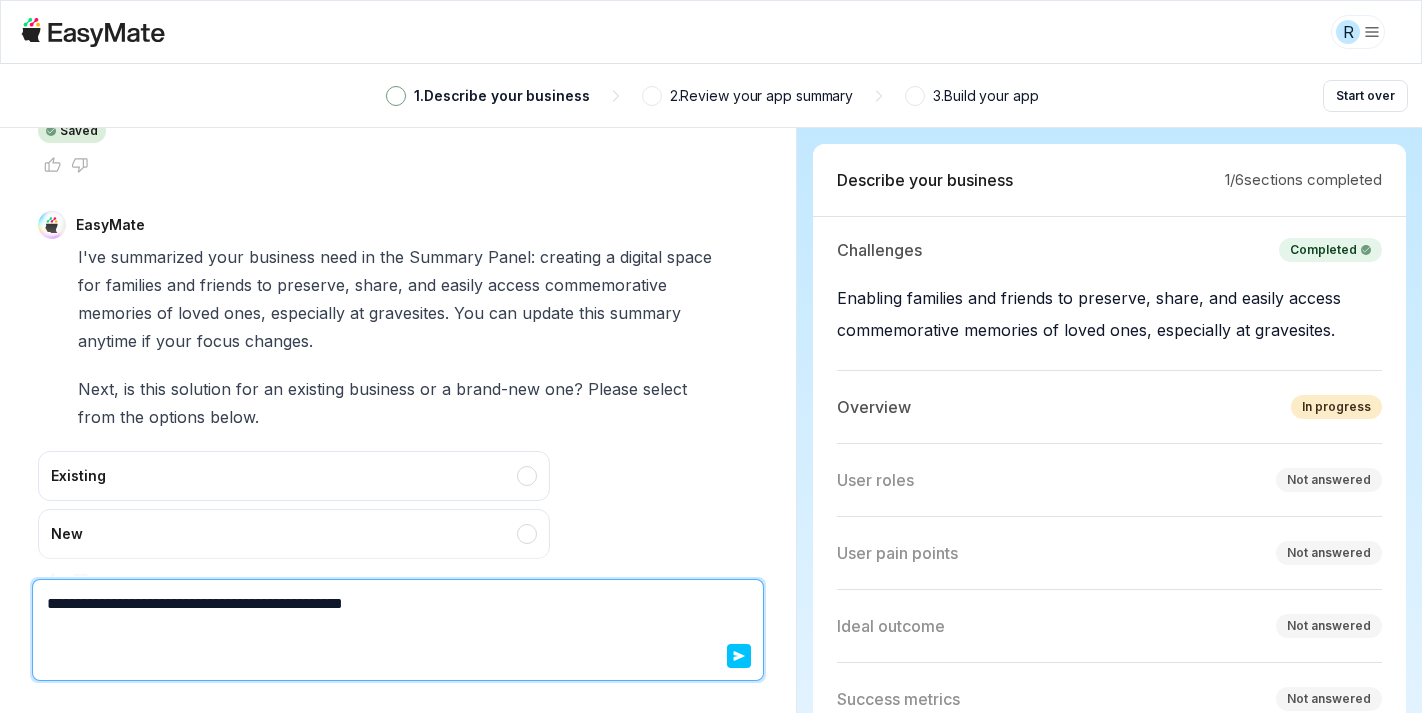 type on "*" 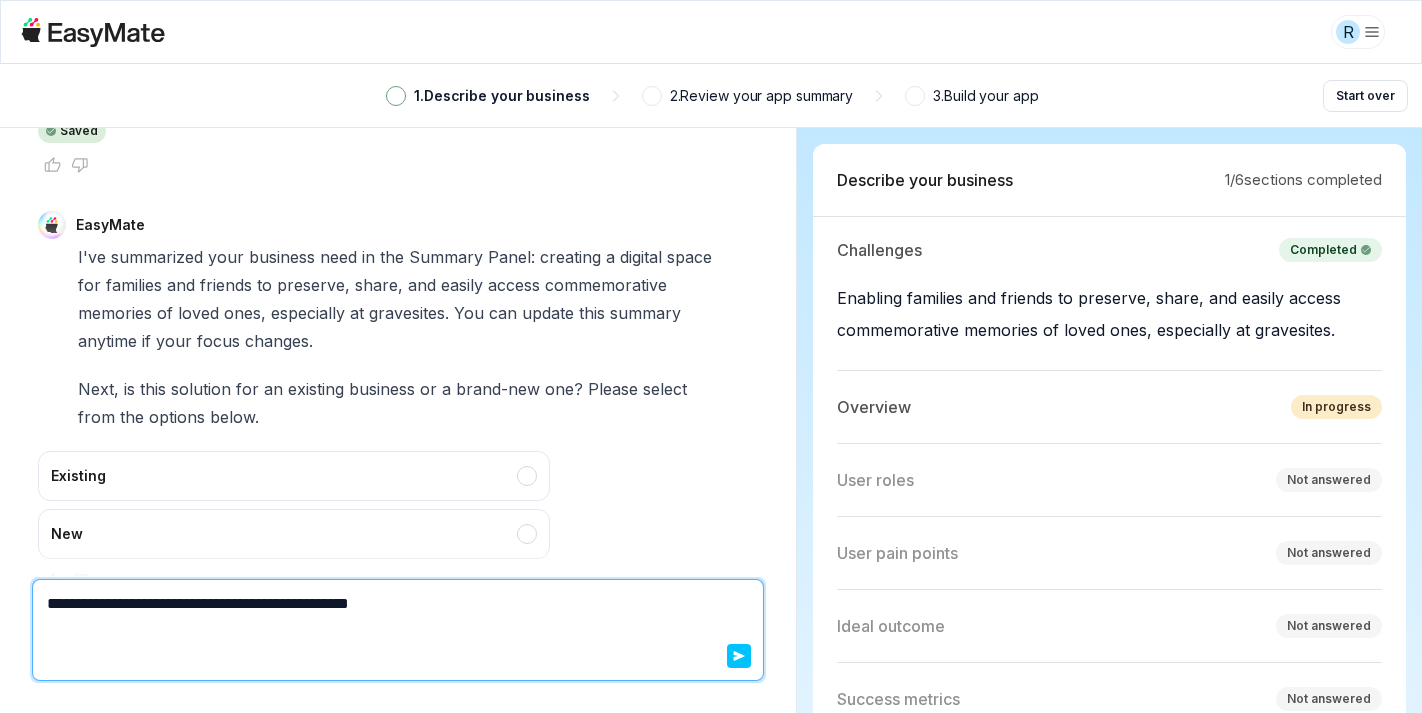 type on "*" 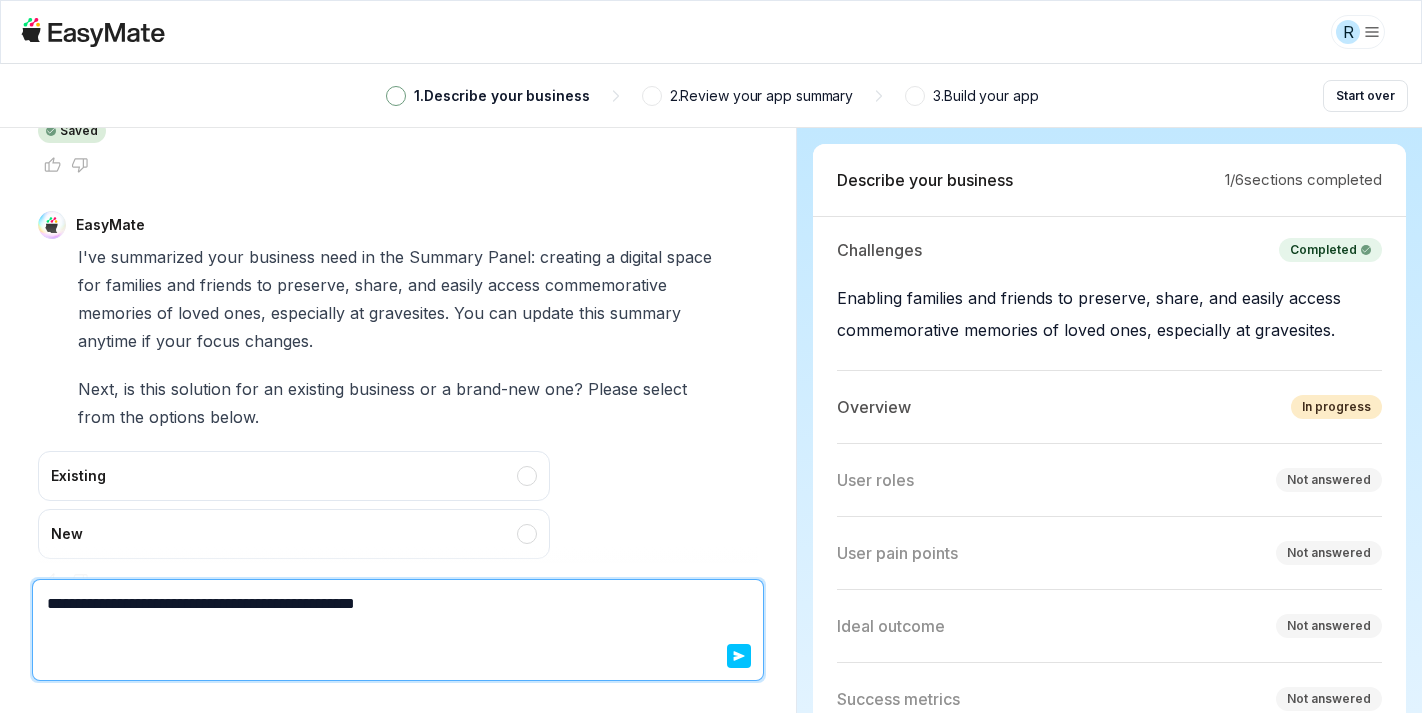 type on "*" 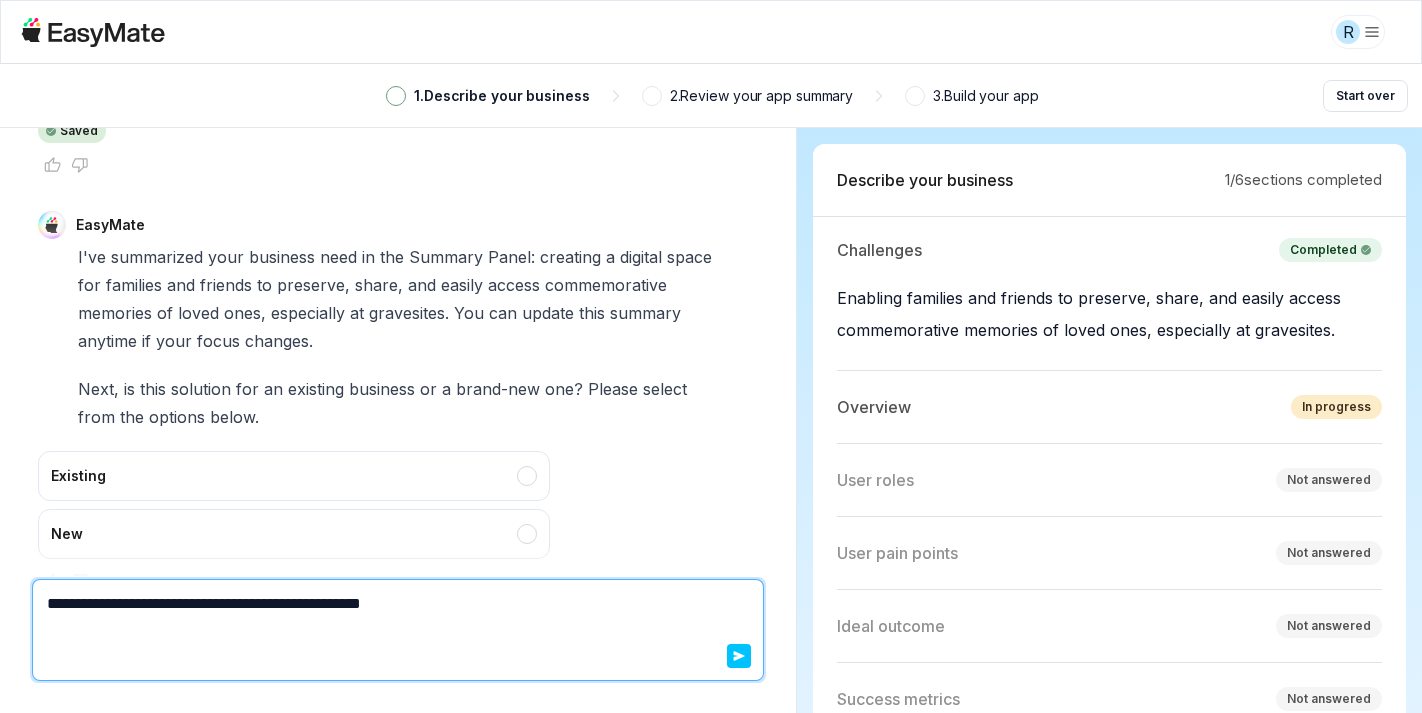 type on "*" 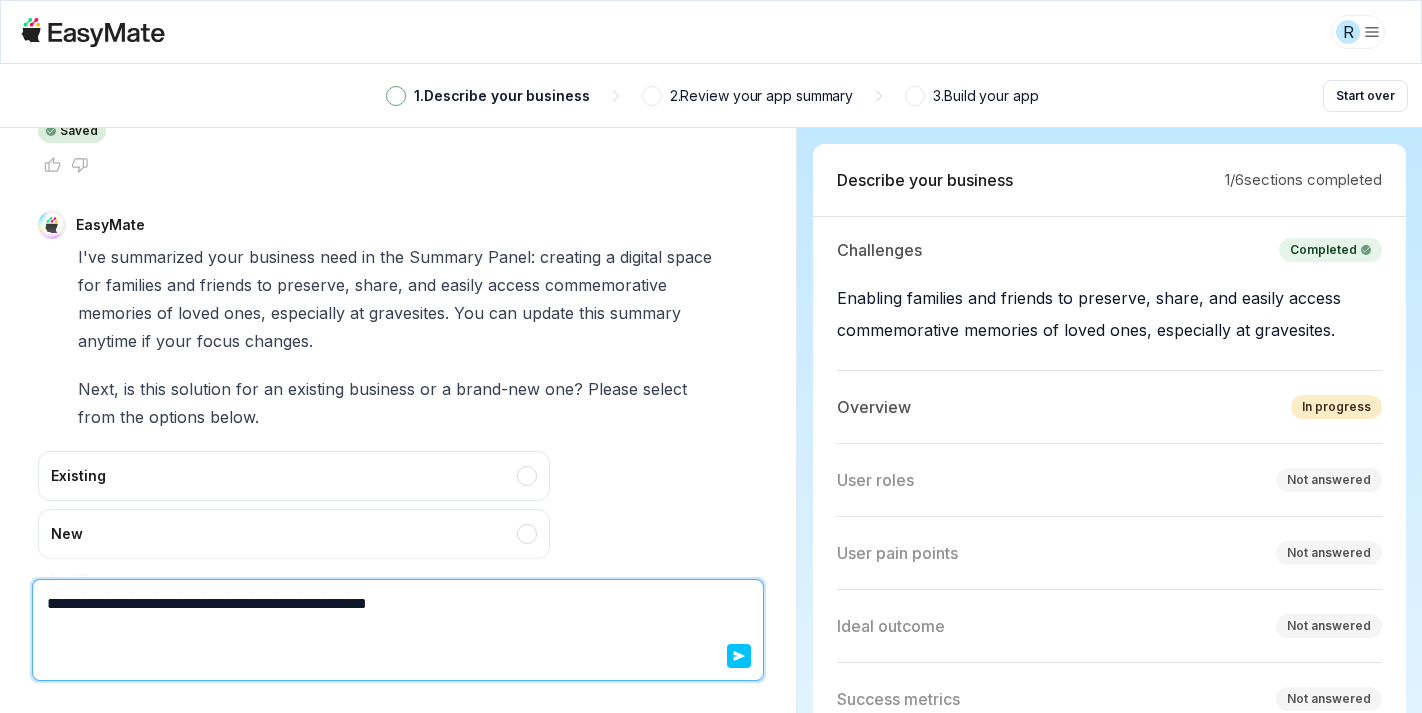 type on "*" 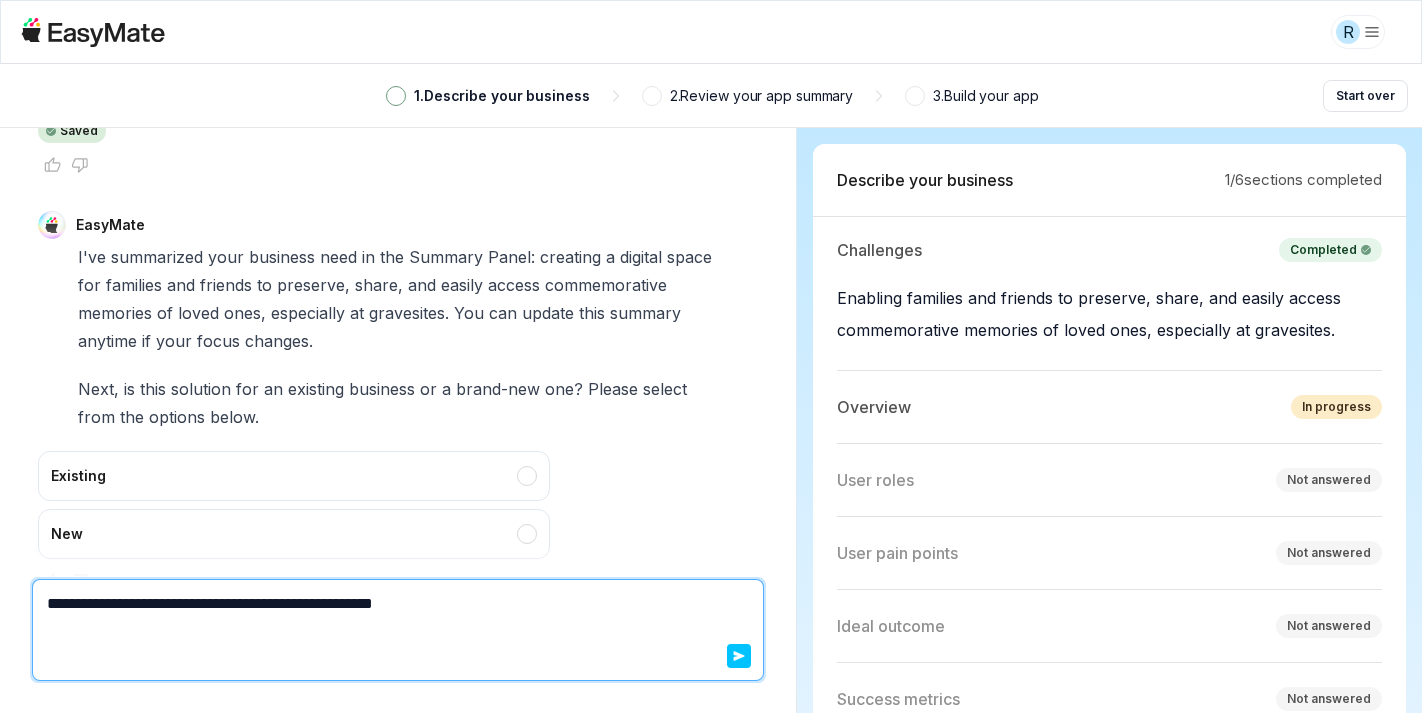 type on "*" 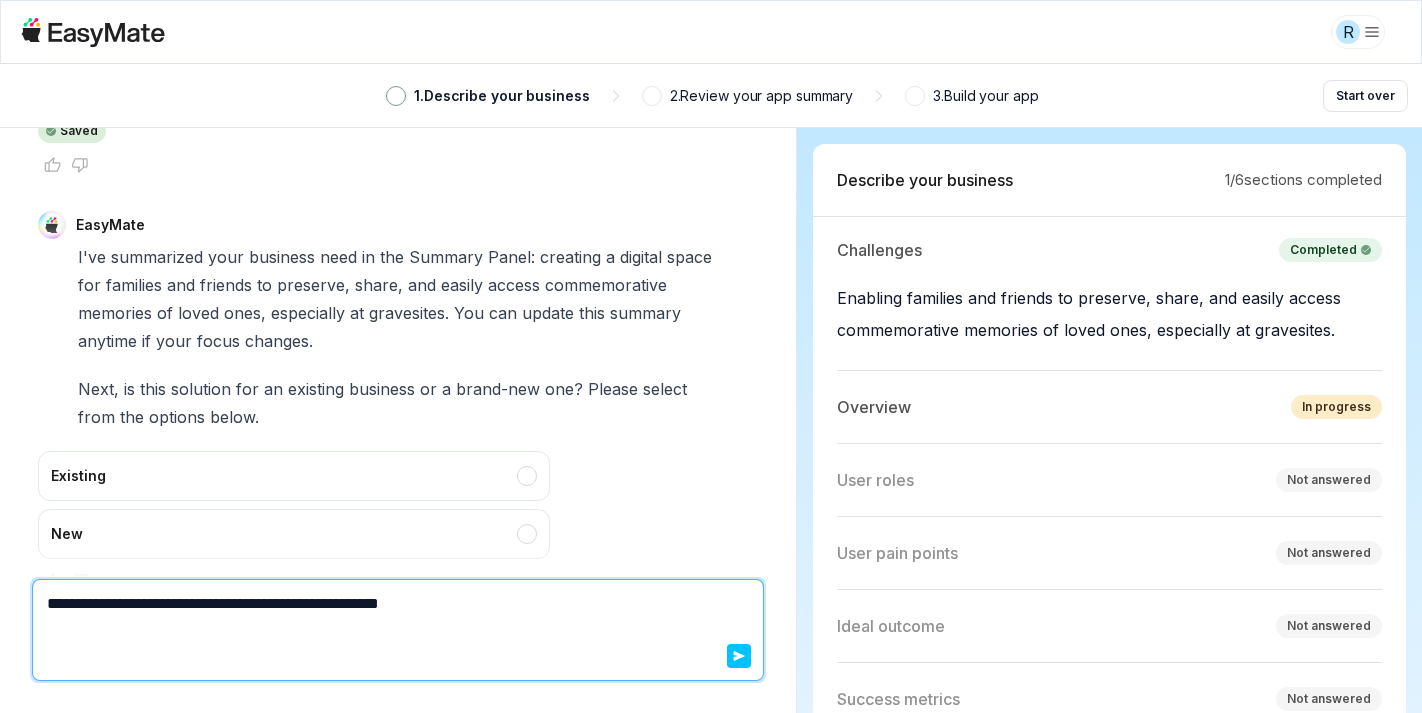 type on "*" 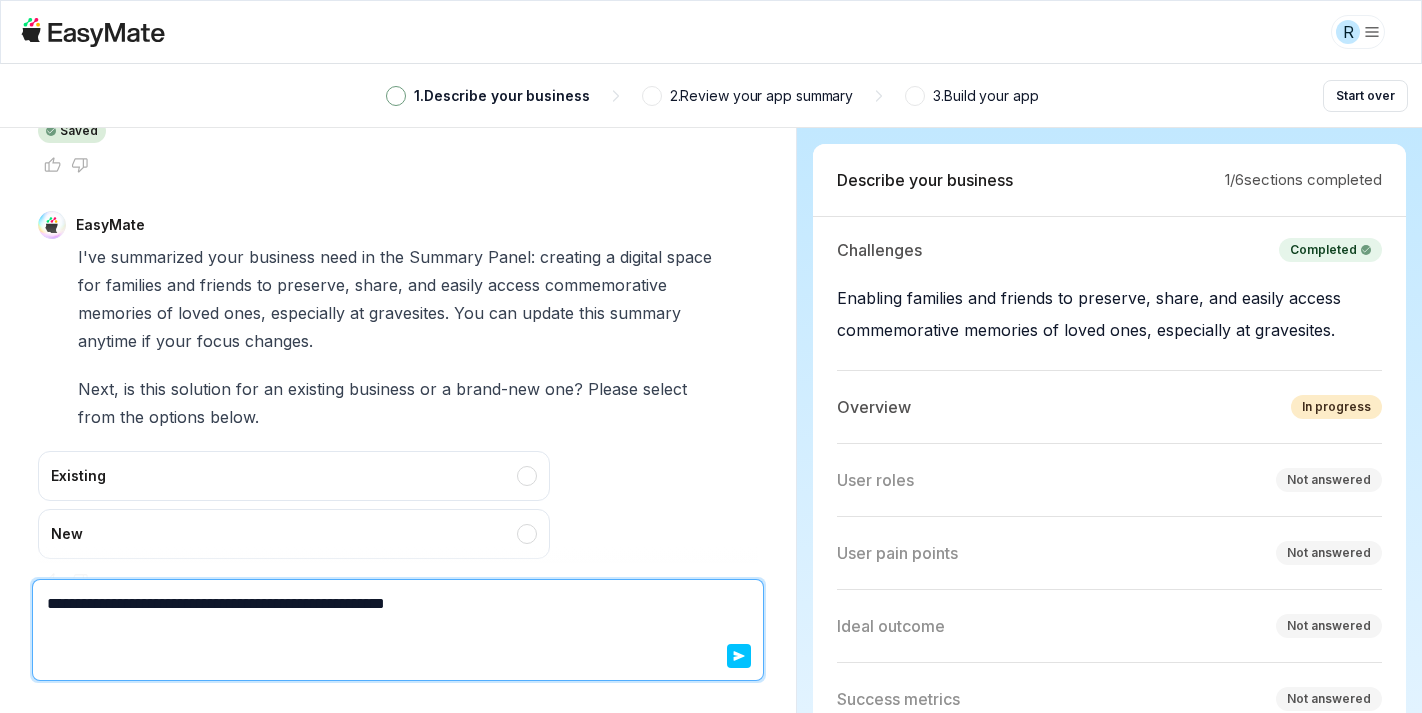 type on "*" 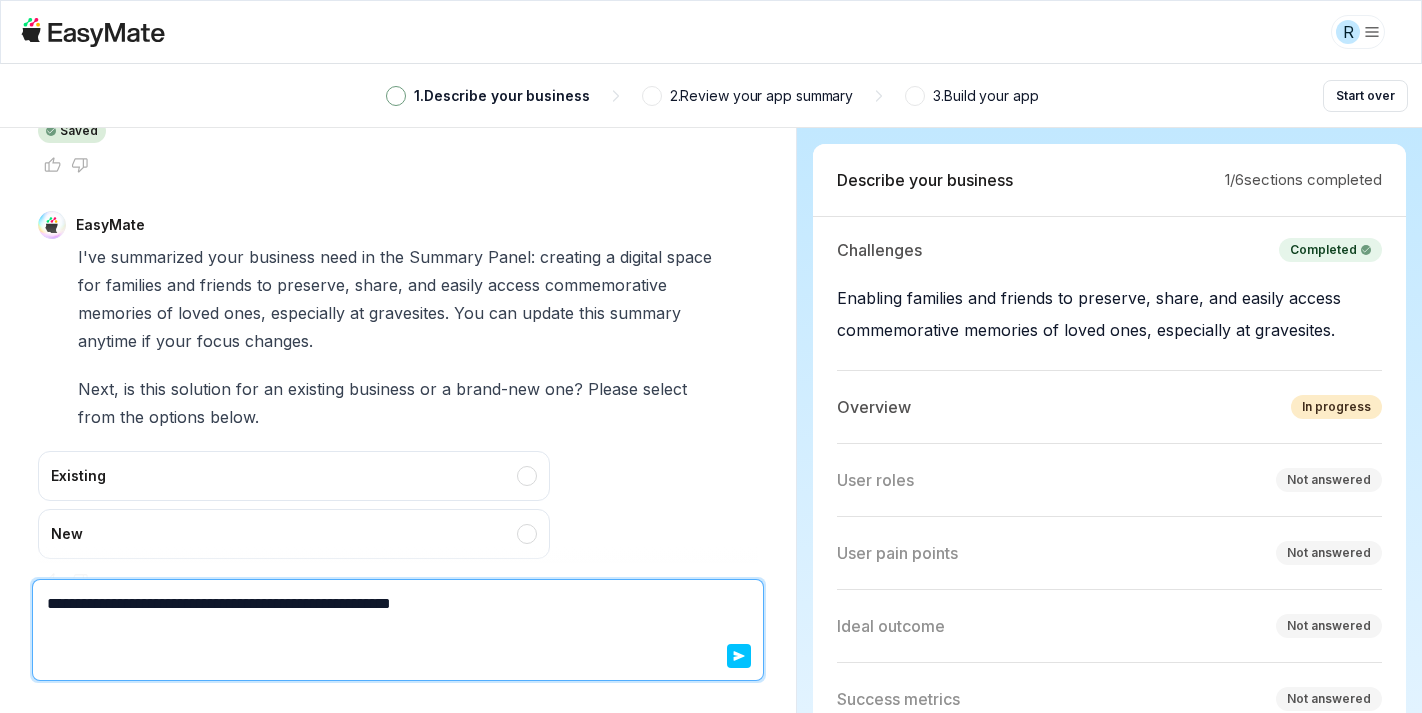 type on "*" 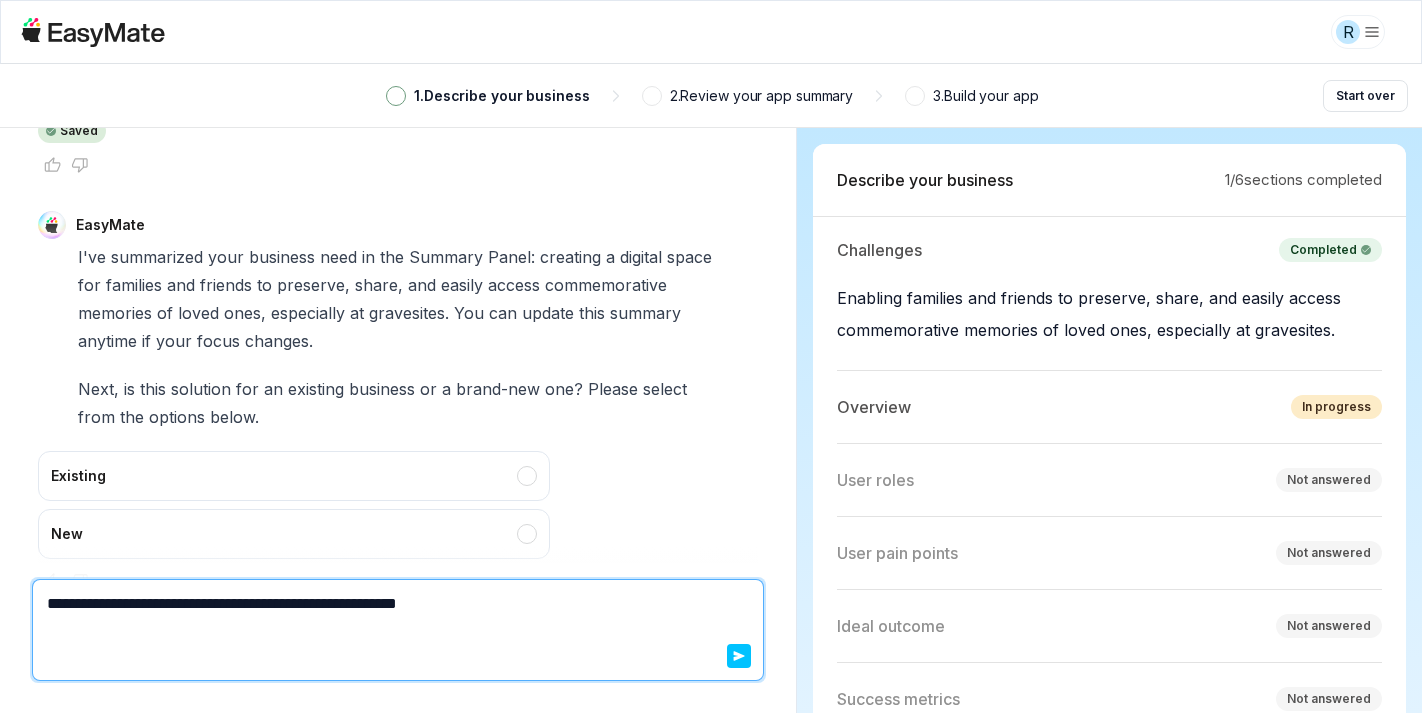 type on "*" 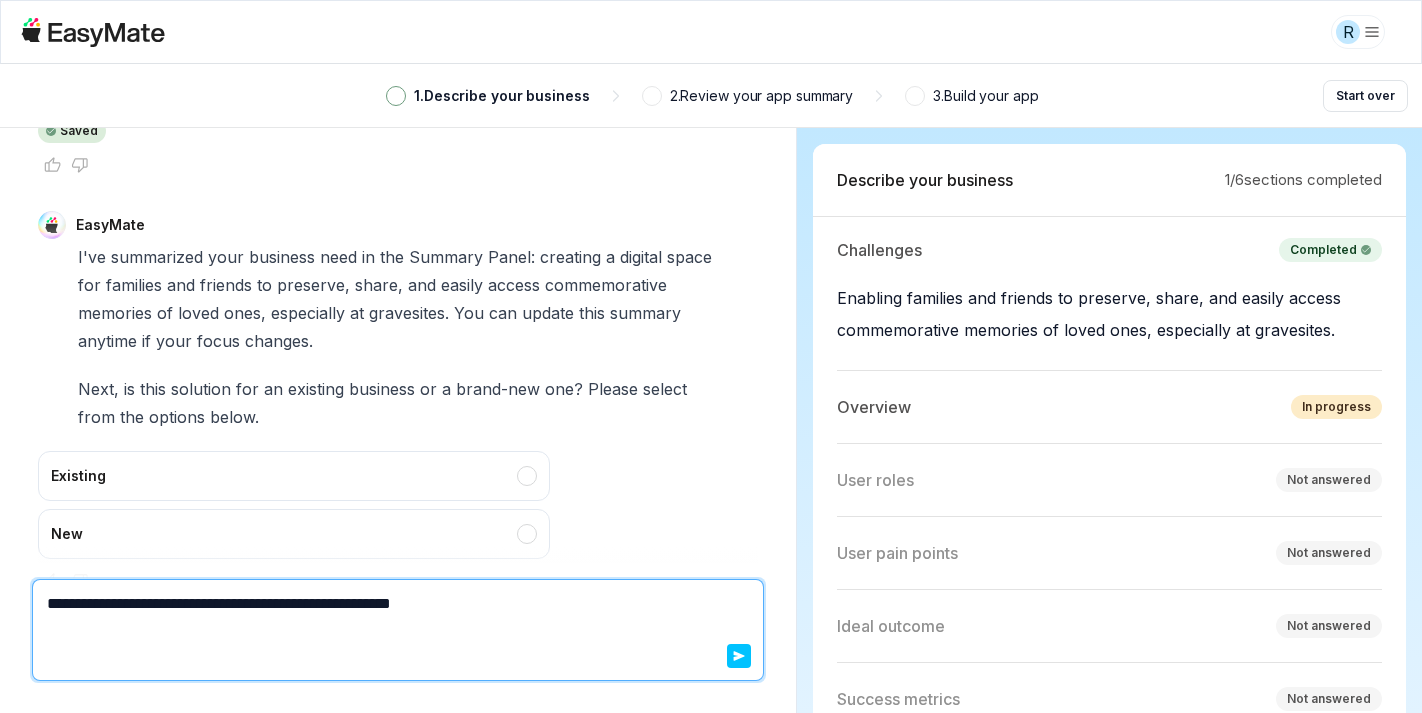 type on "*" 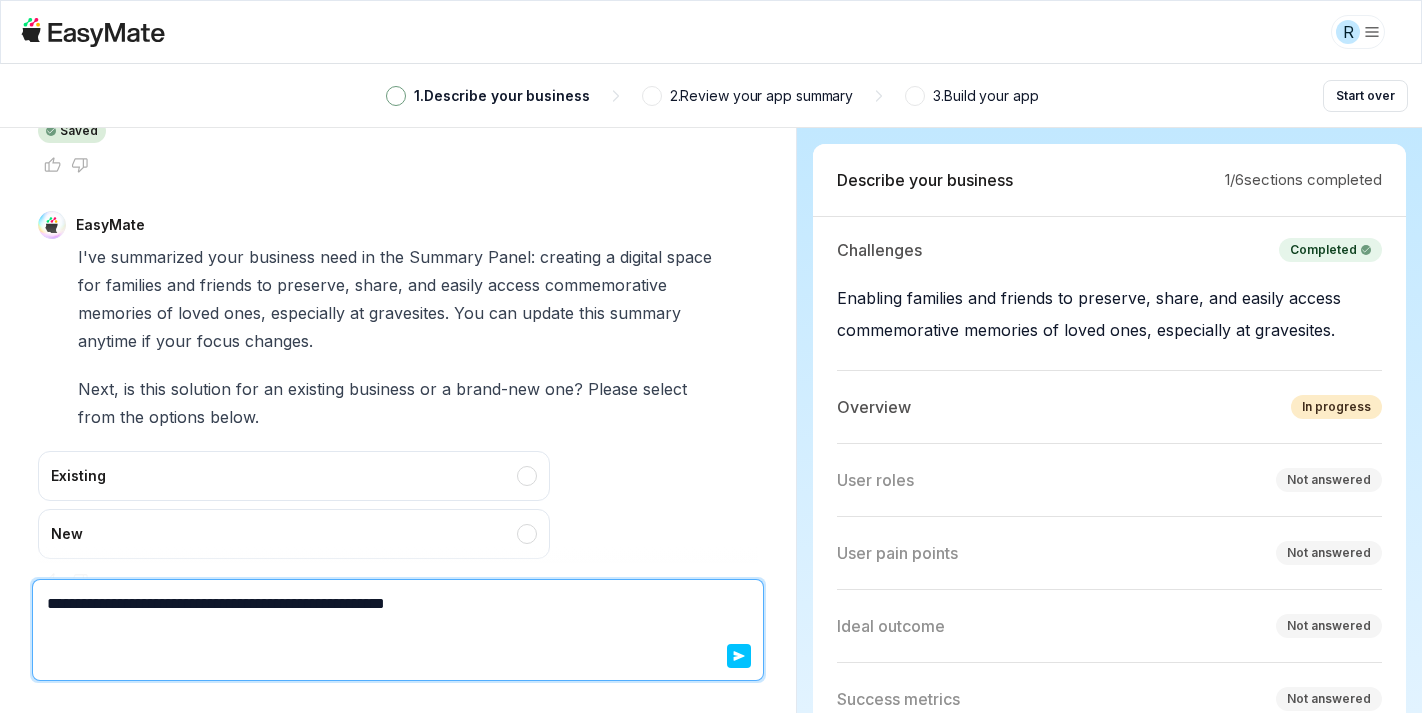 type on "*" 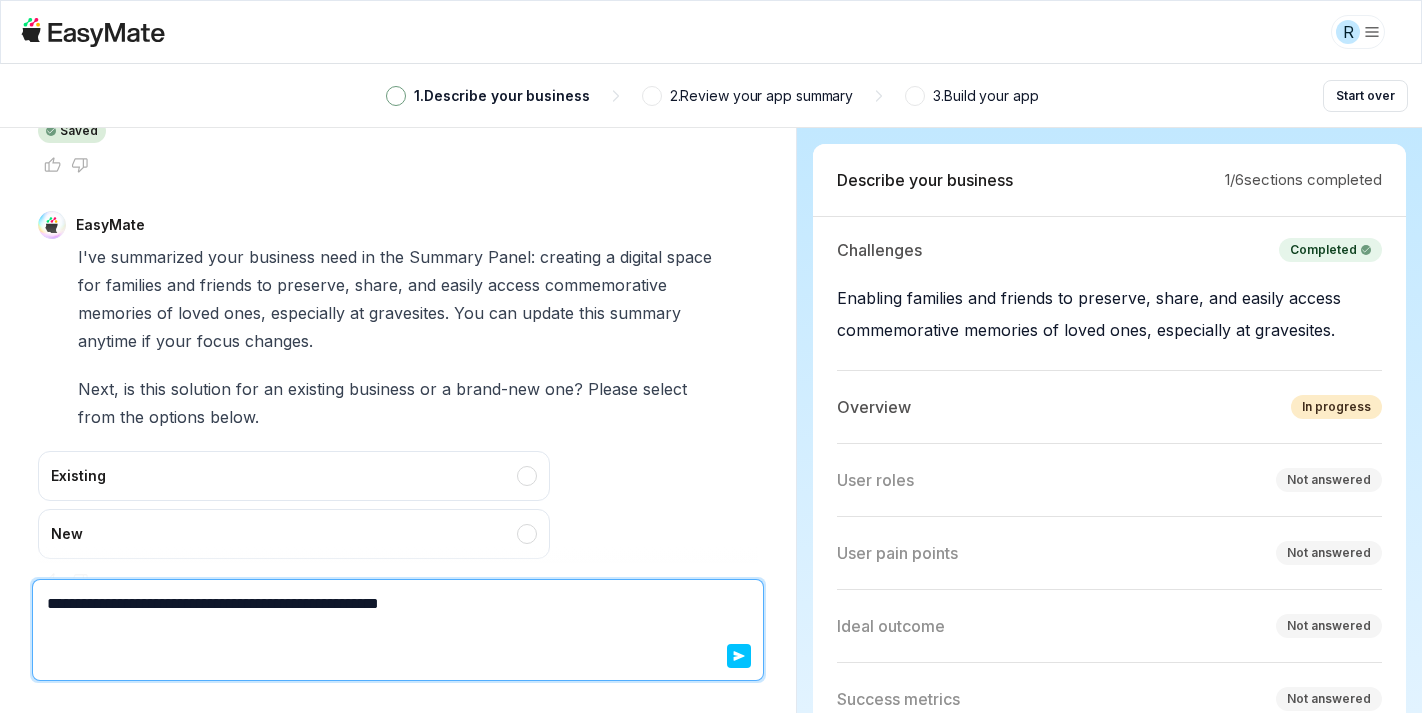 type on "*" 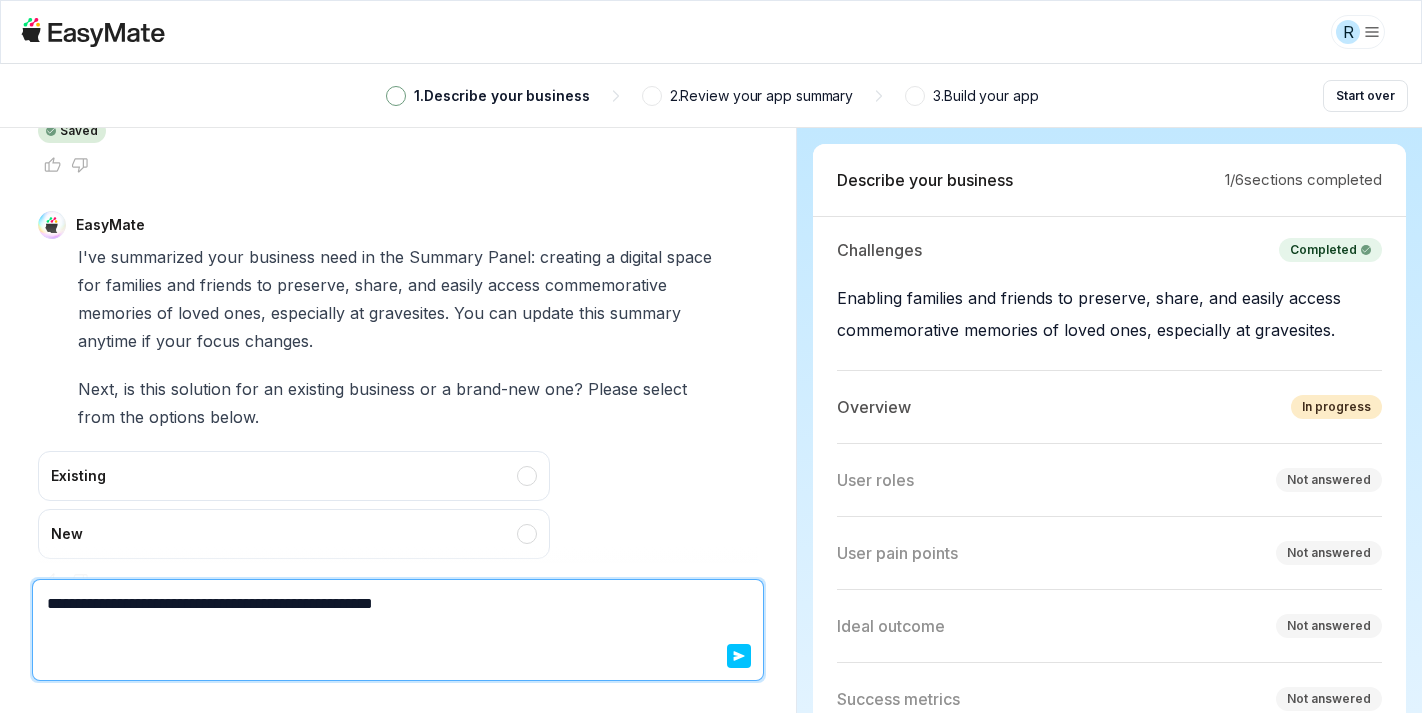 type on "*" 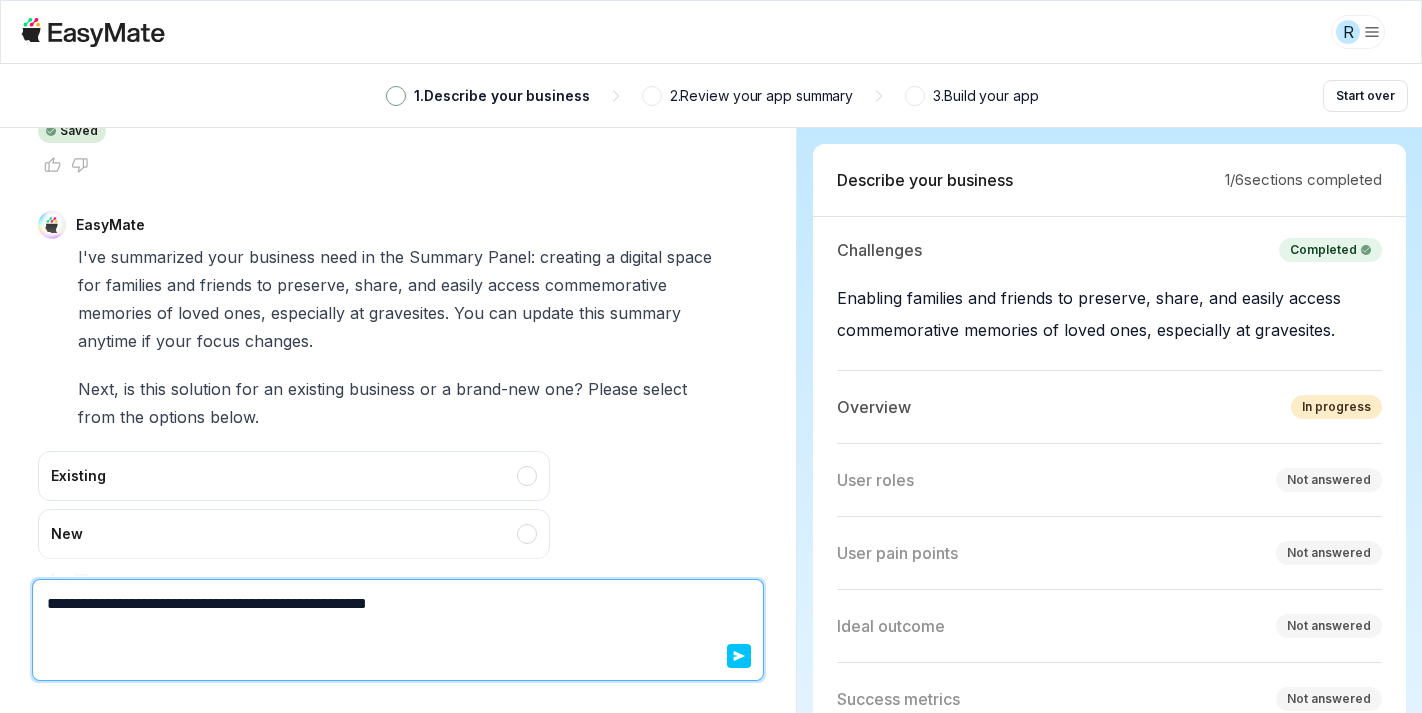 type on "*" 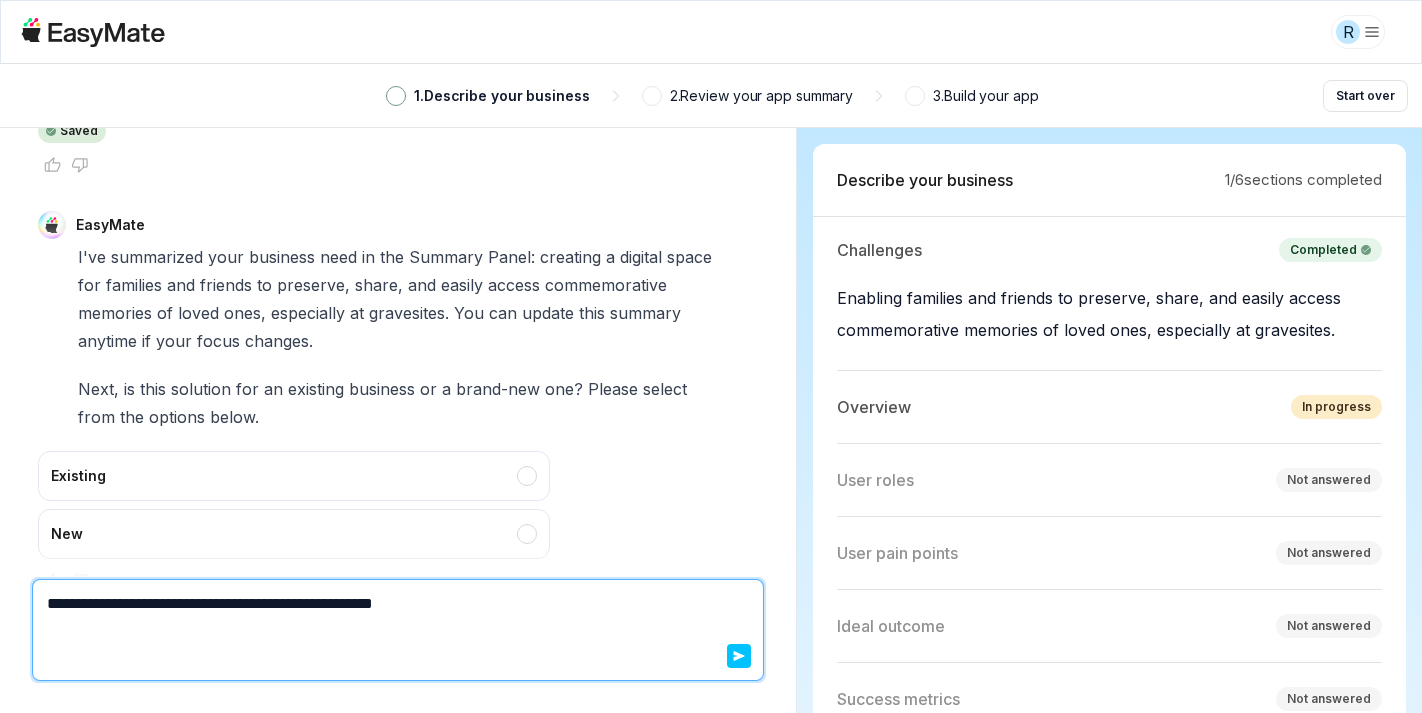 type on "*" 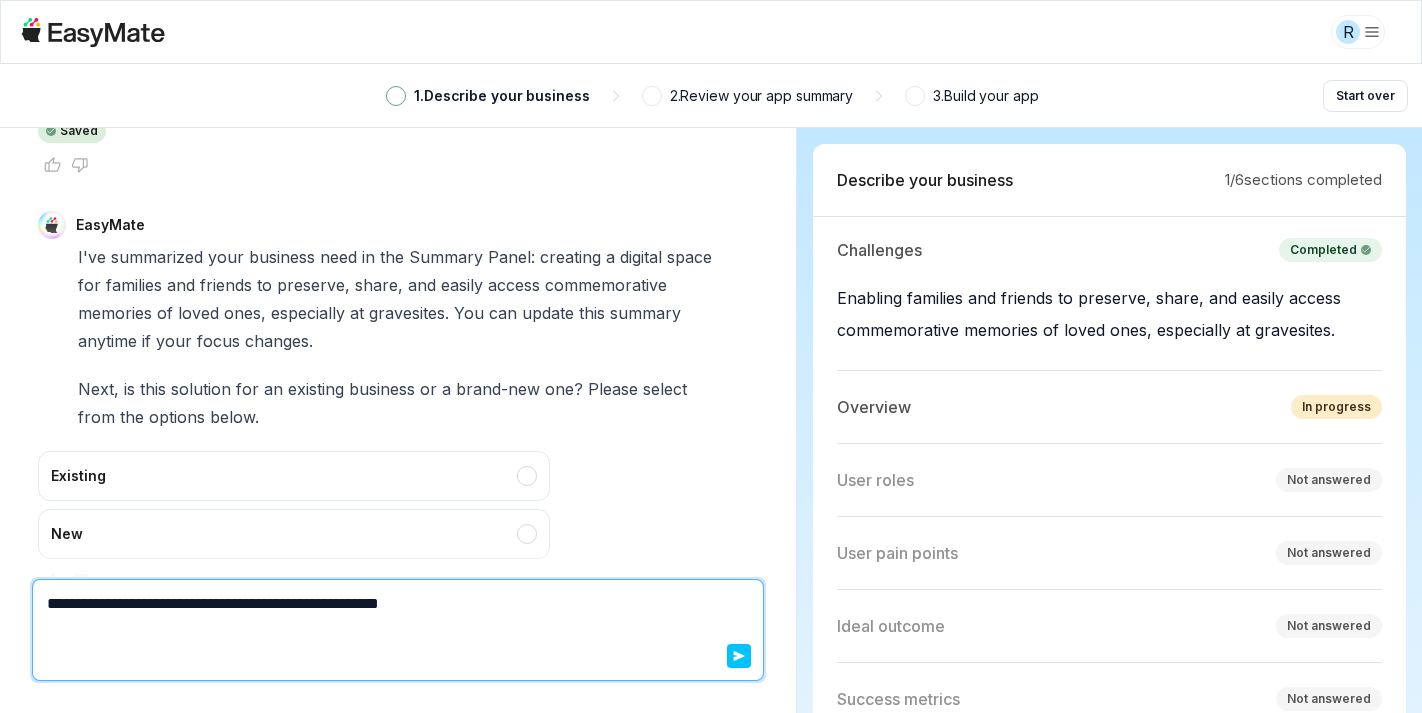 type on "*" 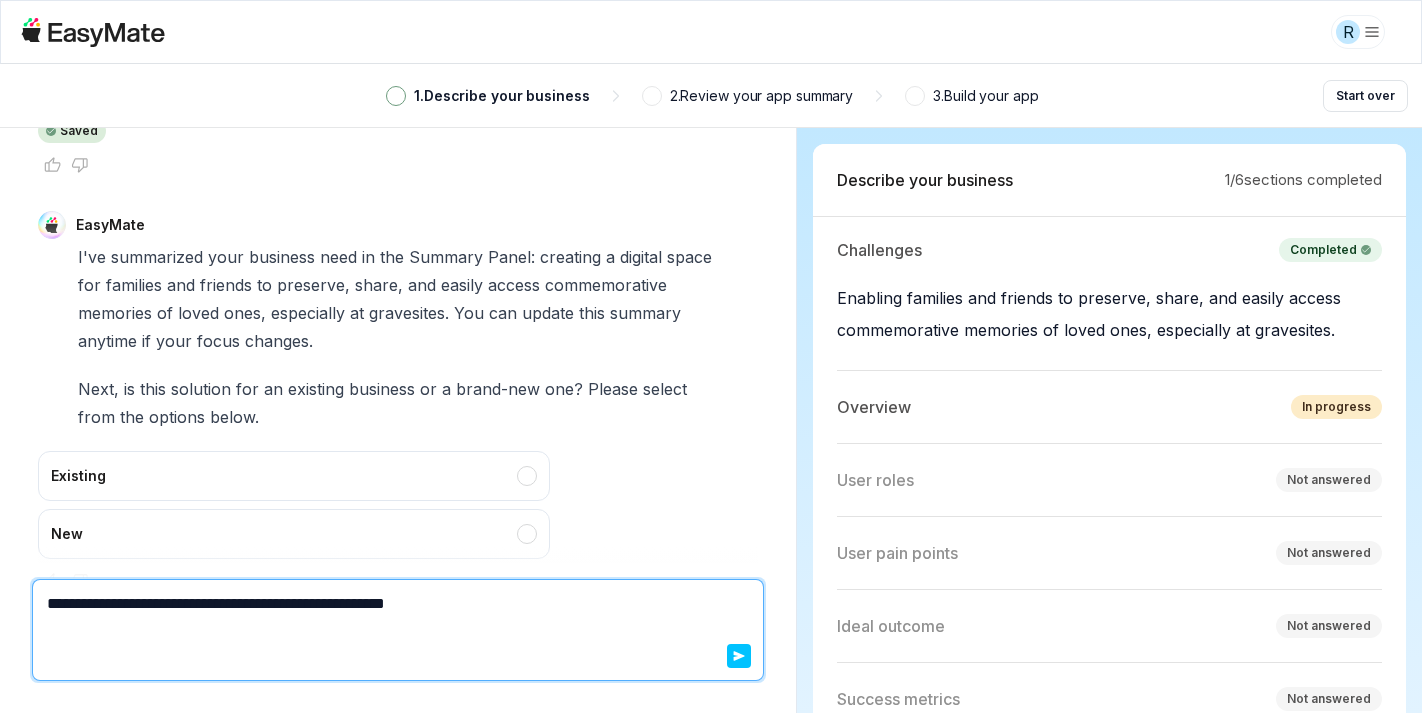 type on "*" 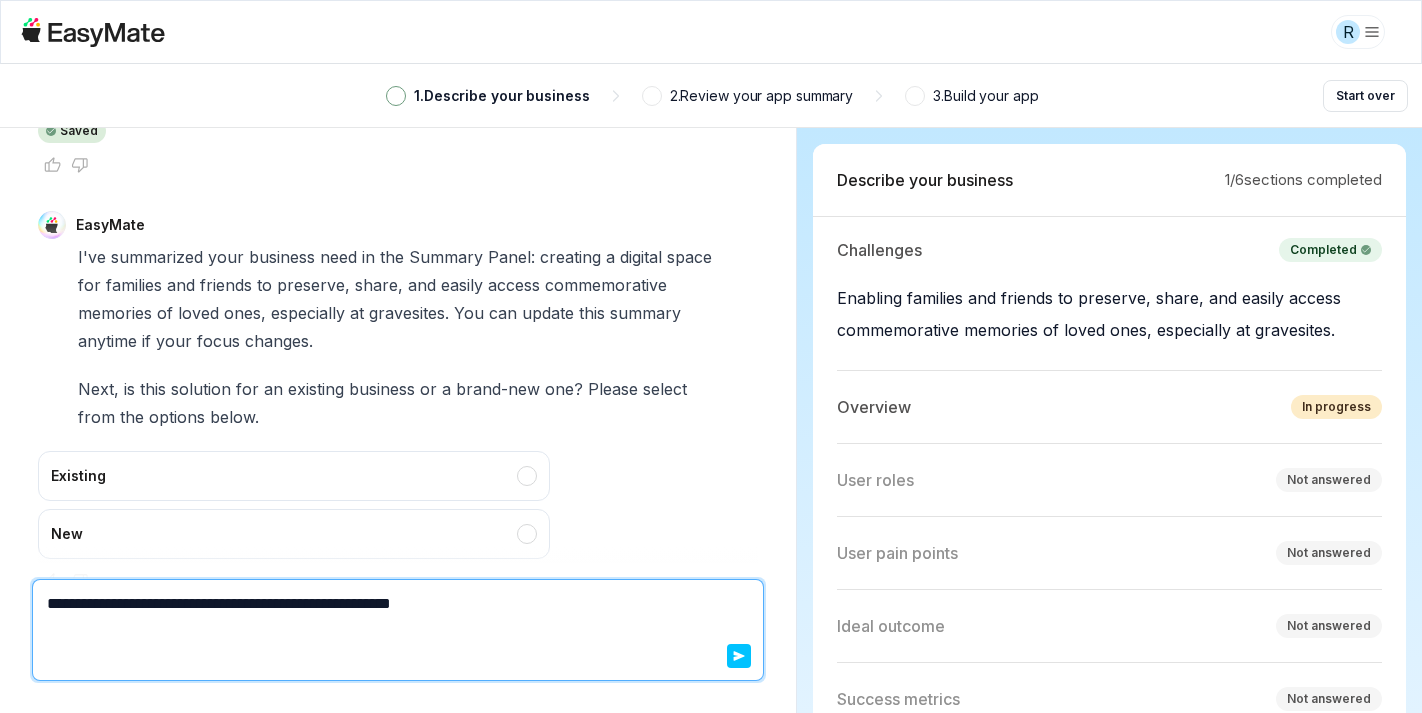 type on "*" 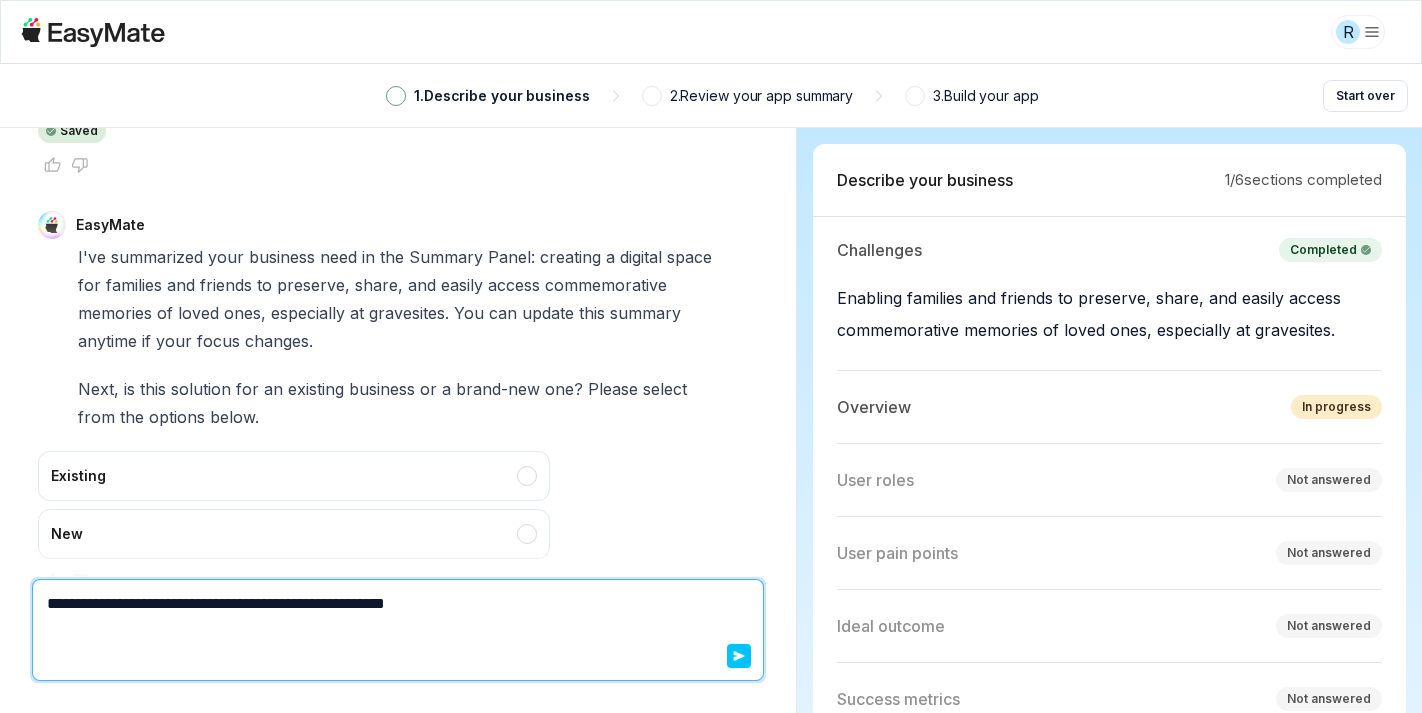 type on "*" 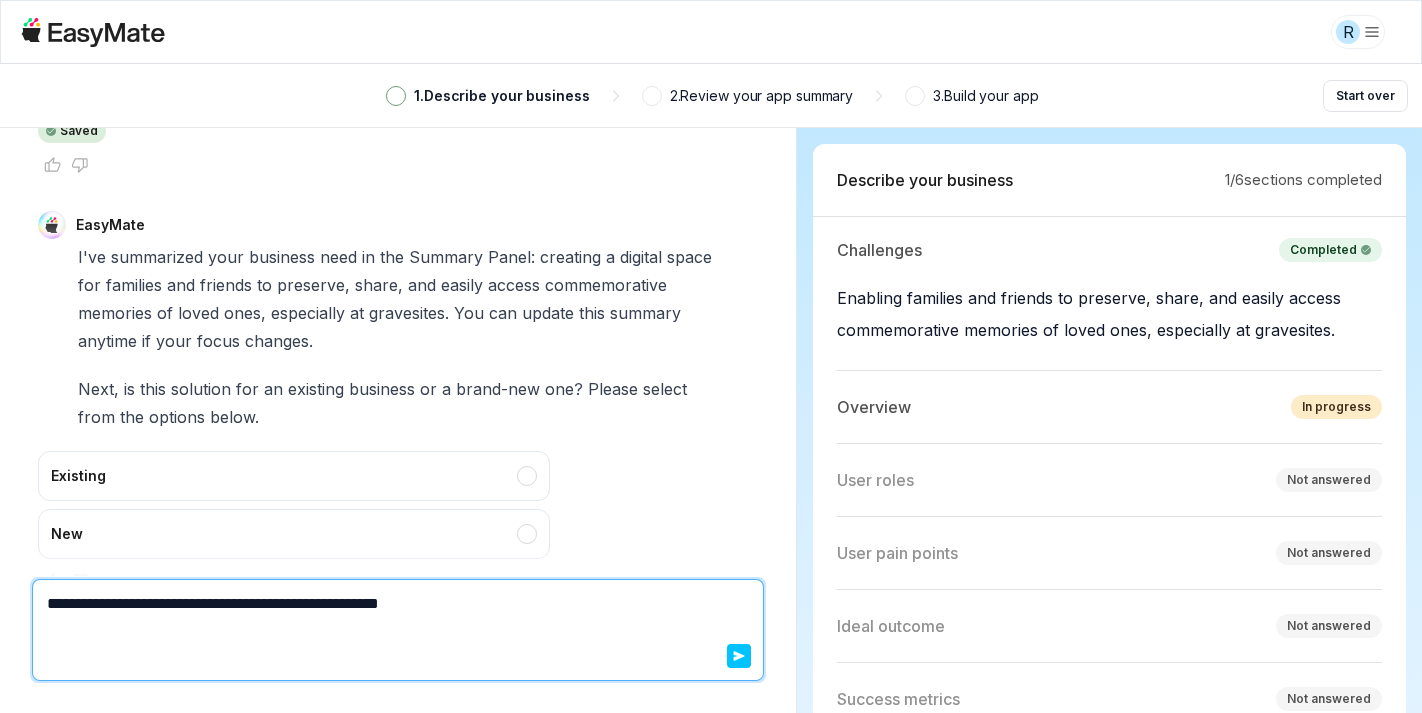 type on "*" 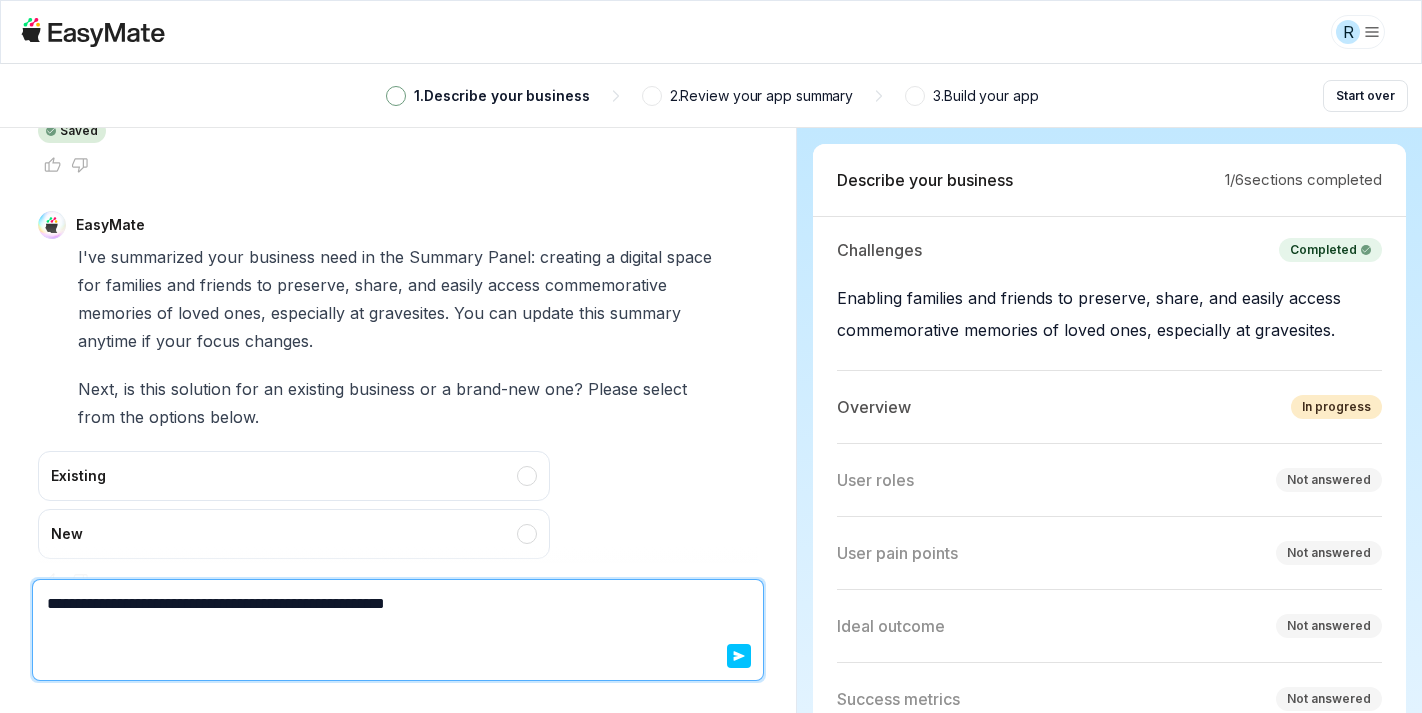 type on "*" 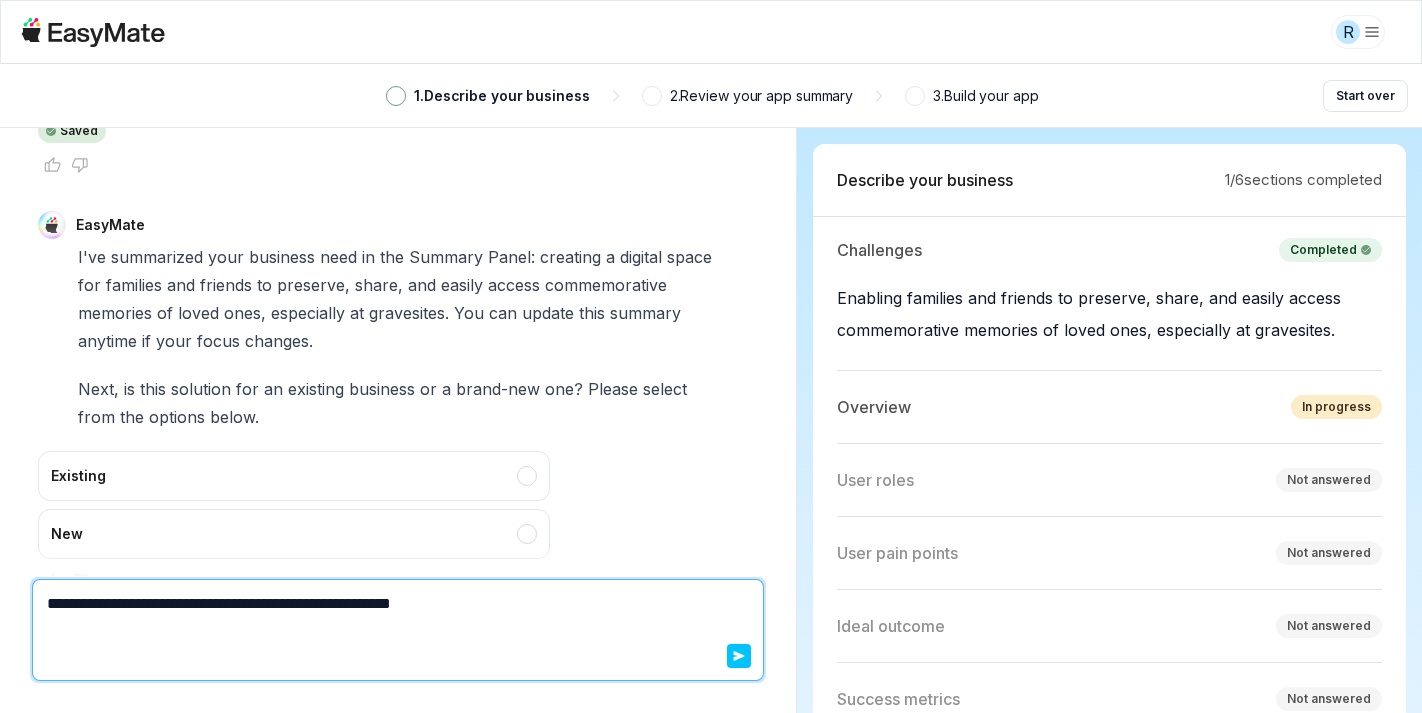 type on "*" 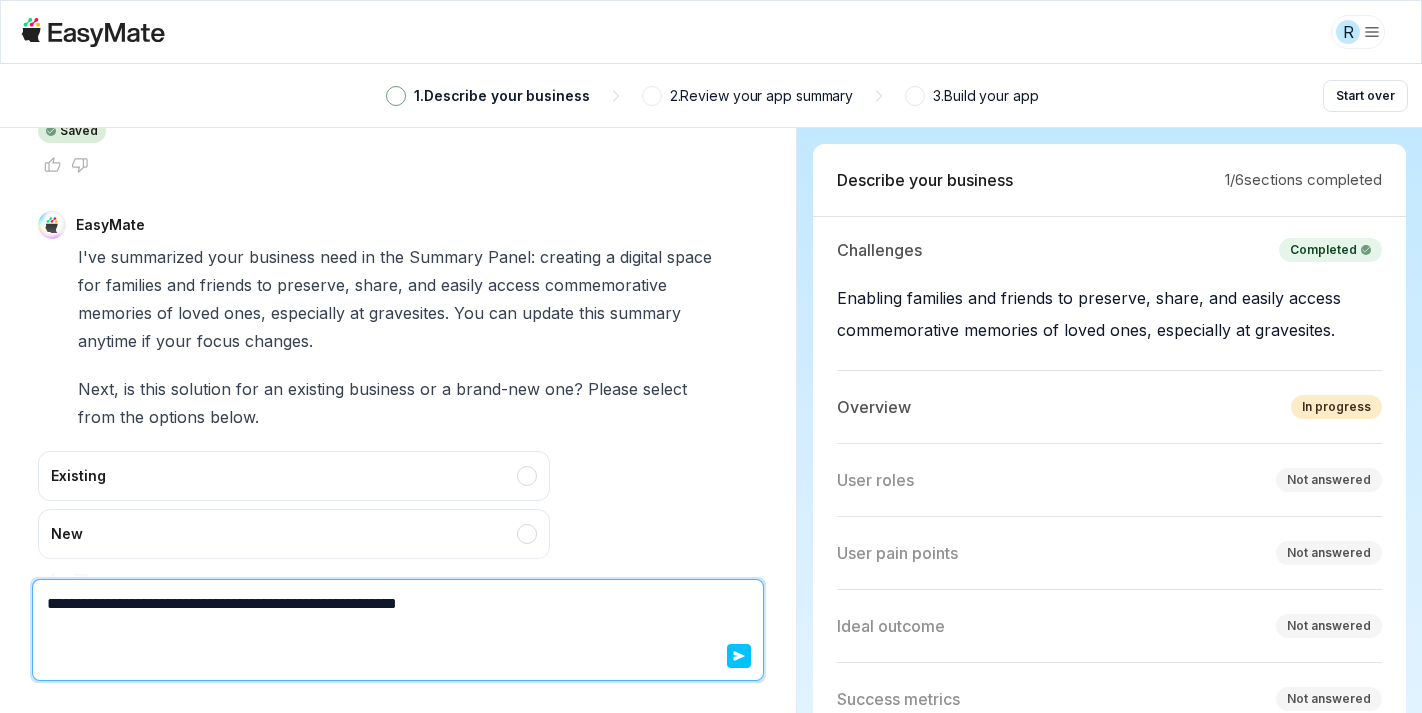 type on "*" 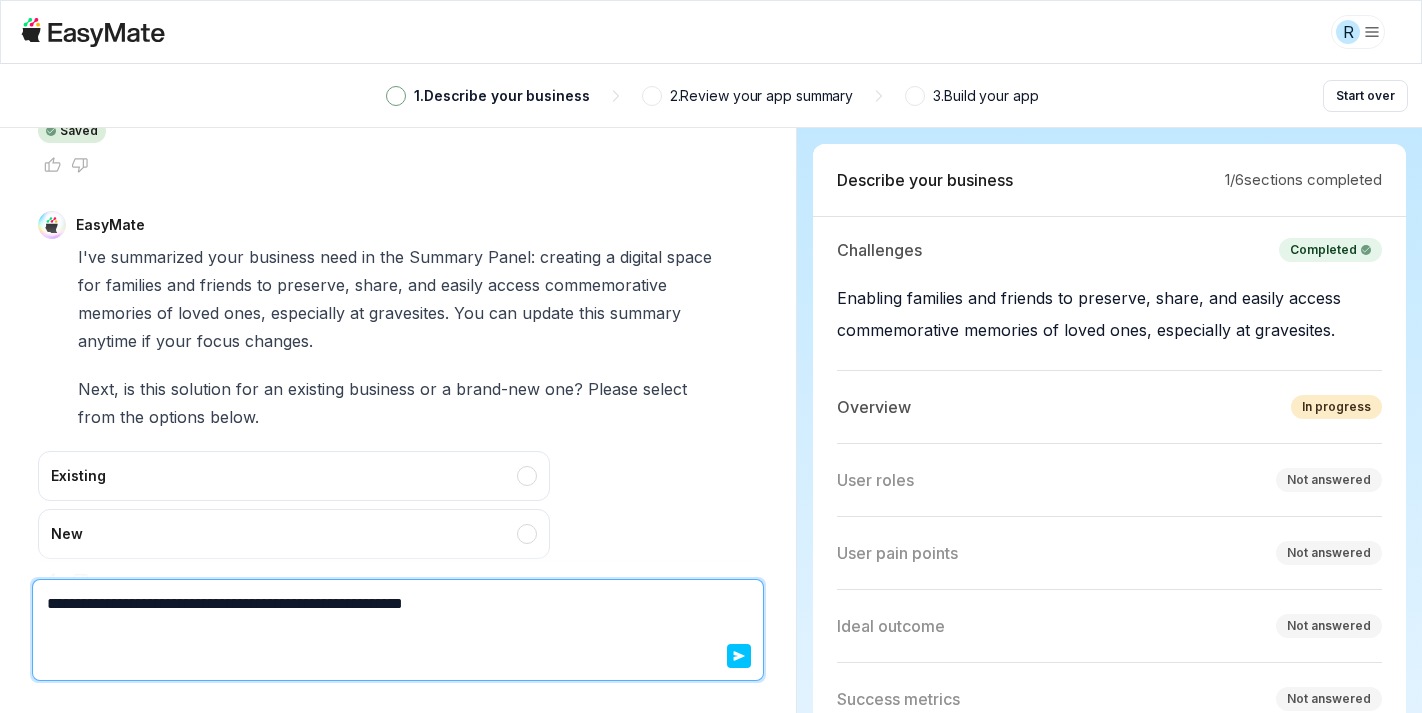 type 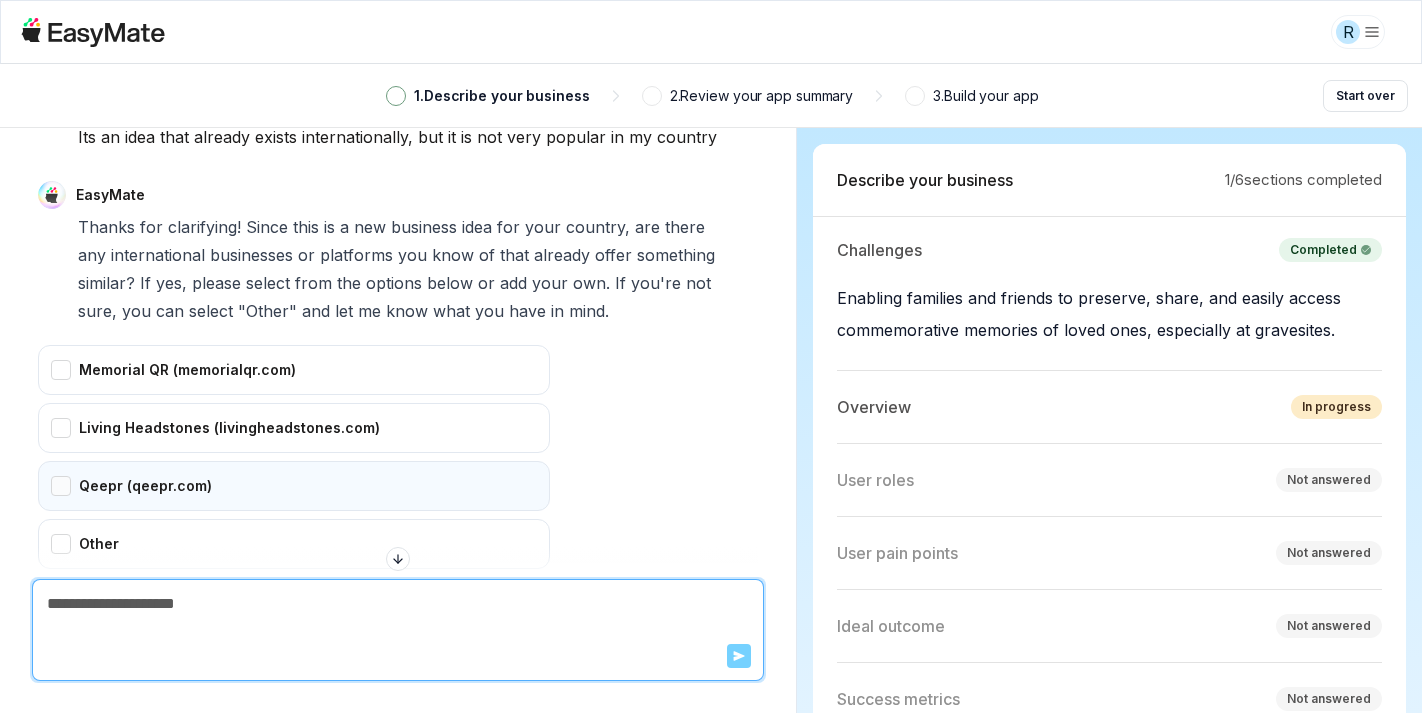 scroll, scrollTop: 1323, scrollLeft: 0, axis: vertical 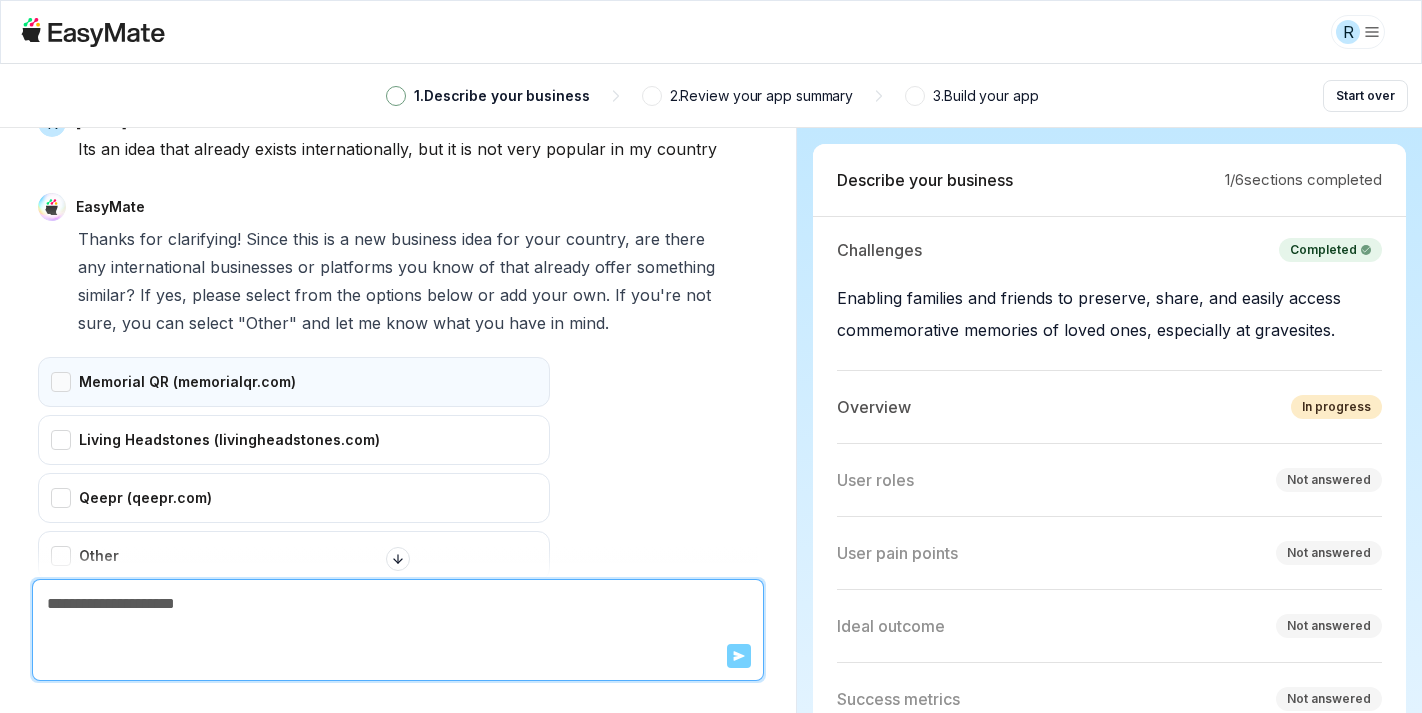 click on "Memorial QR (memorialqr.com)" at bounding box center (294, 382) 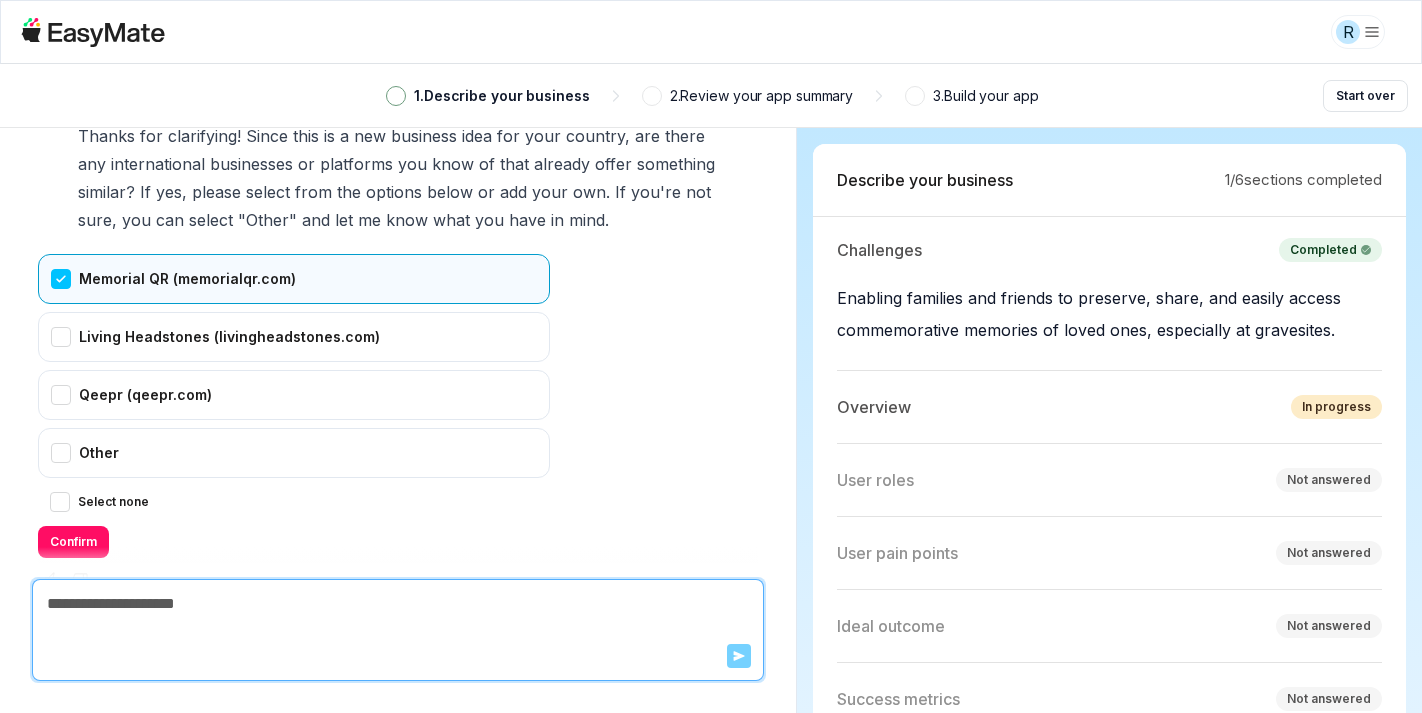 scroll, scrollTop: 1425, scrollLeft: 0, axis: vertical 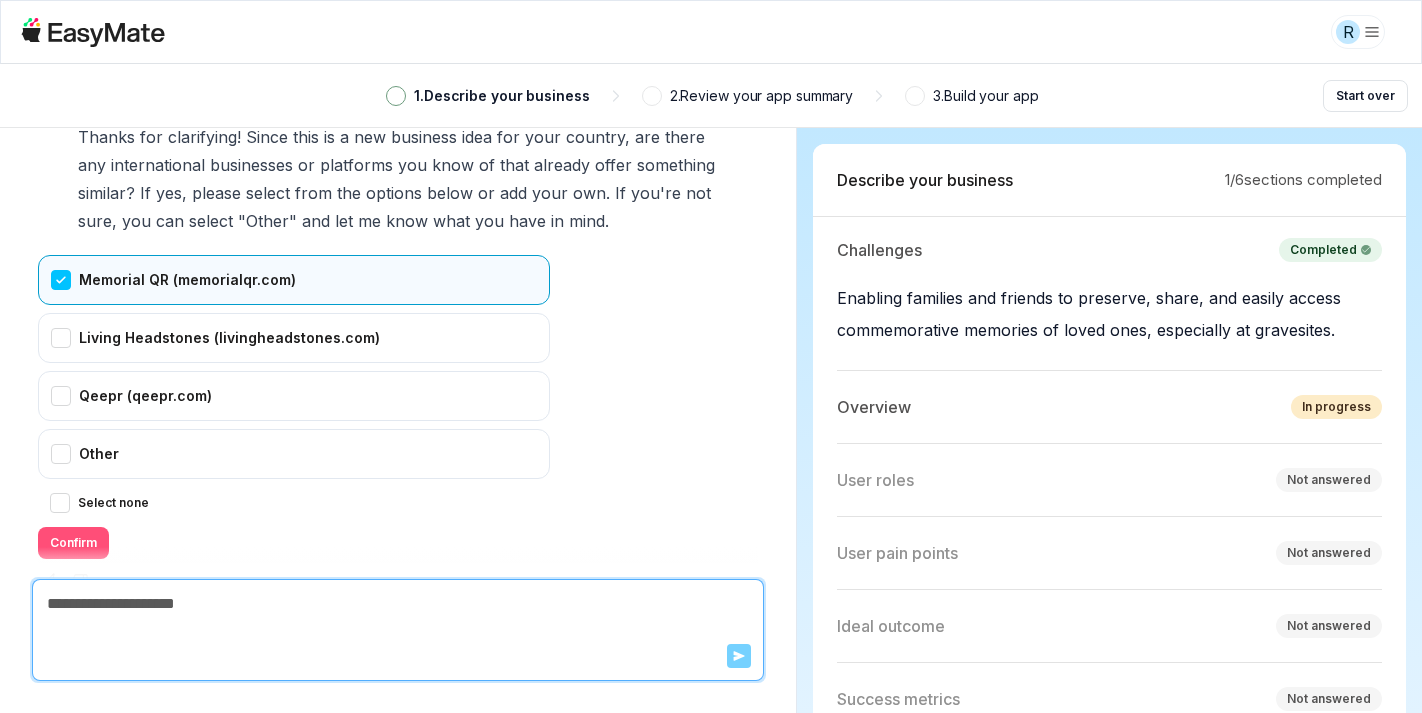 click on "Confirm" at bounding box center (73, 543) 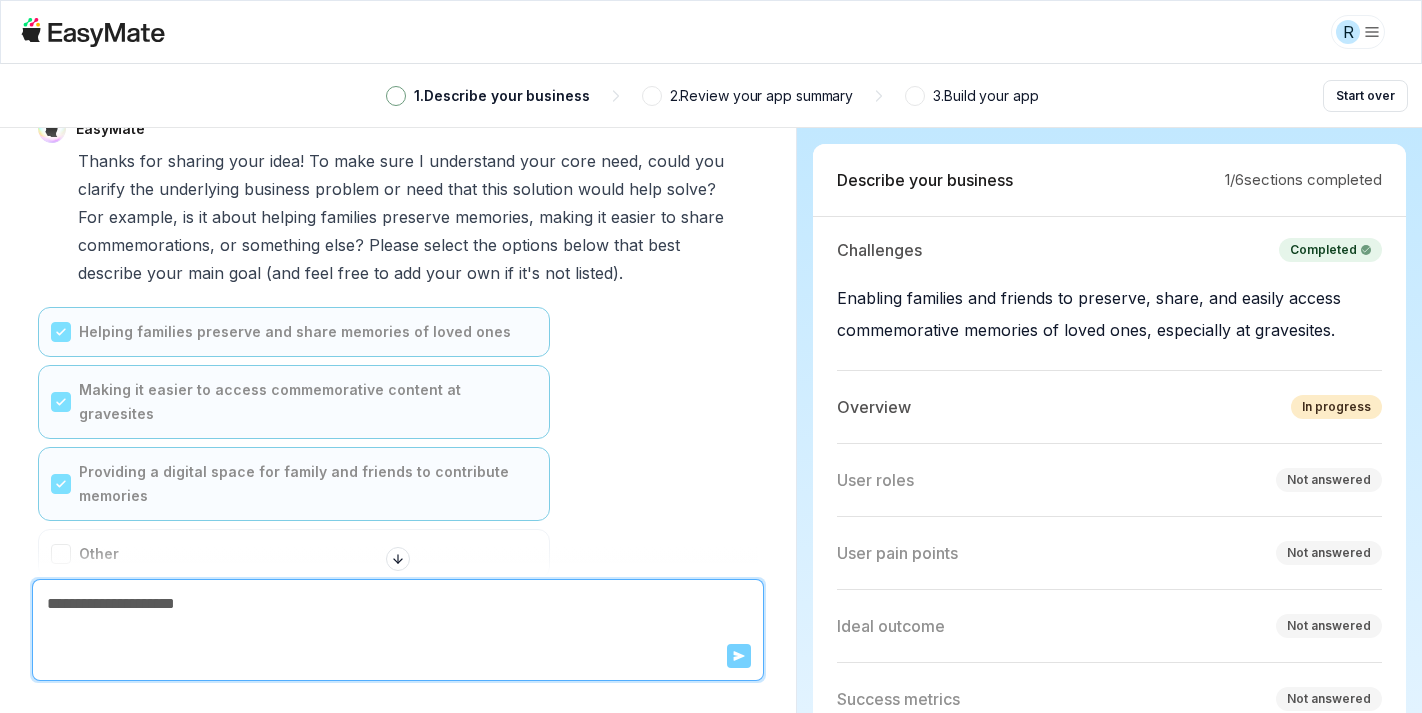 scroll, scrollTop: 335, scrollLeft: 0, axis: vertical 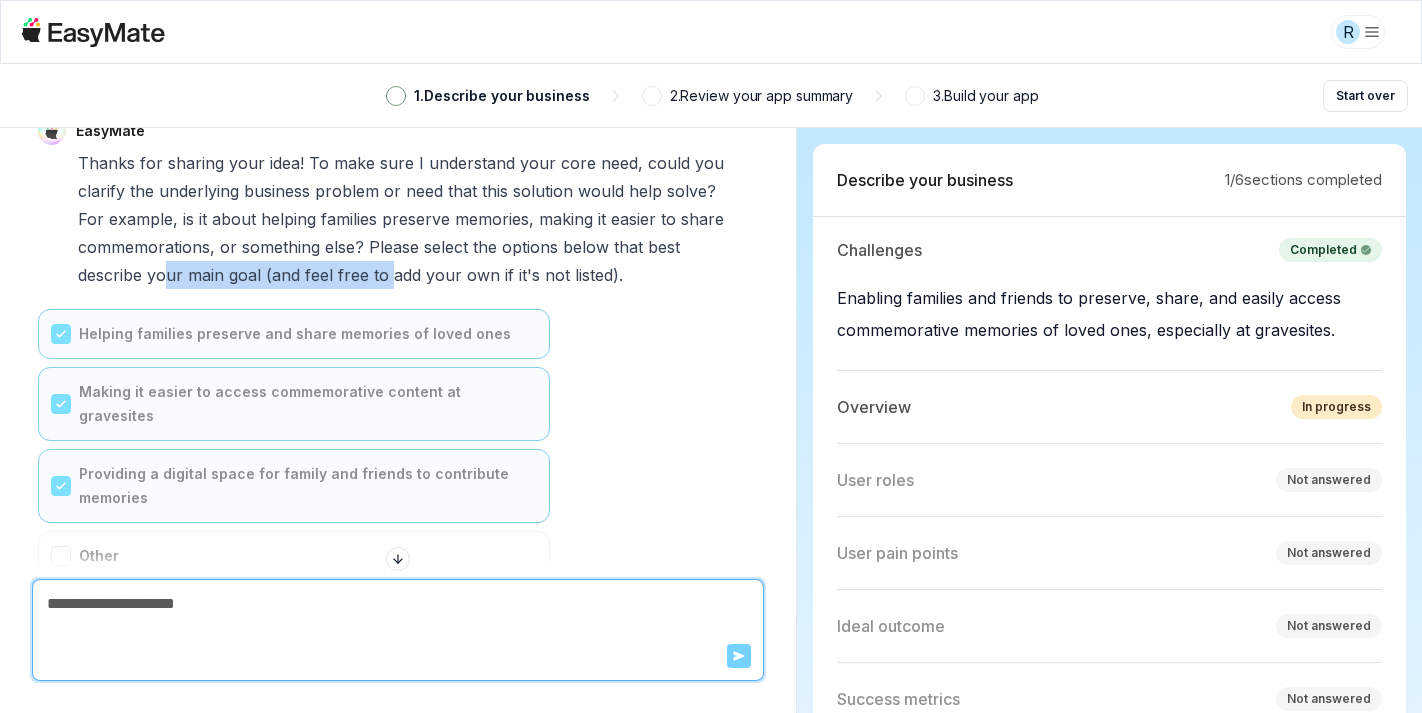 drag, startPoint x: 158, startPoint y: 255, endPoint x: 374, endPoint y: 254, distance: 216.00232 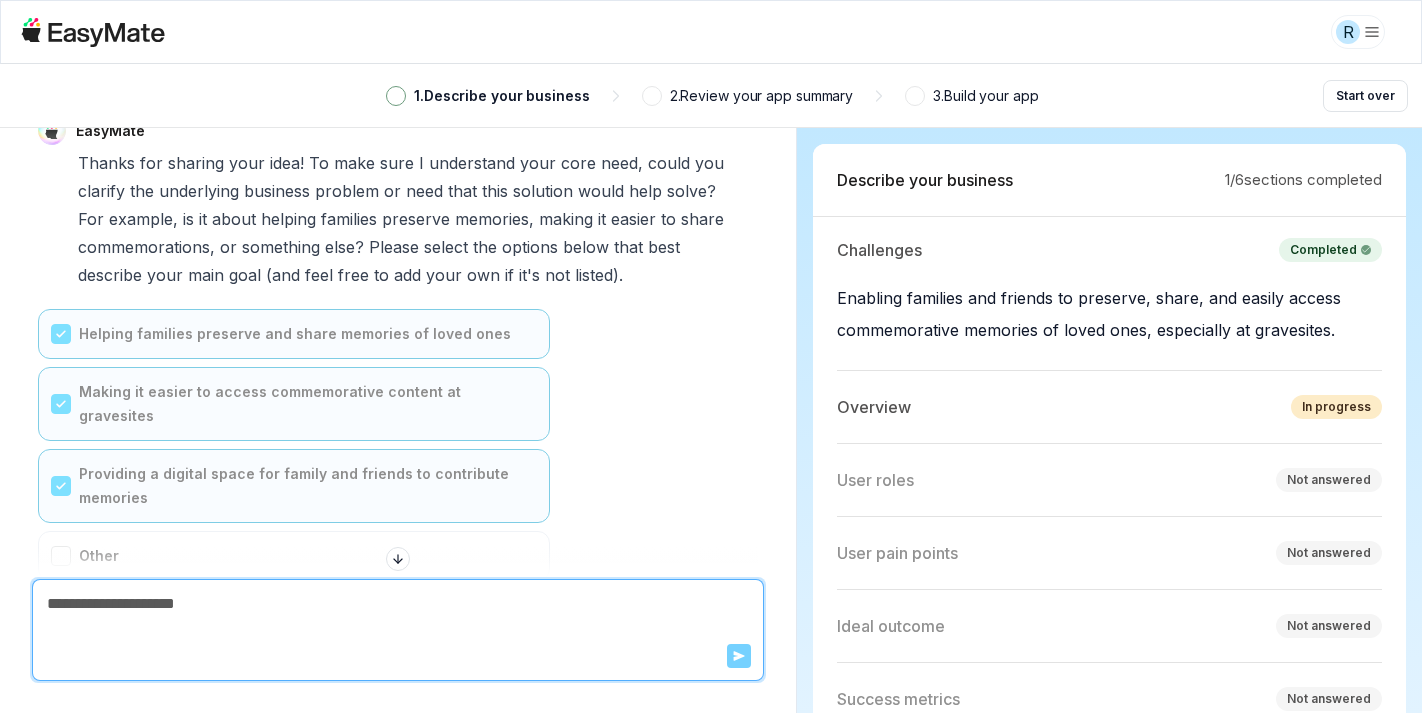 click on "Helping families preserve and share memories of loved ones Making it easier to access commemorative content at gravesites Providing a digital space for family and friends to contribute memories Other Saved" at bounding box center [398, 461] 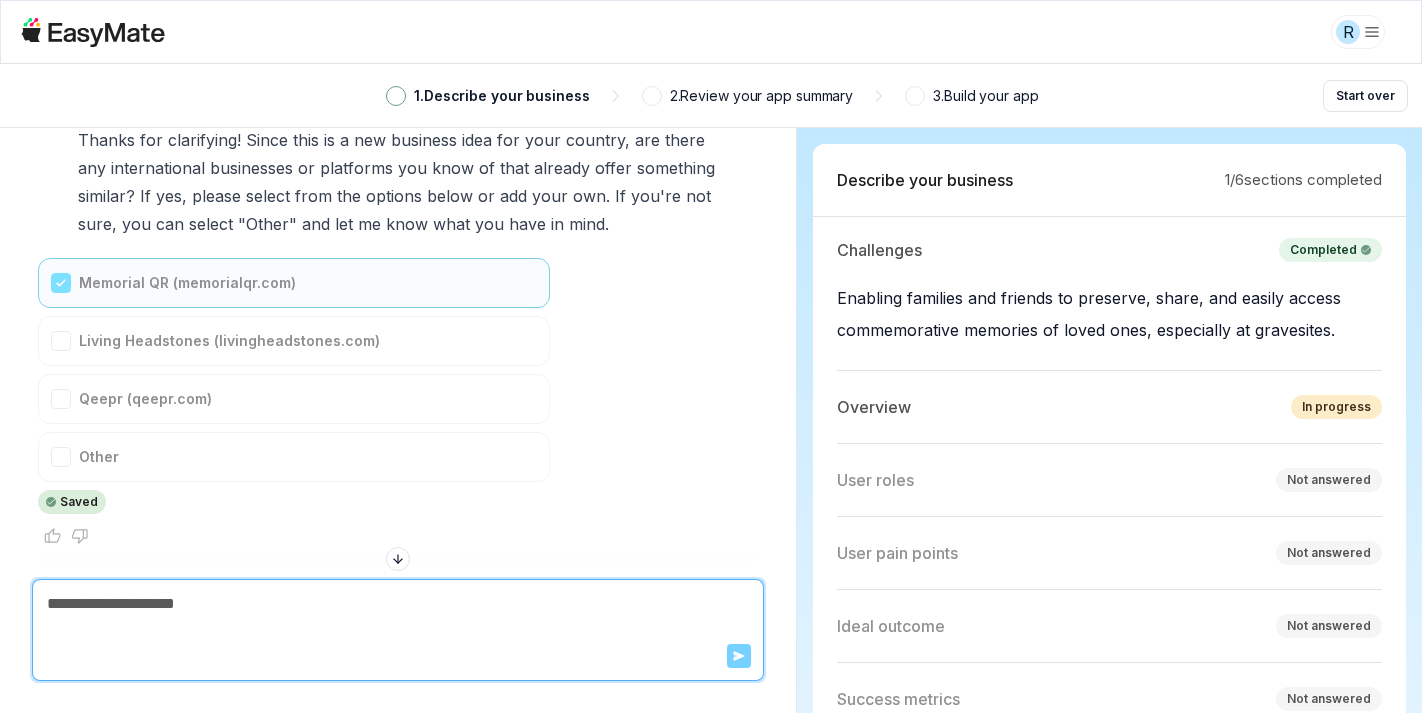 scroll, scrollTop: 1609, scrollLeft: 0, axis: vertical 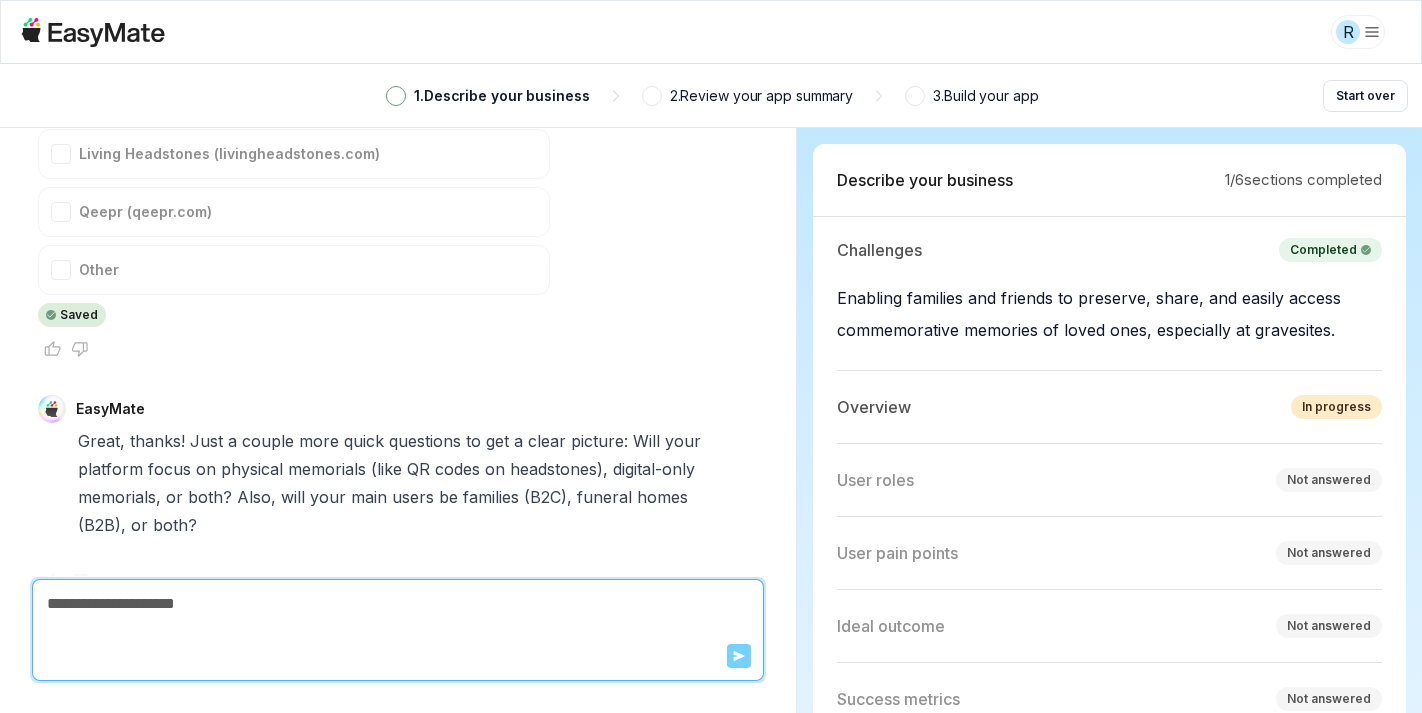 click at bounding box center [398, 604] 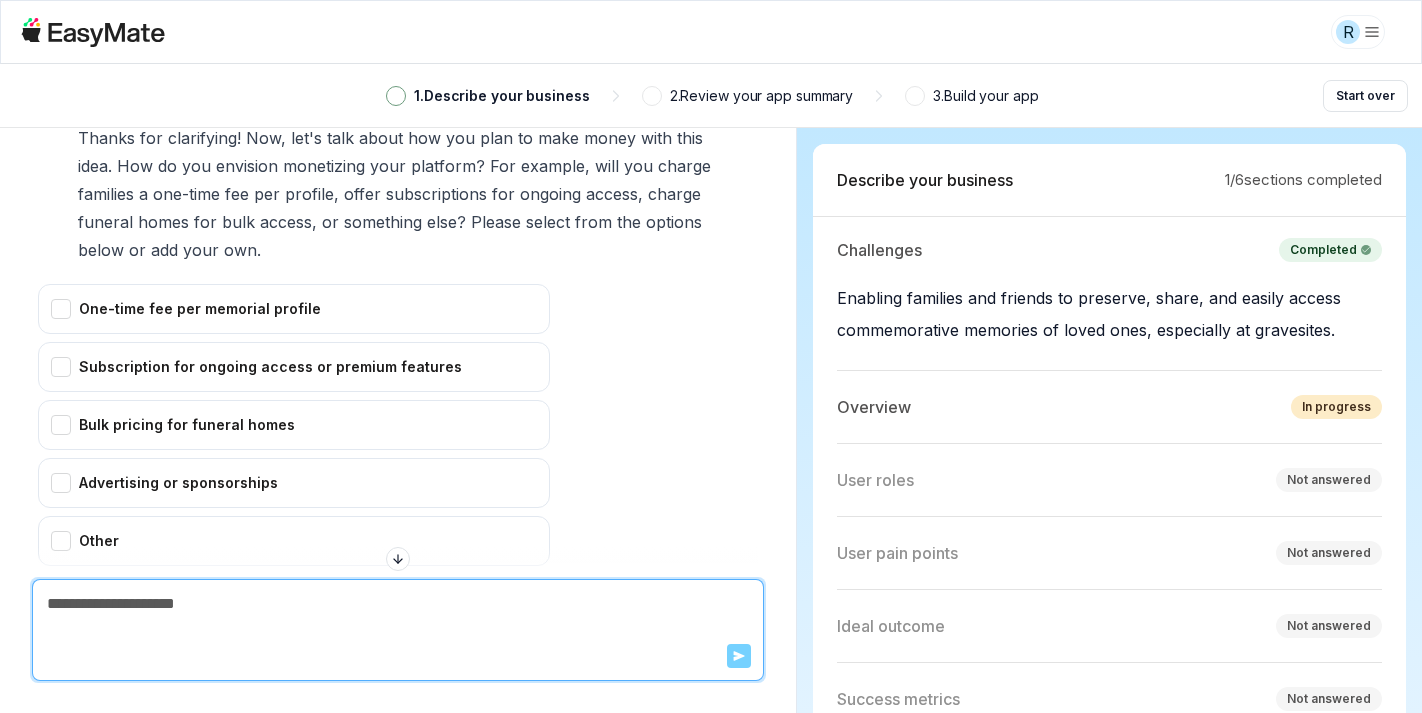 scroll, scrollTop: 2232, scrollLeft: 0, axis: vertical 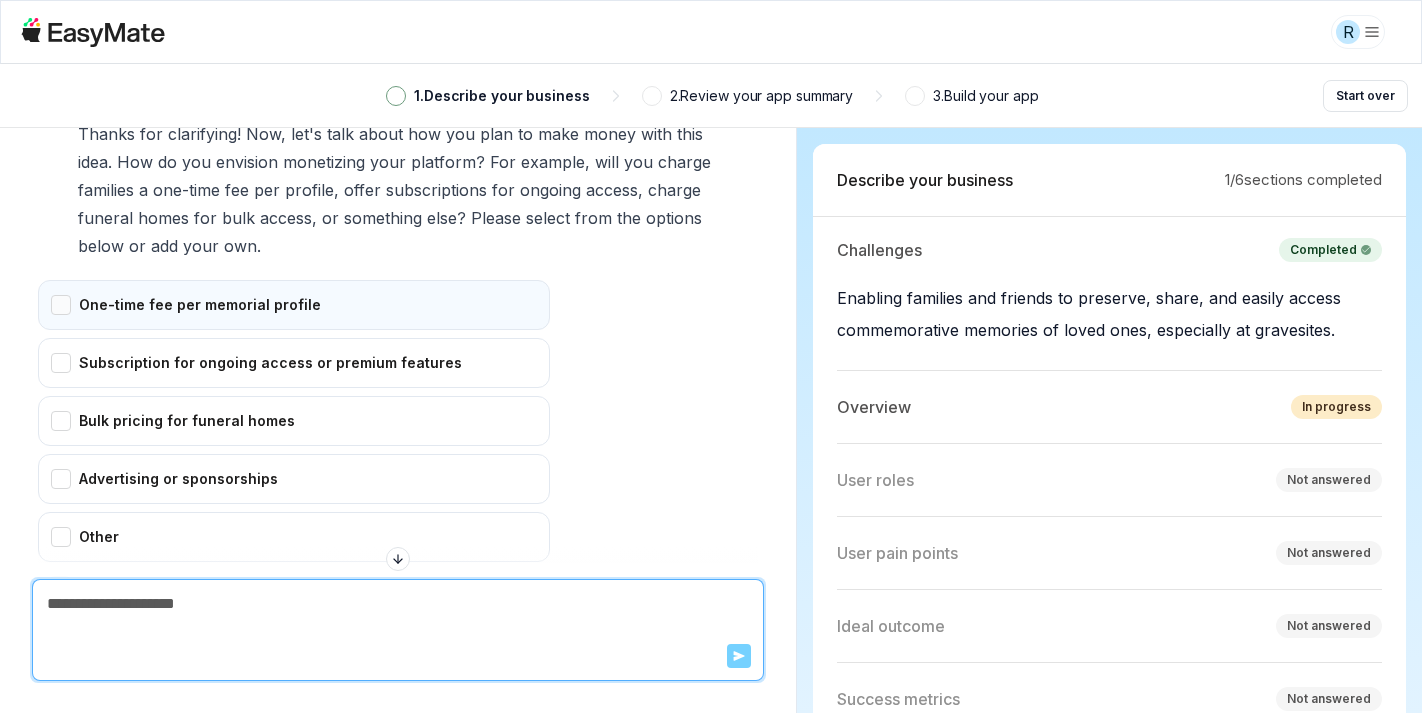 click on "One-time fee per memorial profile" at bounding box center [294, 305] 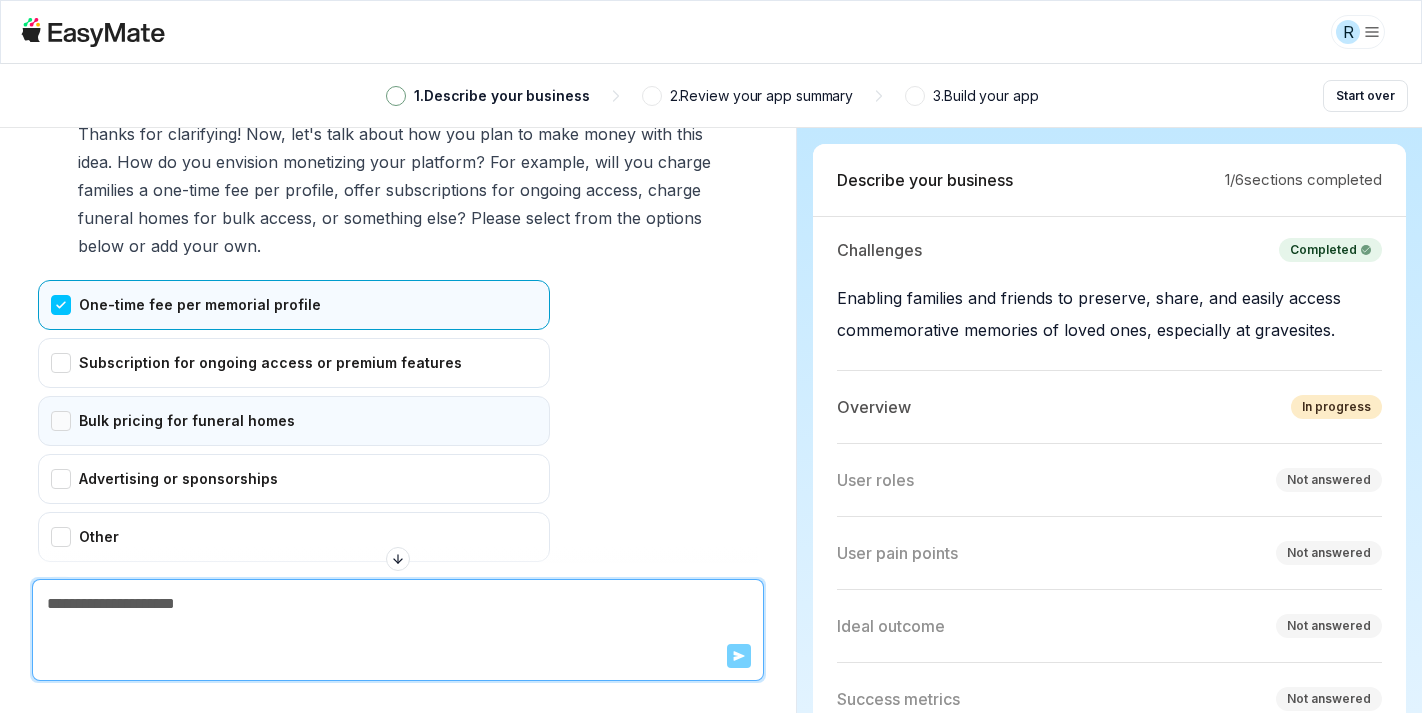 click on "Bulk pricing for funeral homes" at bounding box center [294, 421] 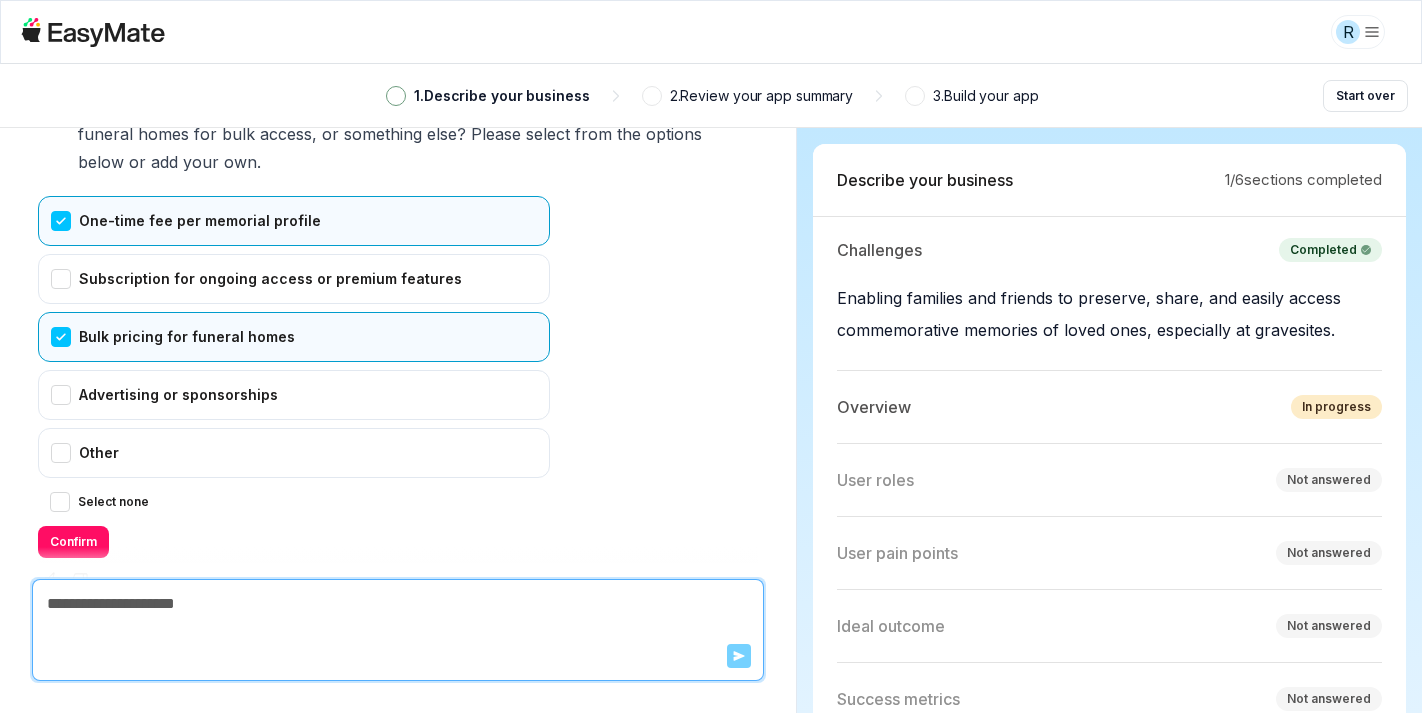 scroll, scrollTop: 2315, scrollLeft: 0, axis: vertical 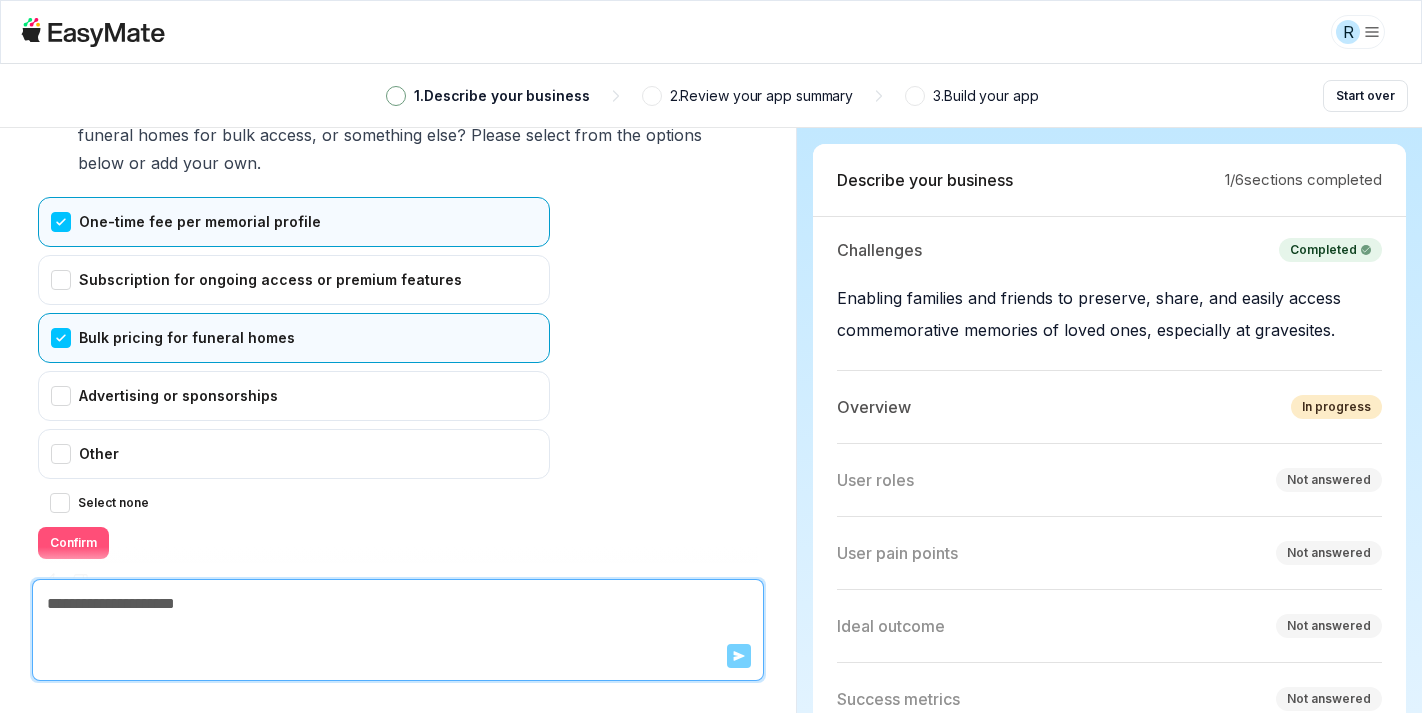 click on "Confirm" at bounding box center (73, 543) 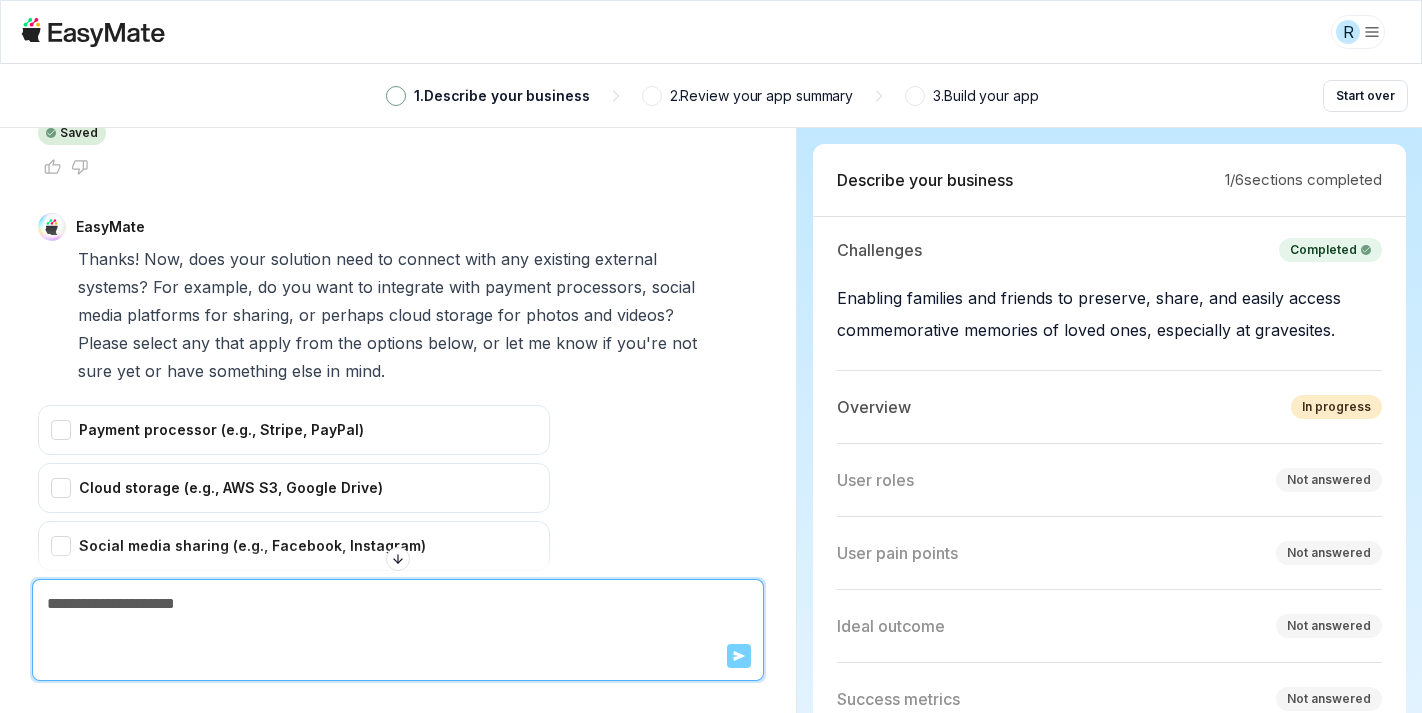 scroll, scrollTop: 2679, scrollLeft: 0, axis: vertical 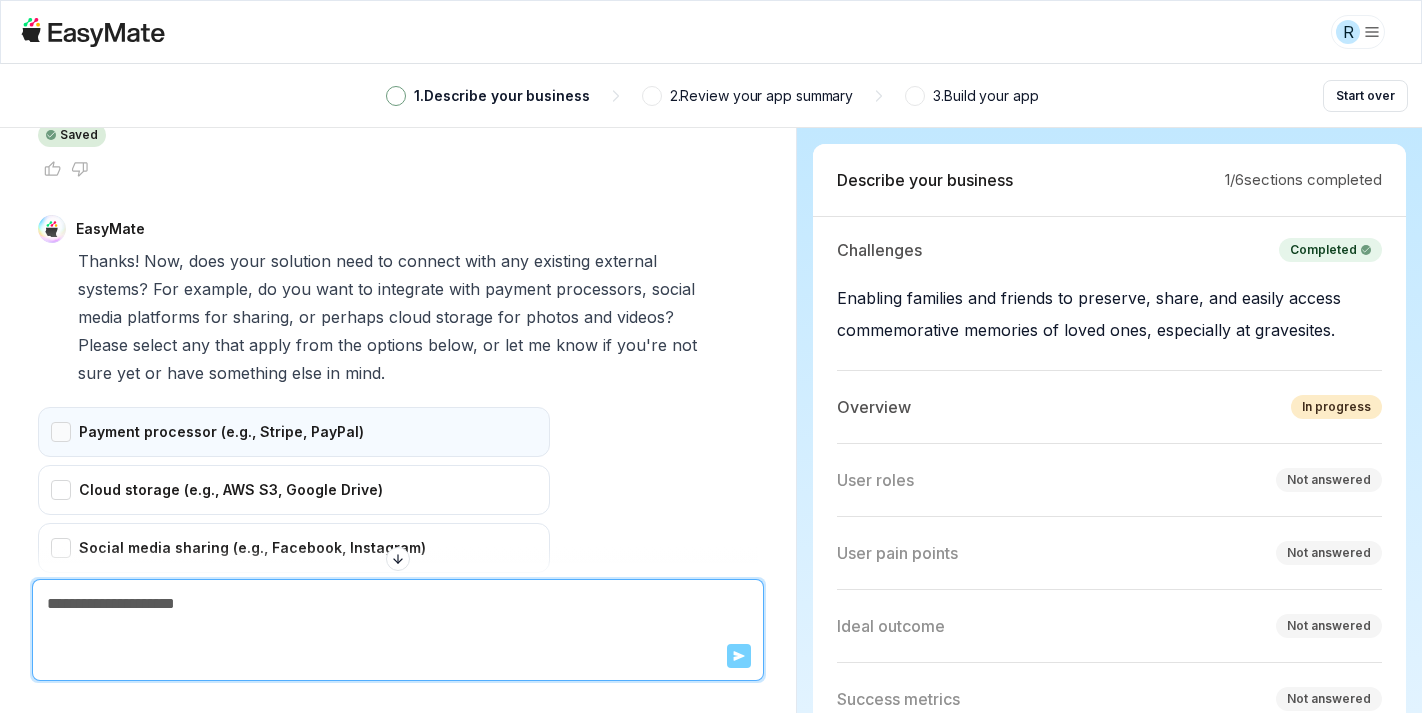 click on "Payment processor (e.g., Stripe, PayPal)" at bounding box center [294, 432] 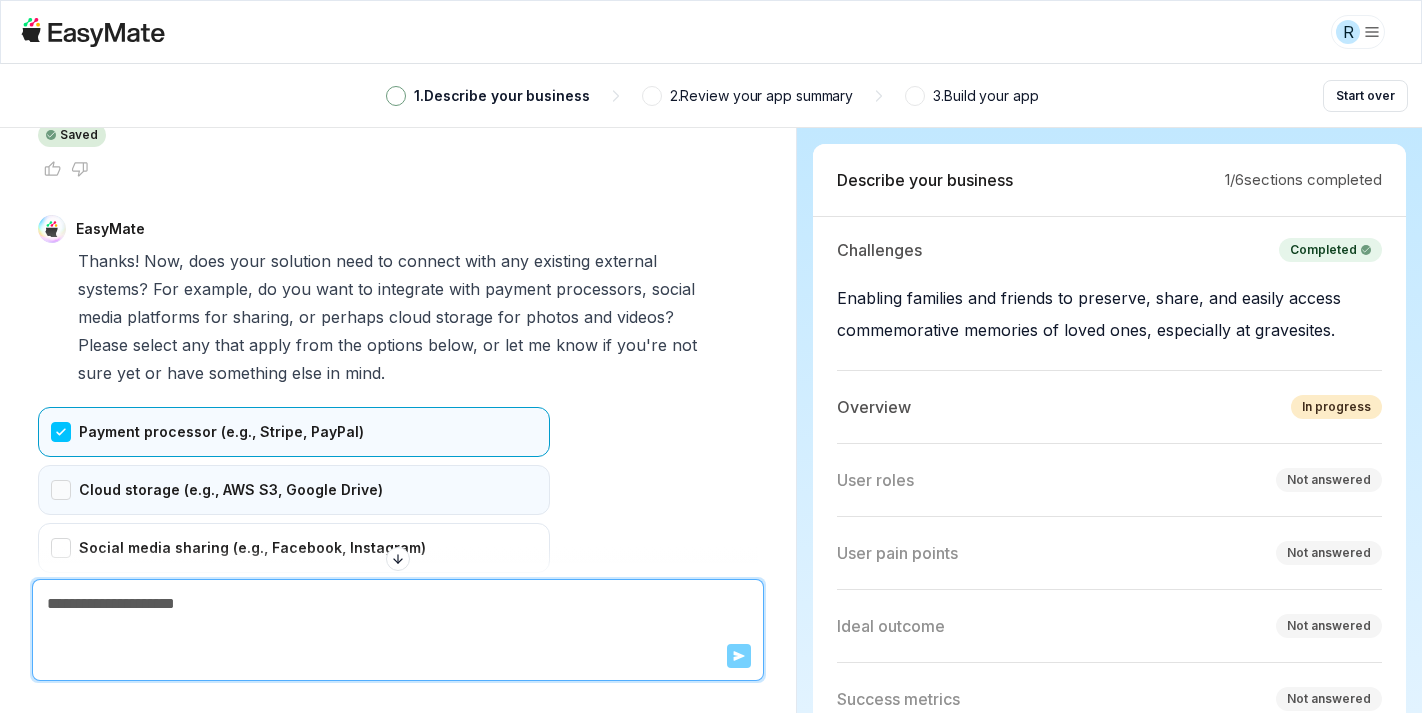 click on "Cloud storage (e.g., AWS S3, Google Drive)" at bounding box center (294, 490) 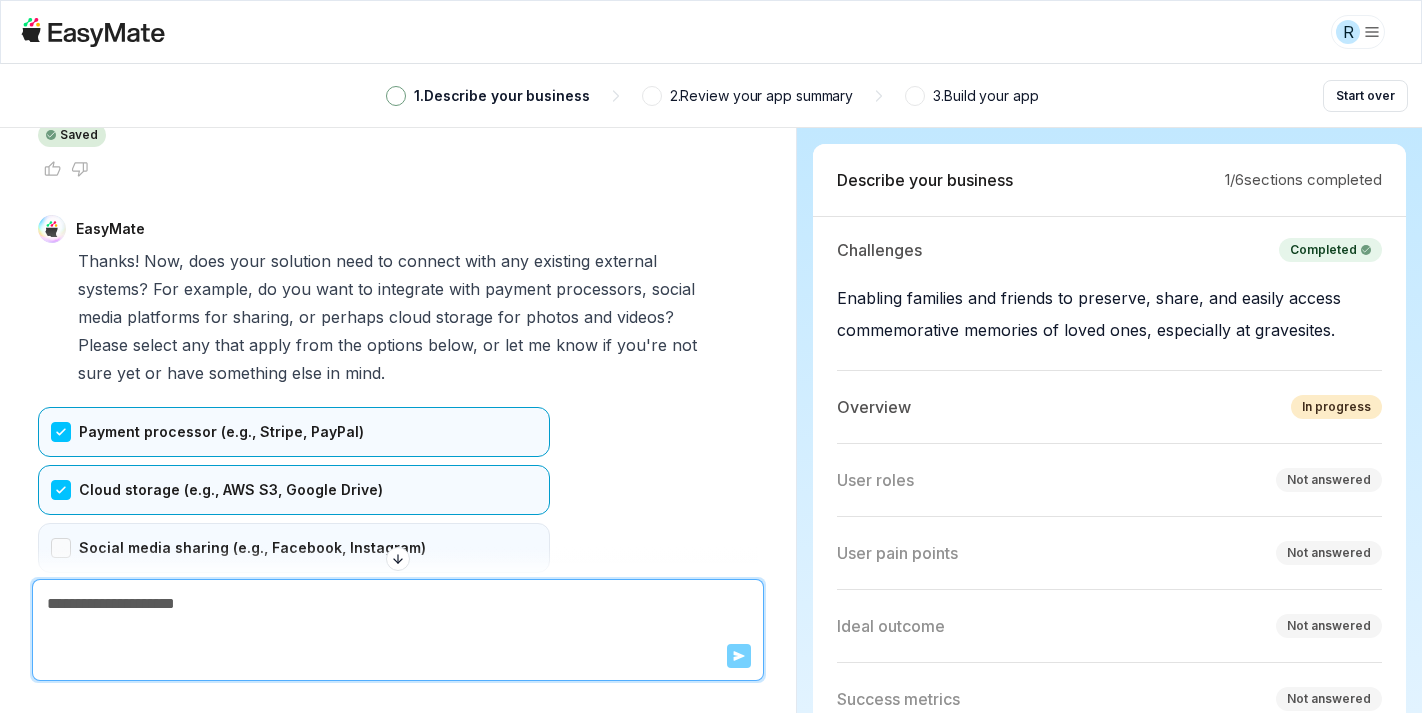 click on "Social media sharing (e.g., Facebook, Instagram)" at bounding box center [294, 548] 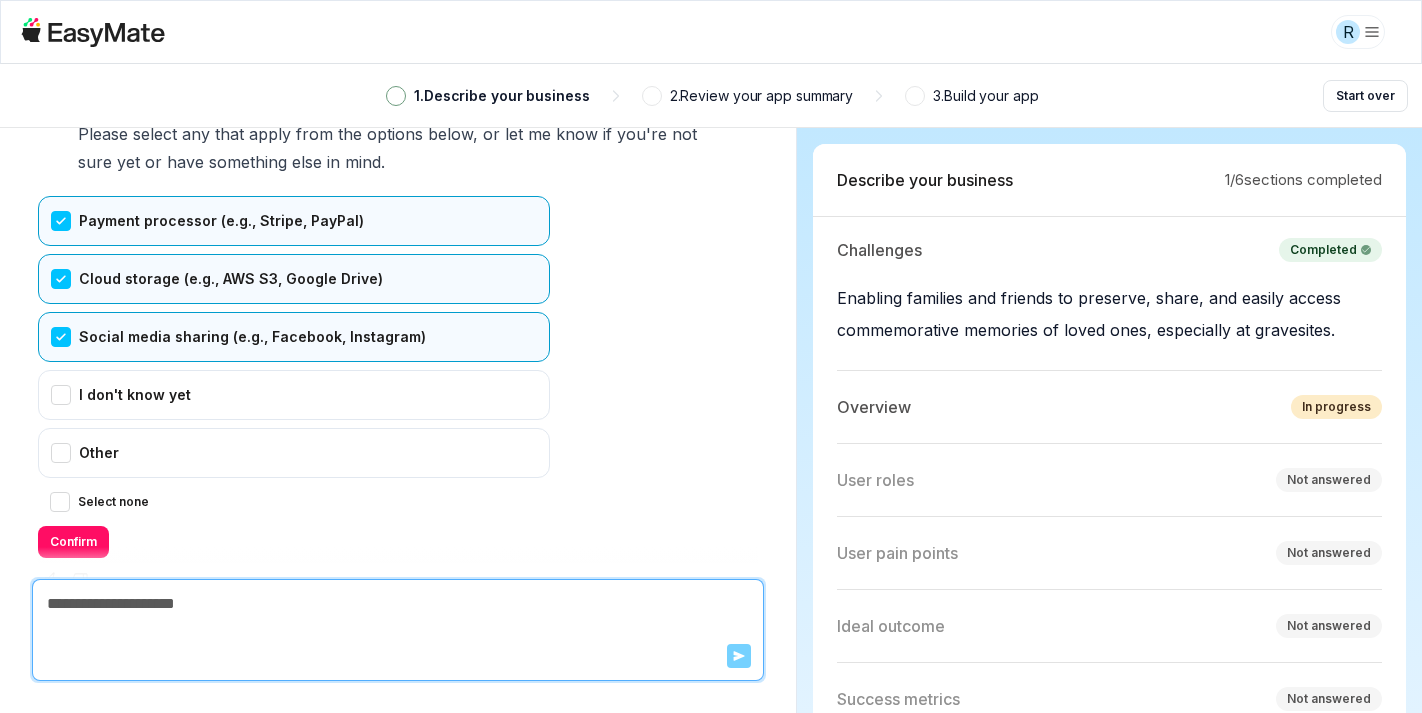 scroll, scrollTop: 2889, scrollLeft: 0, axis: vertical 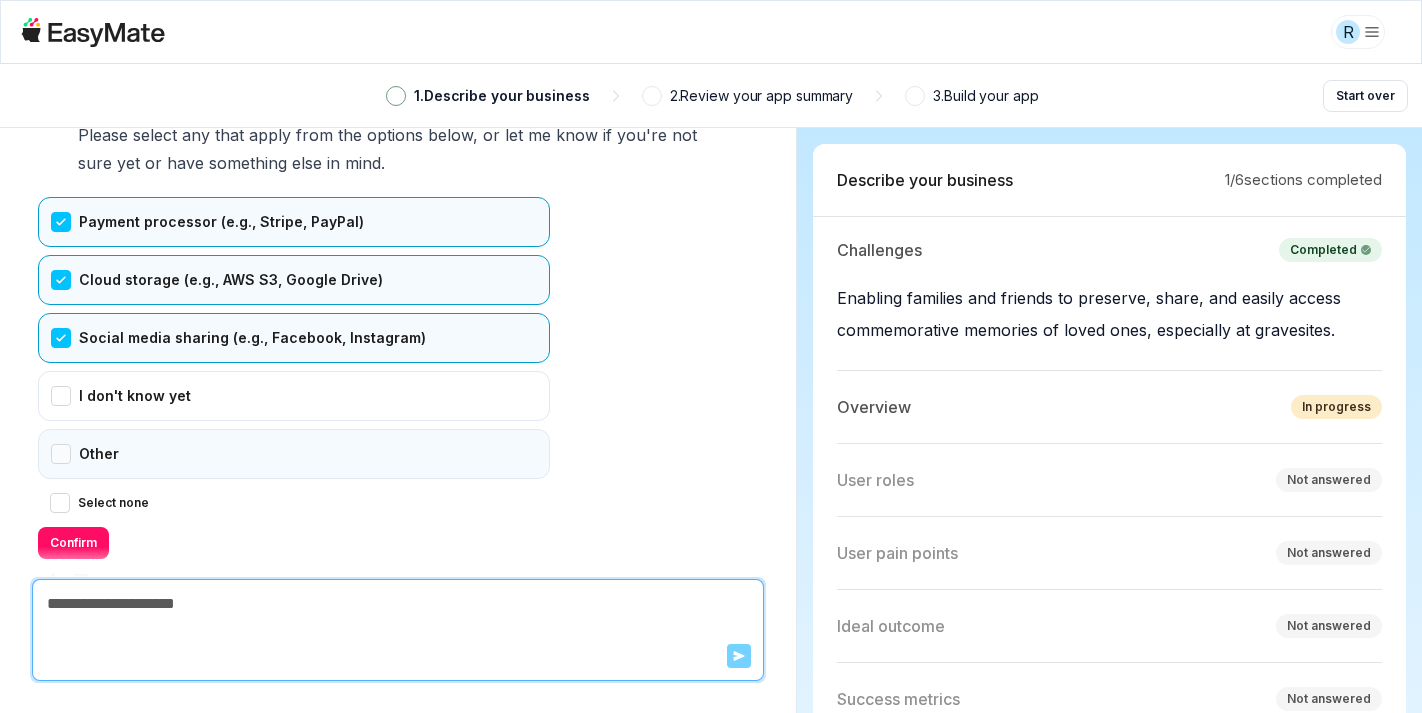 click on "Other" at bounding box center (294, 454) 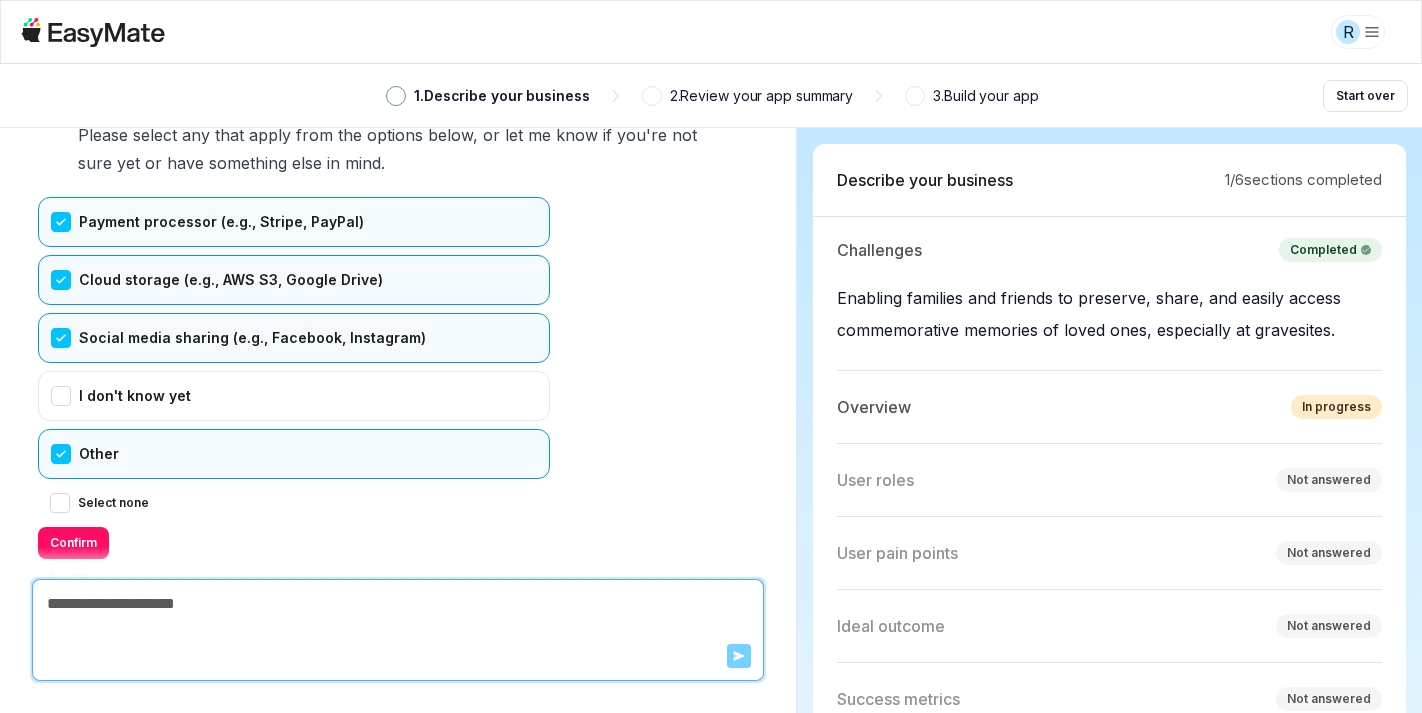 click on "Other" at bounding box center (294, 454) 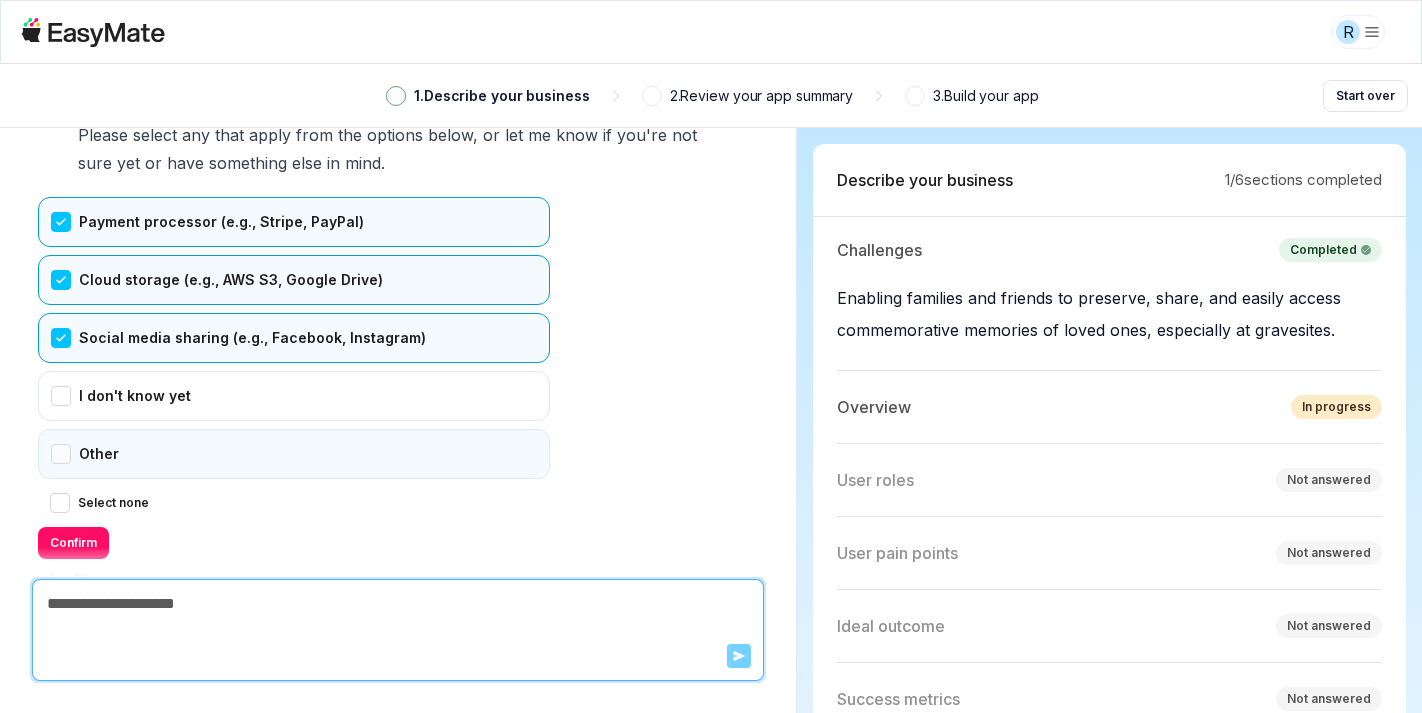 click on "Other" at bounding box center [294, 454] 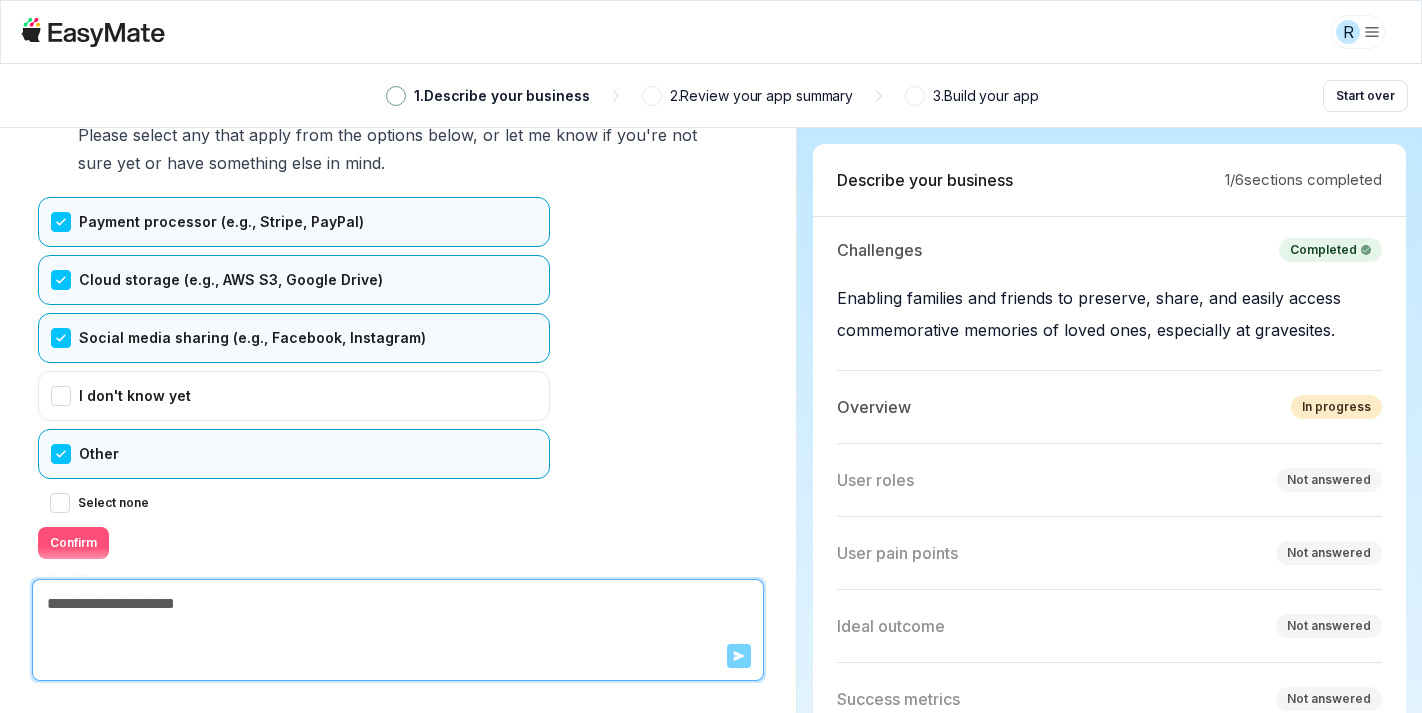 click on "Confirm" at bounding box center (73, 543) 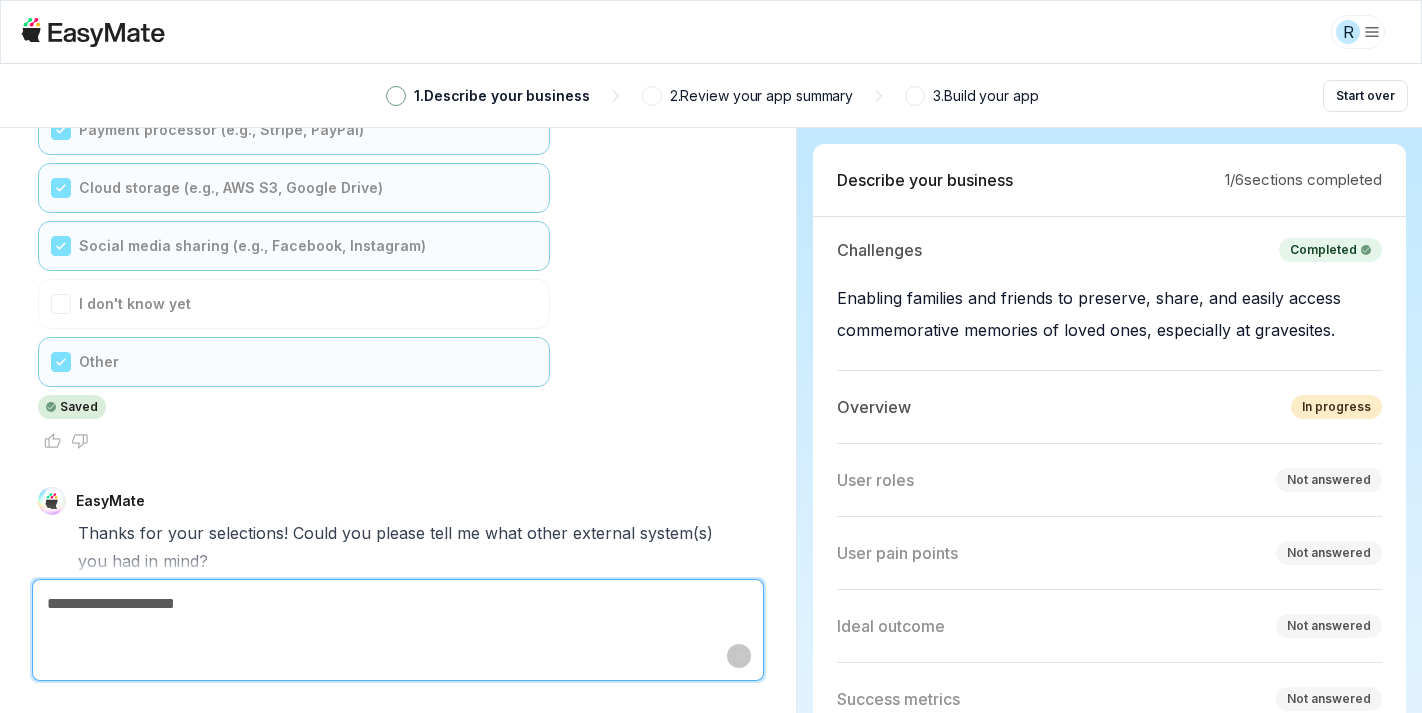 scroll, scrollTop: 3017, scrollLeft: 0, axis: vertical 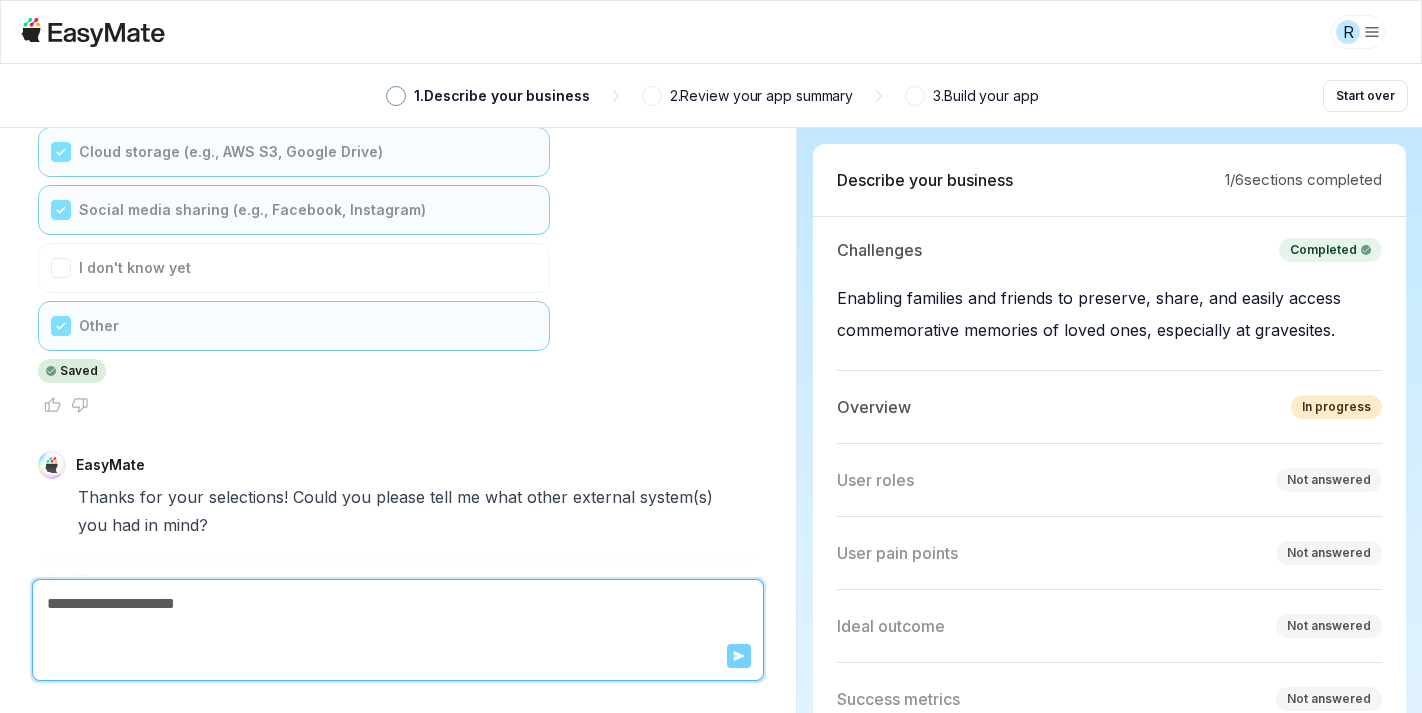 click at bounding box center [398, 604] 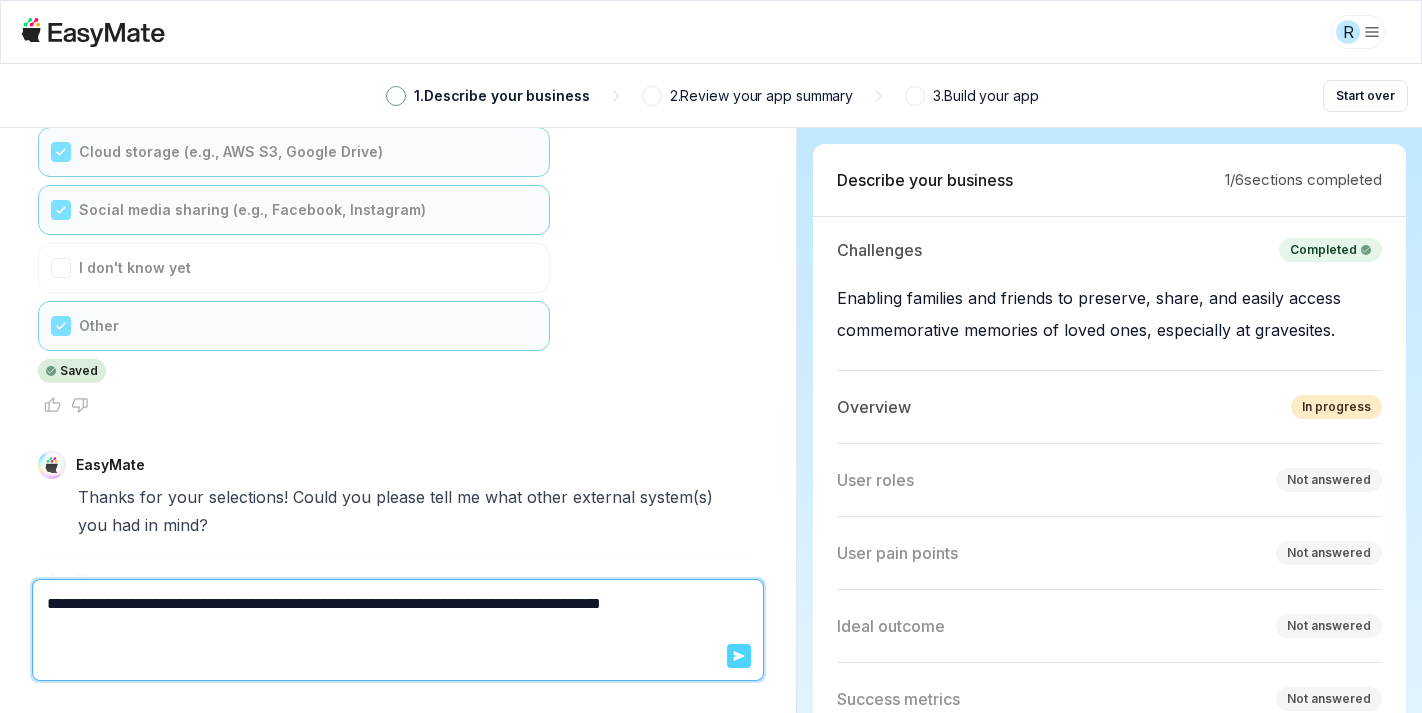 click 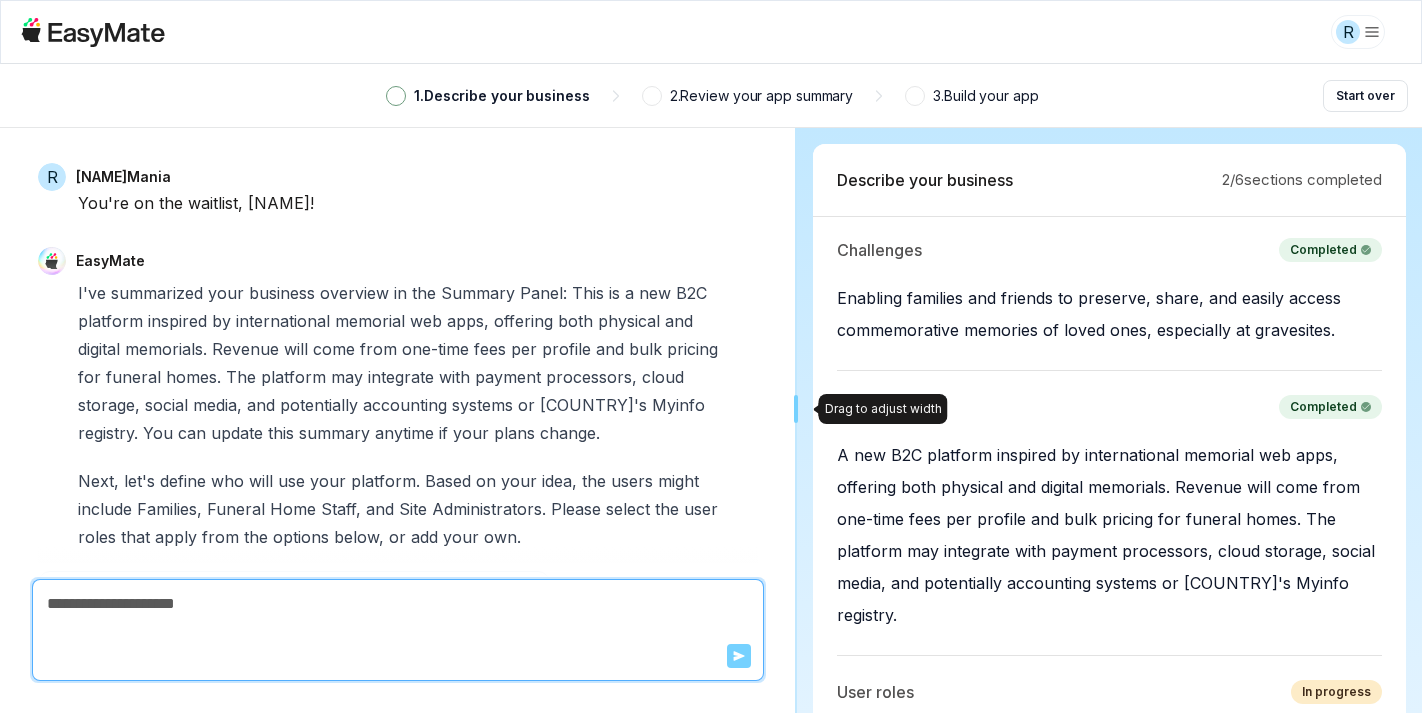 scroll, scrollTop: 3821, scrollLeft: 0, axis: vertical 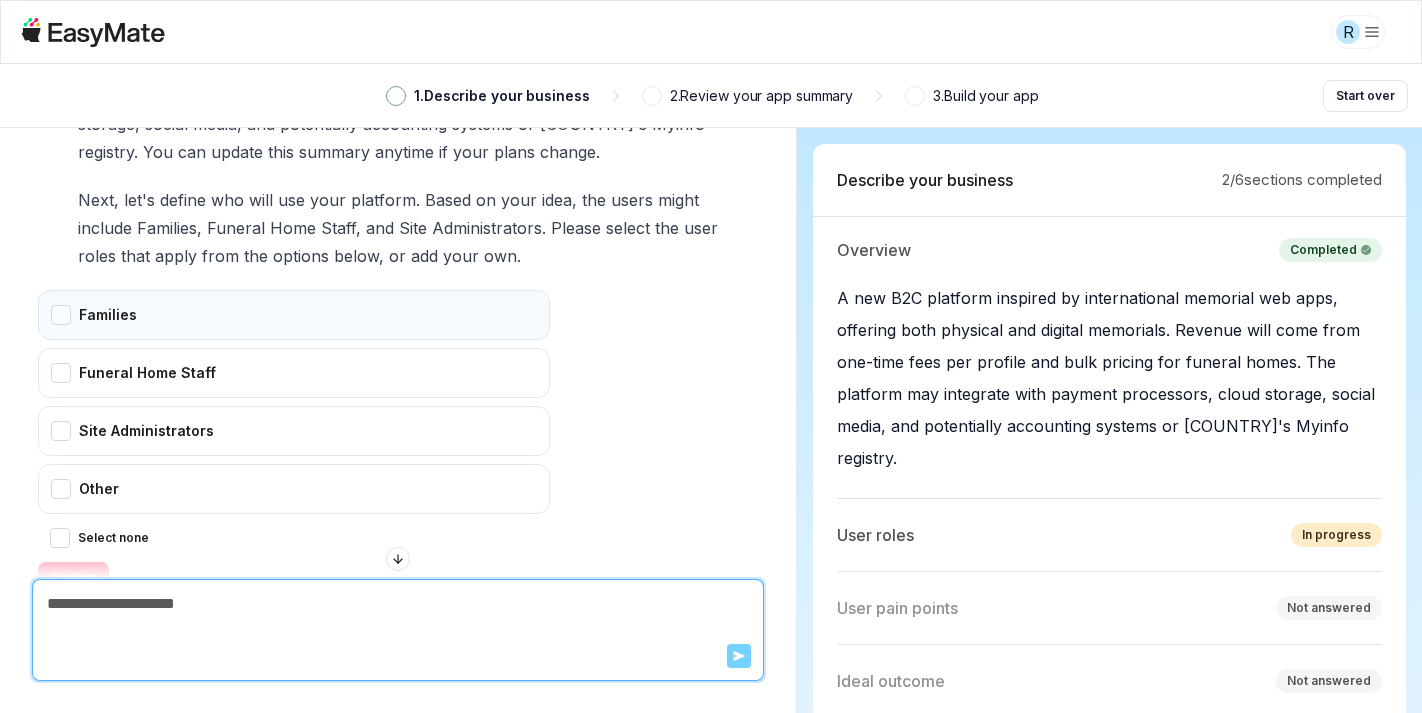 click on "Families" at bounding box center (294, 315) 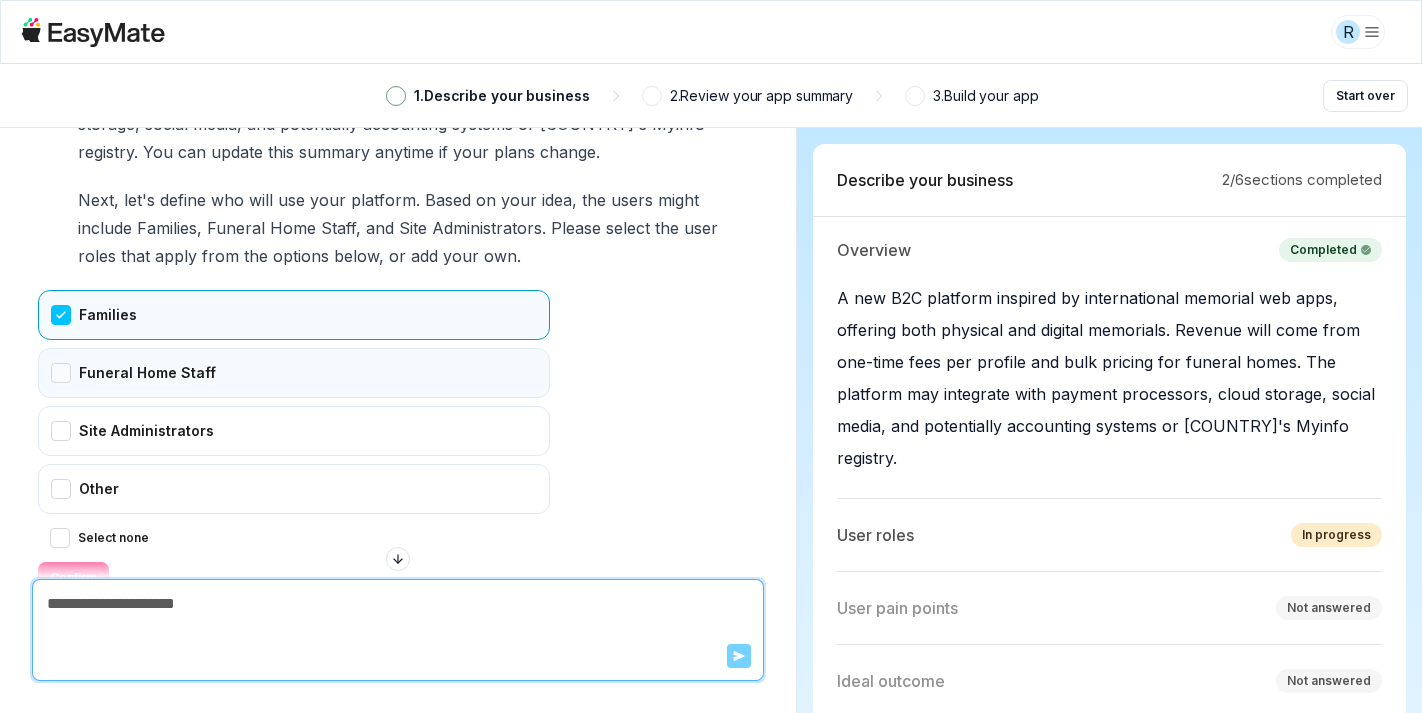click on "Funeral Home Staff" at bounding box center [294, 373] 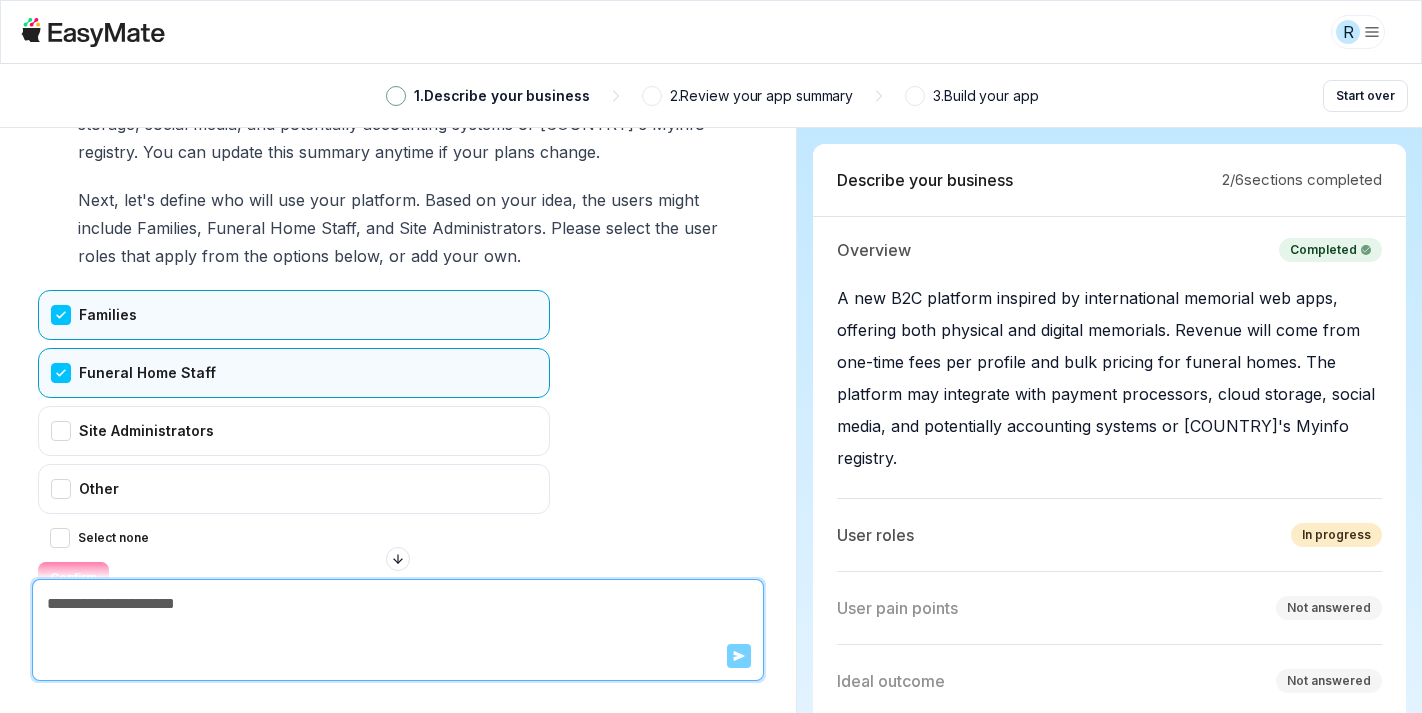 scroll, scrollTop: 3813, scrollLeft: 0, axis: vertical 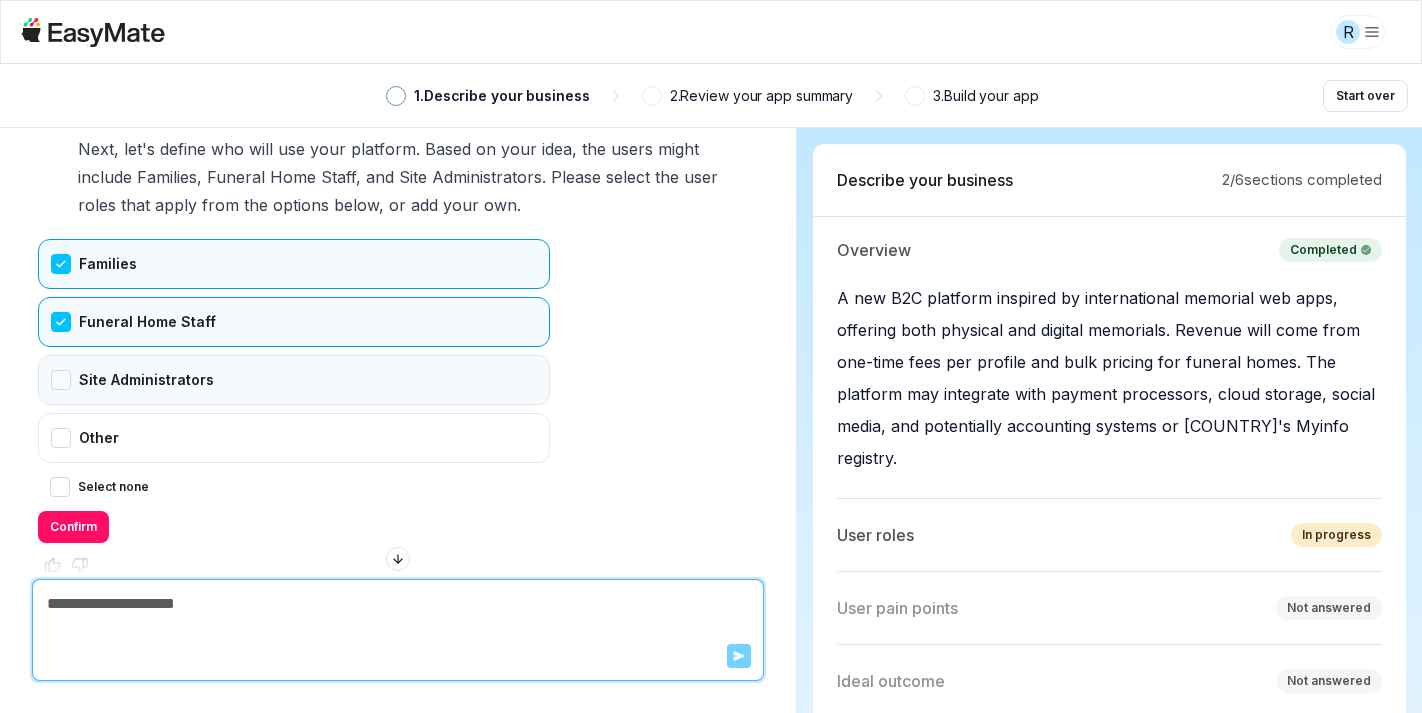 click on "Site Administrators" at bounding box center (294, 380) 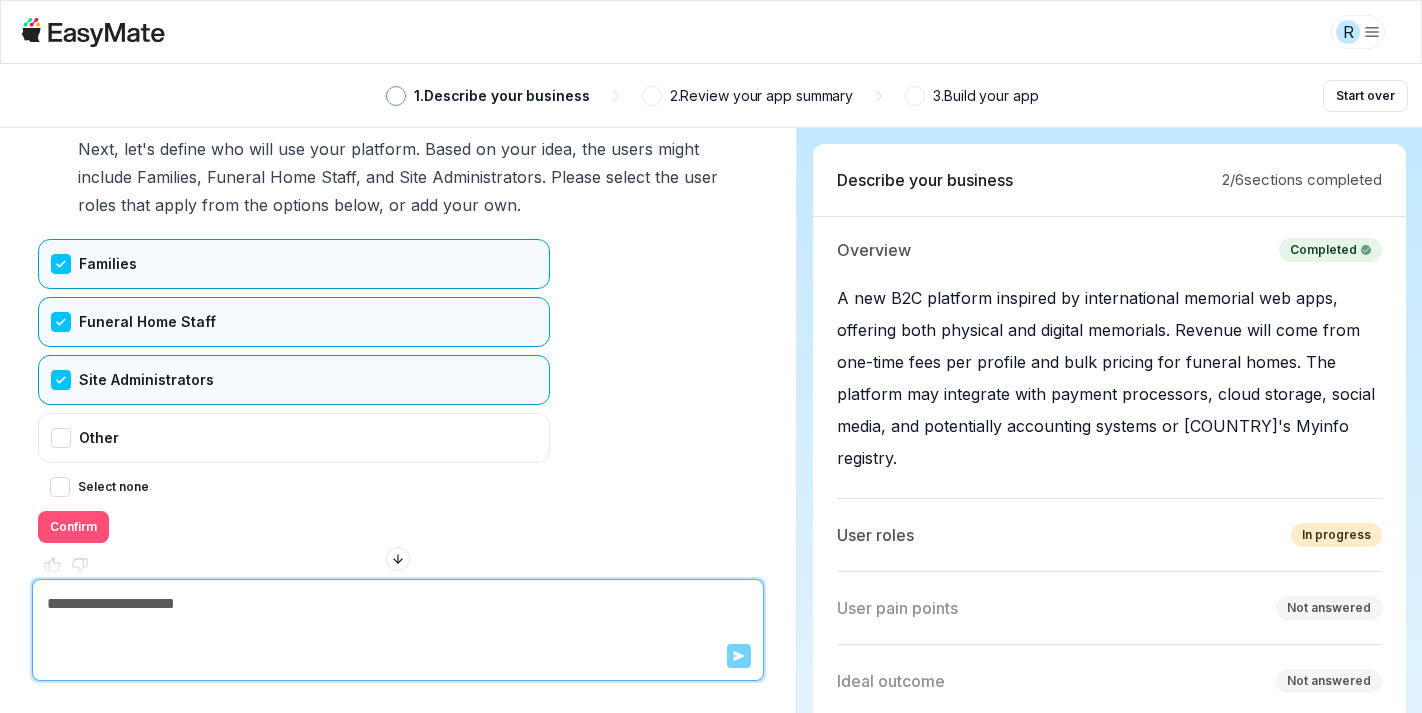 click on "Confirm" at bounding box center (73, 527) 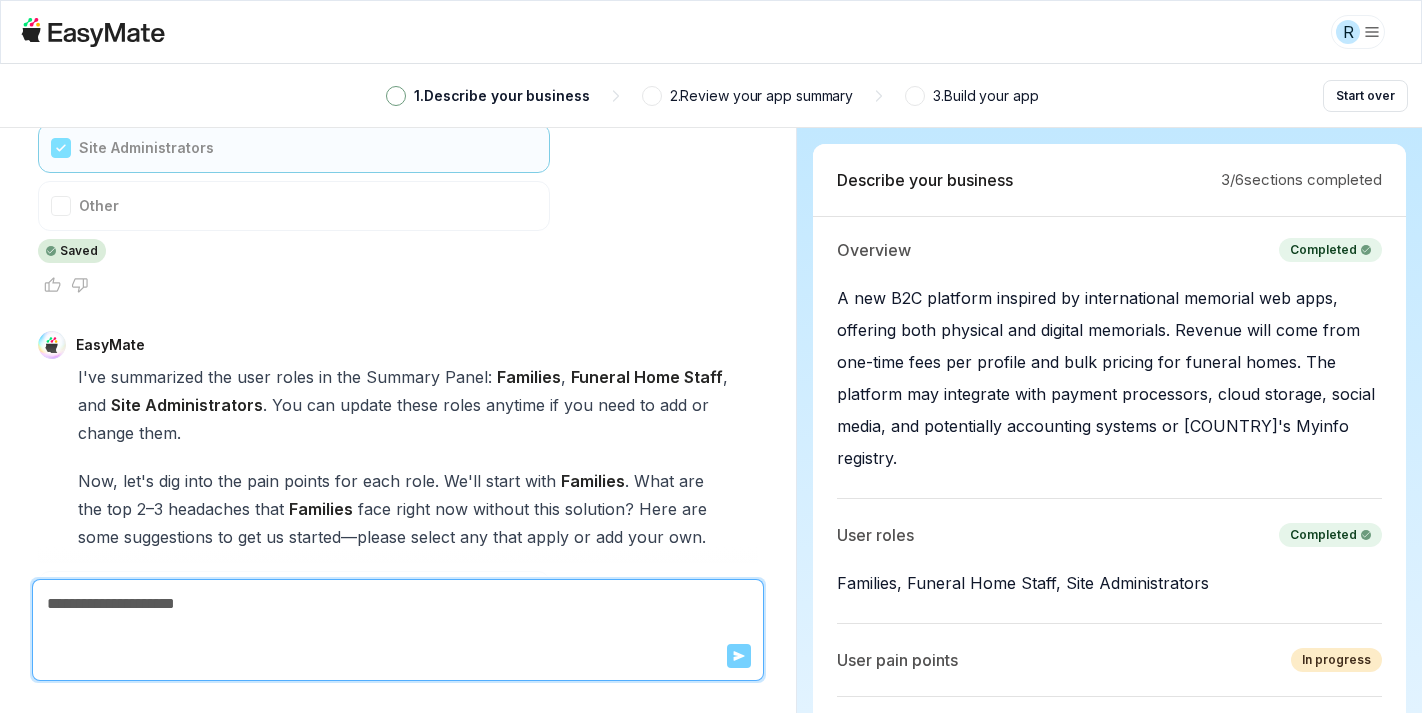 scroll, scrollTop: 4409, scrollLeft: 0, axis: vertical 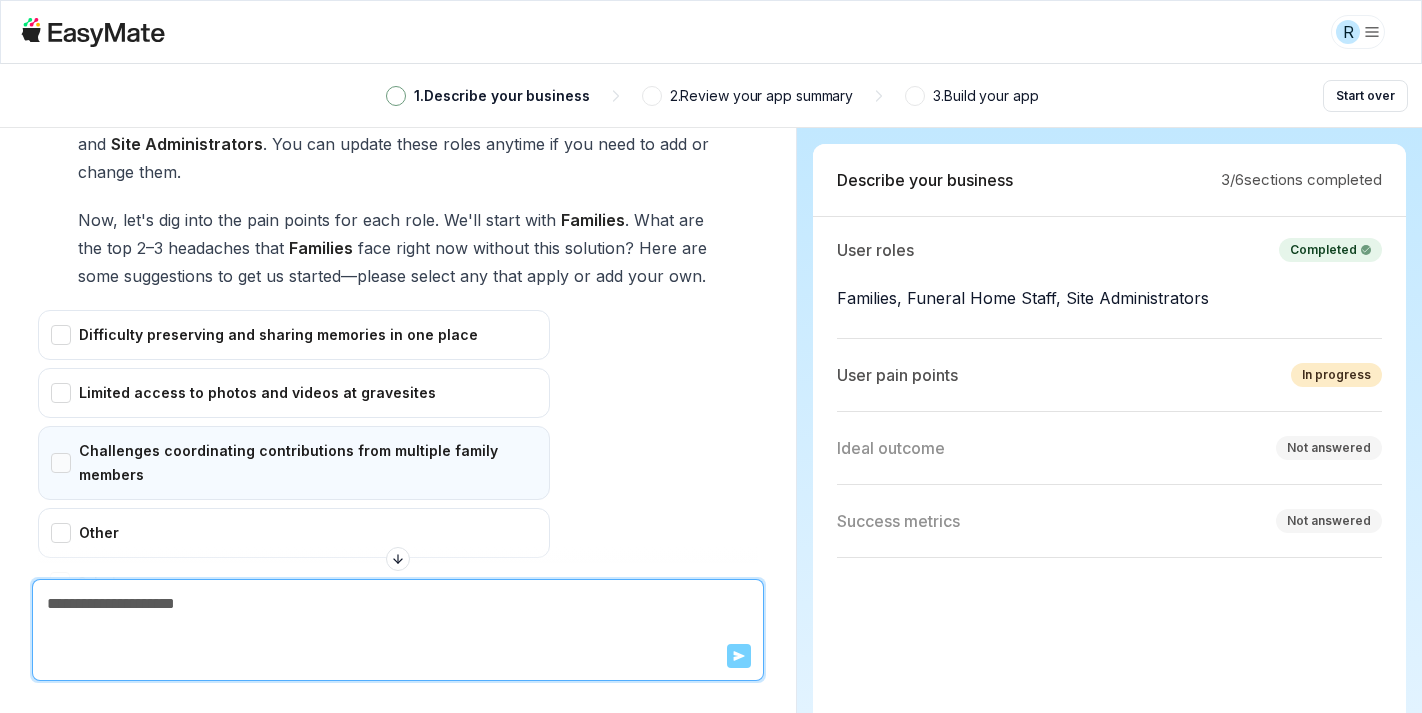 click on "Challenges coordinating contributions from multiple family members" at bounding box center (294, 463) 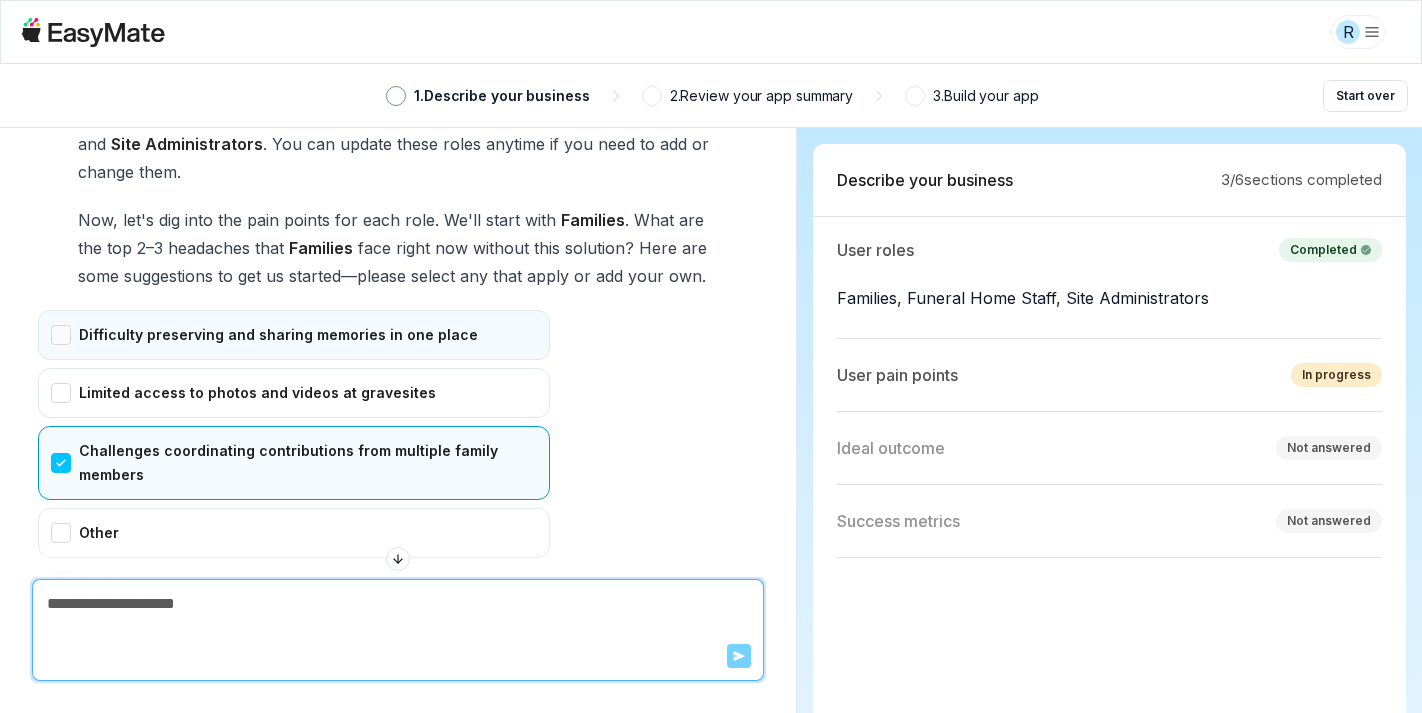 click on "Difficulty preserving and sharing memories in one place" at bounding box center (294, 335) 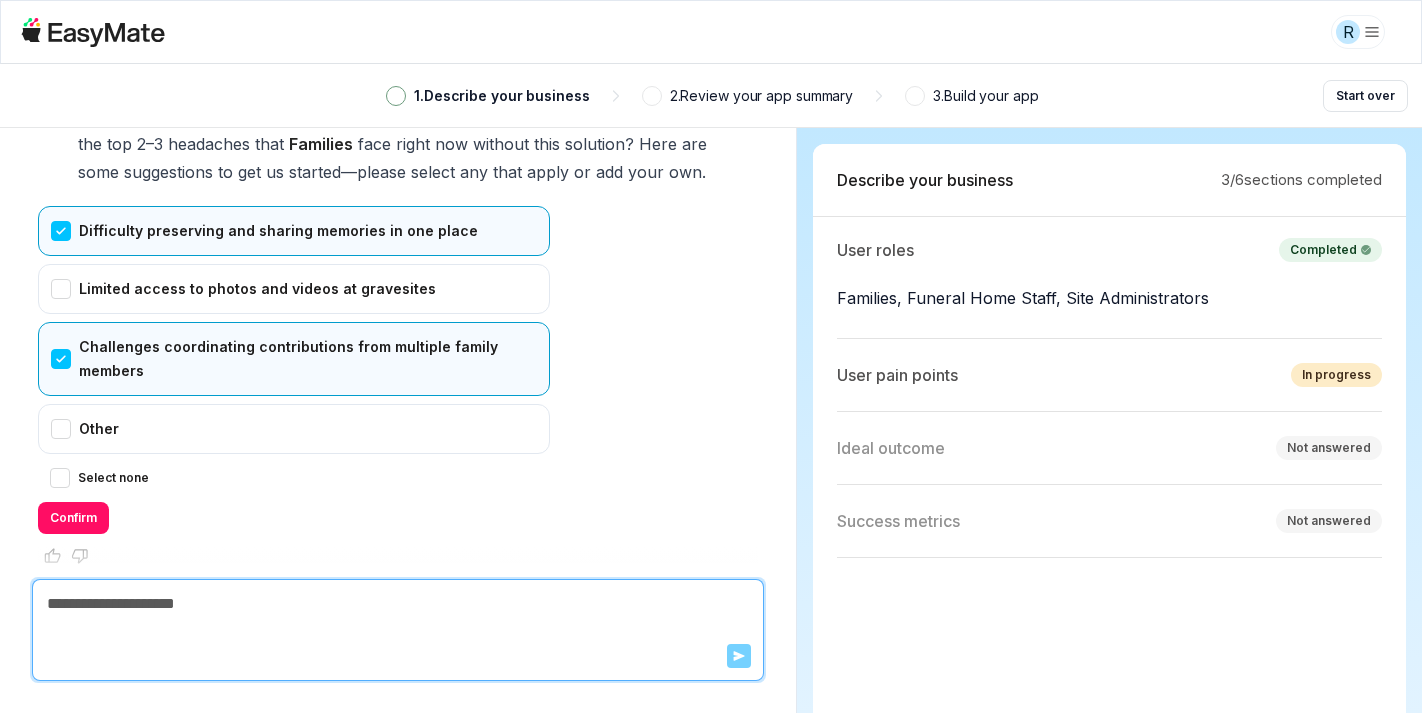 scroll, scrollTop: 4409, scrollLeft: 0, axis: vertical 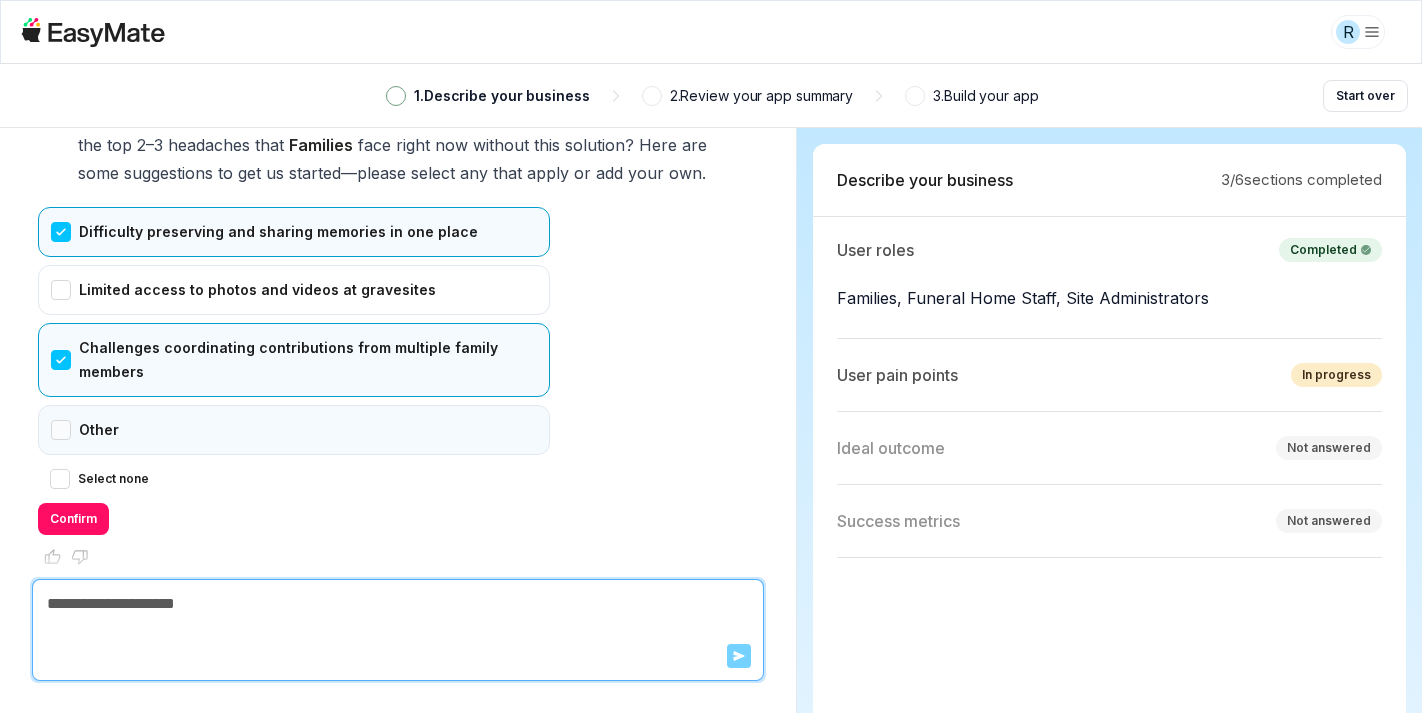 click on "Other" at bounding box center [294, 430] 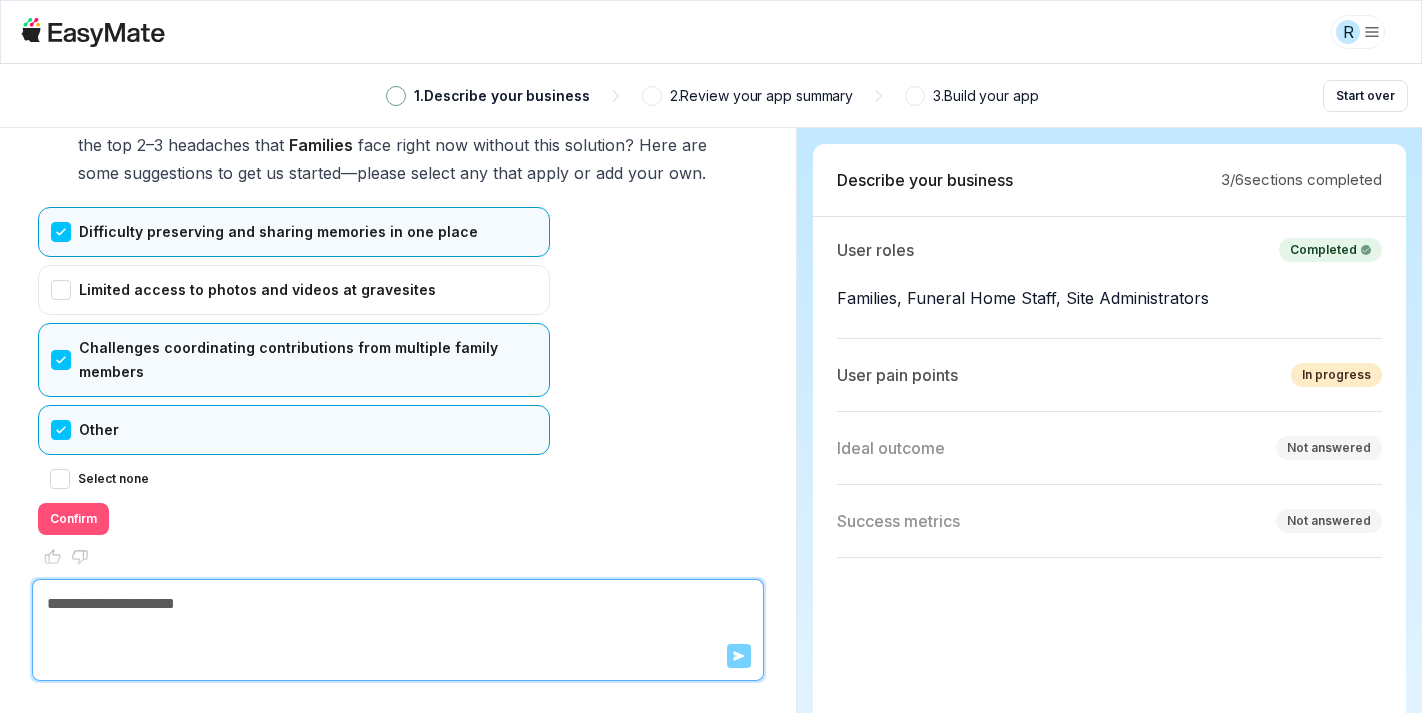 click on "Confirm" at bounding box center [73, 519] 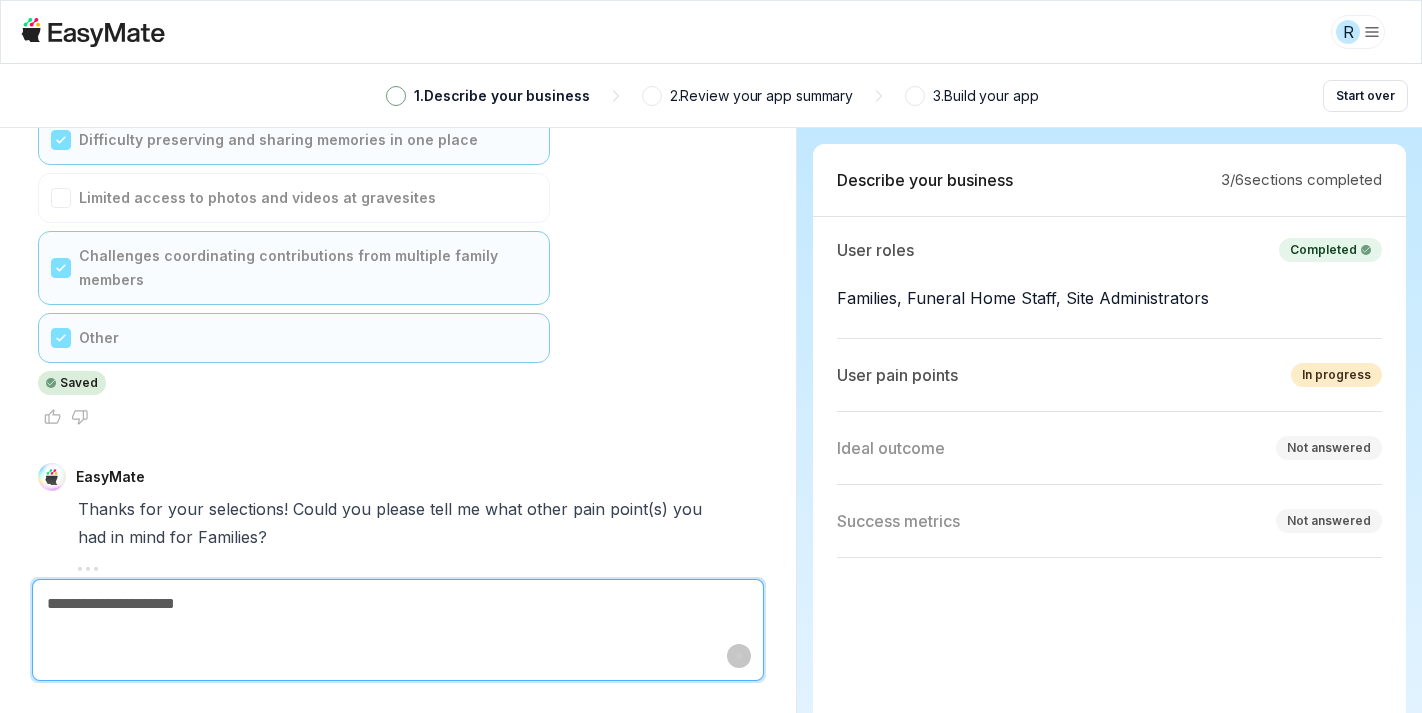 scroll, scrollTop: 4537, scrollLeft: 0, axis: vertical 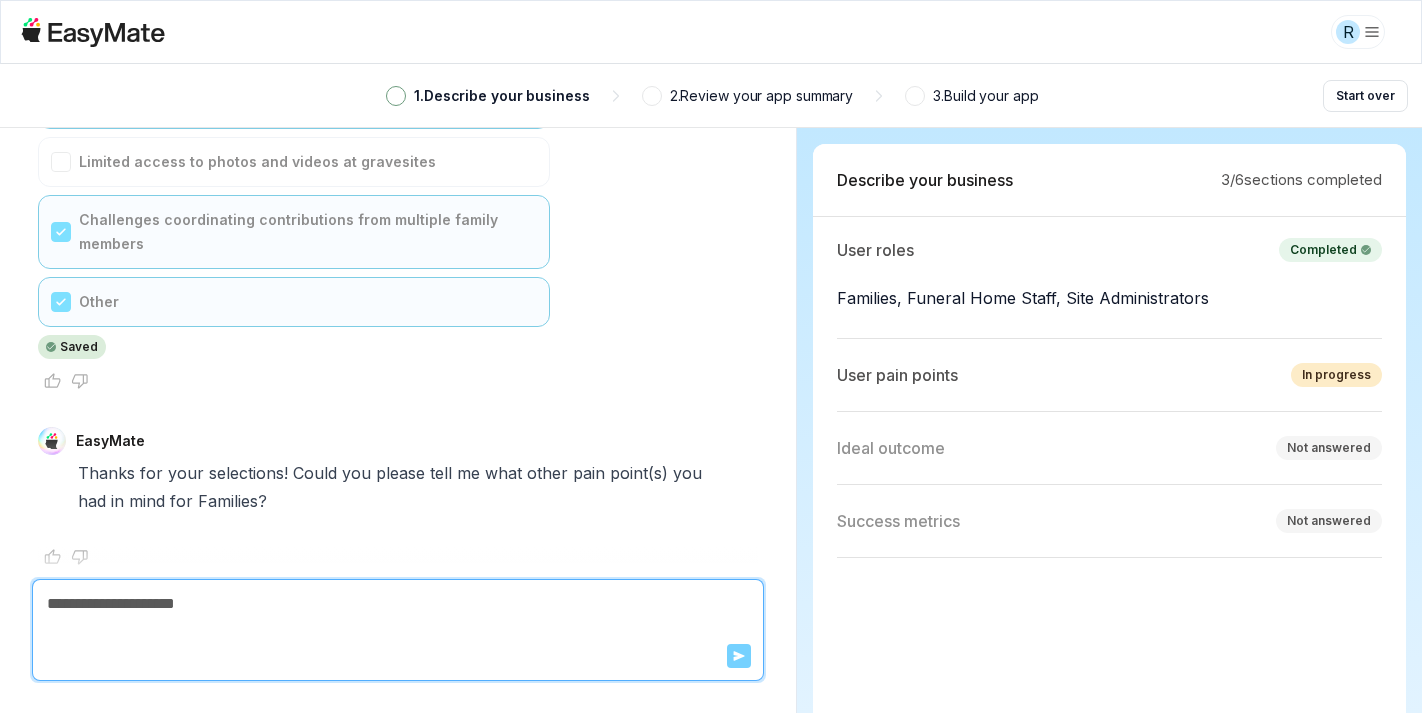 click at bounding box center (398, 604) 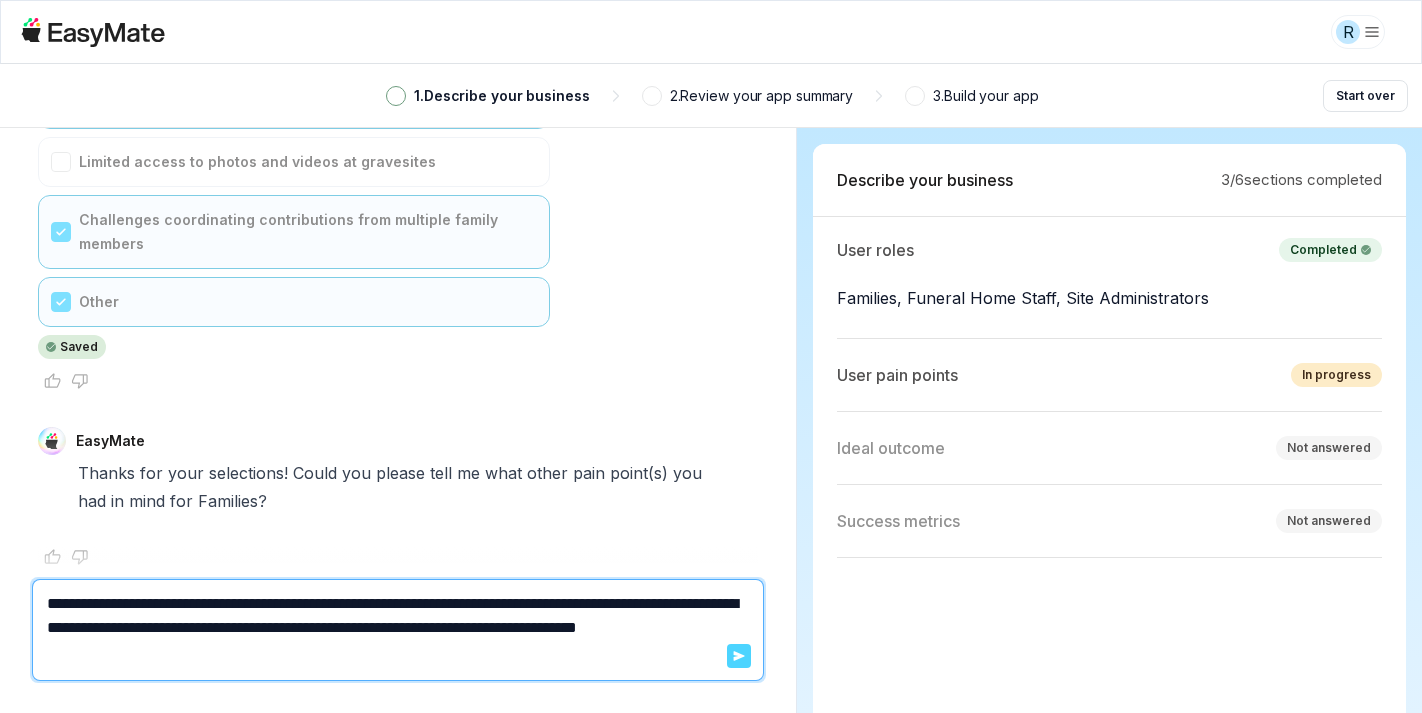 click 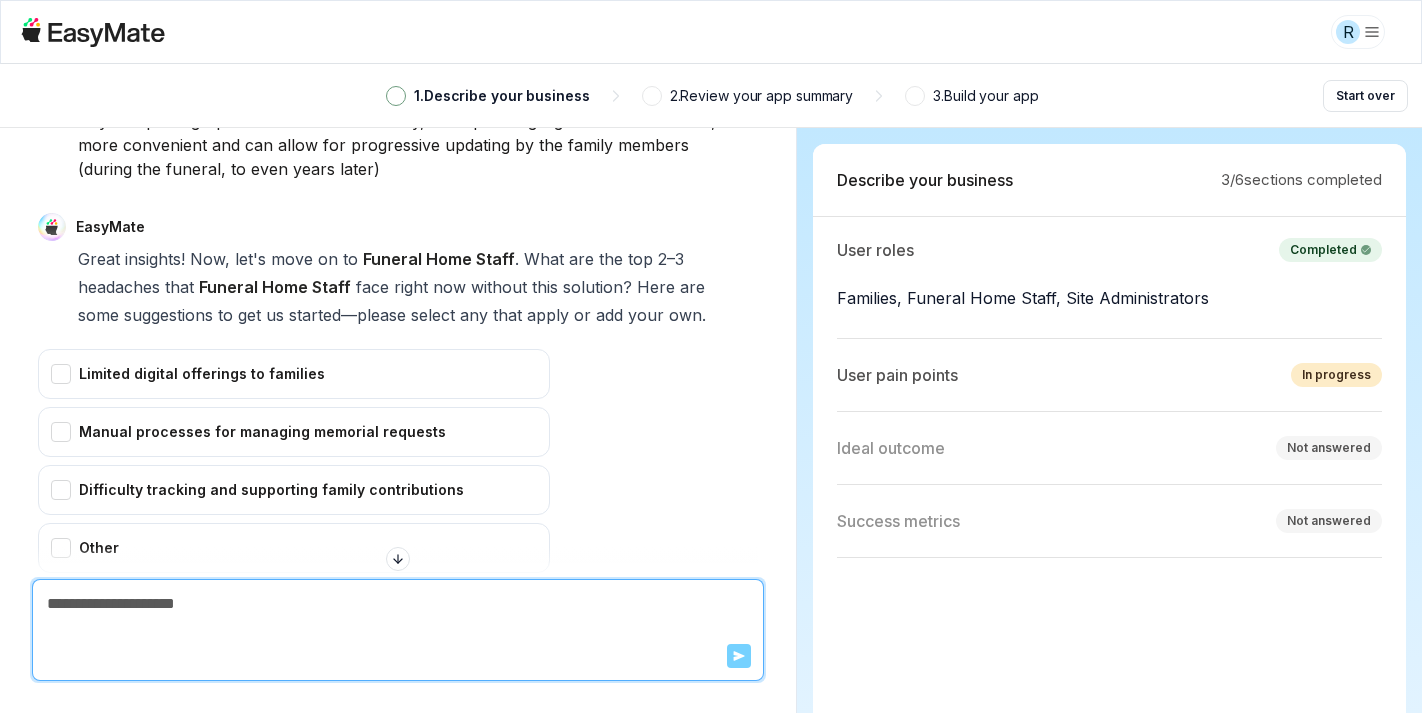 scroll, scrollTop: 5058, scrollLeft: 0, axis: vertical 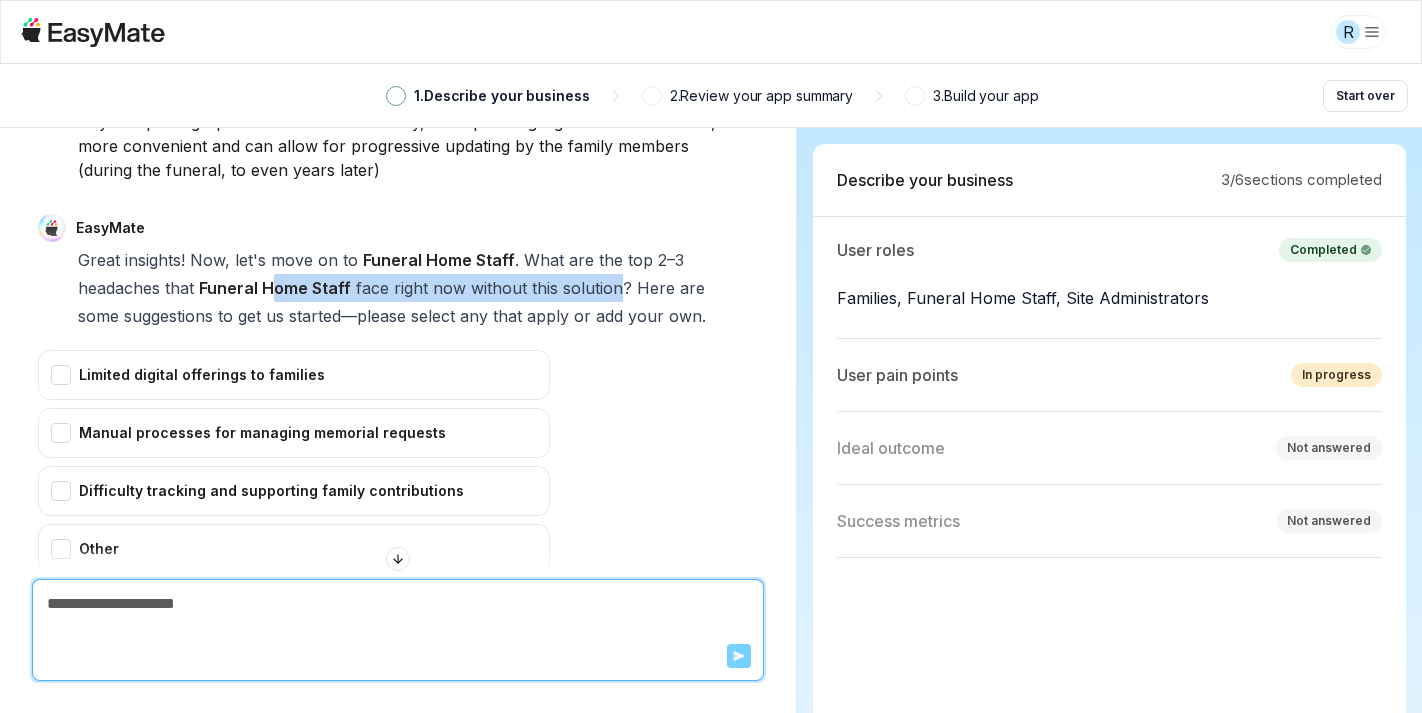 drag, startPoint x: 270, startPoint y: 256, endPoint x: 608, endPoint y: 270, distance: 338.28983 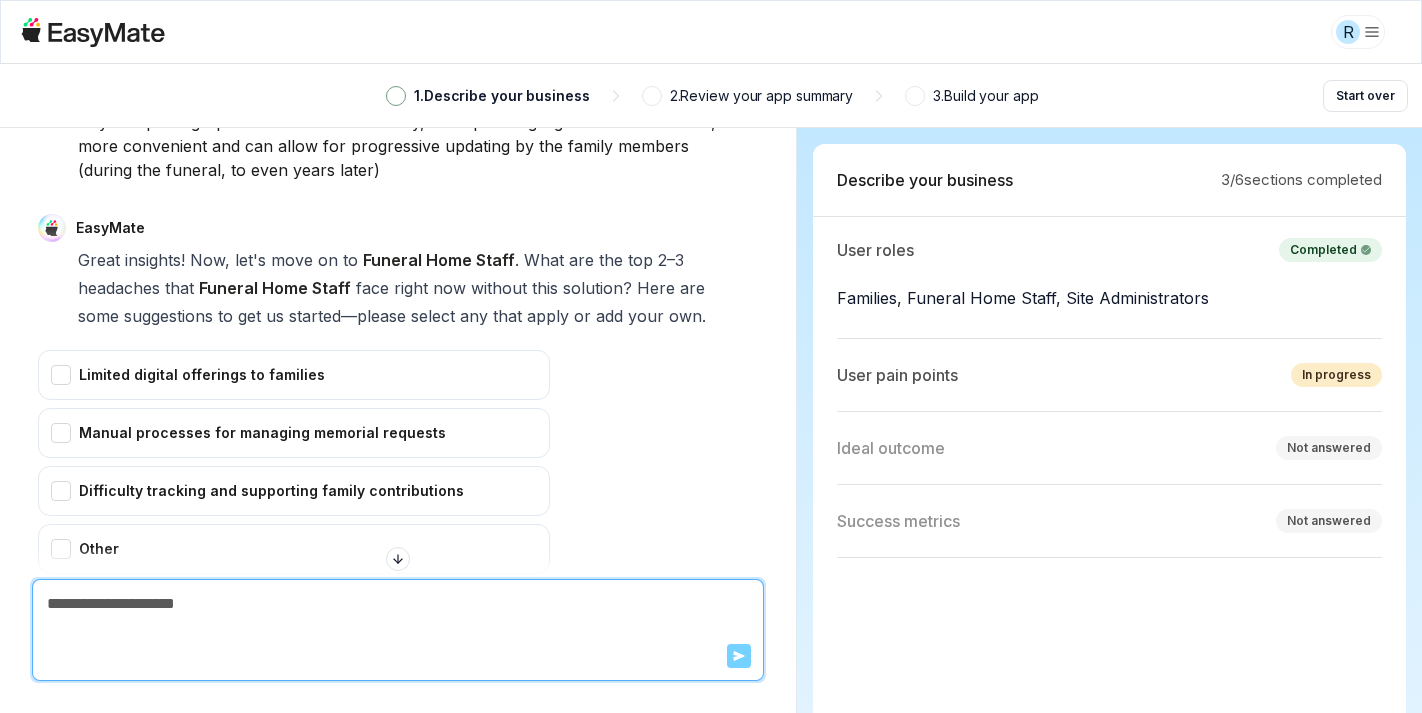 click on "started—please" at bounding box center [347, 316] 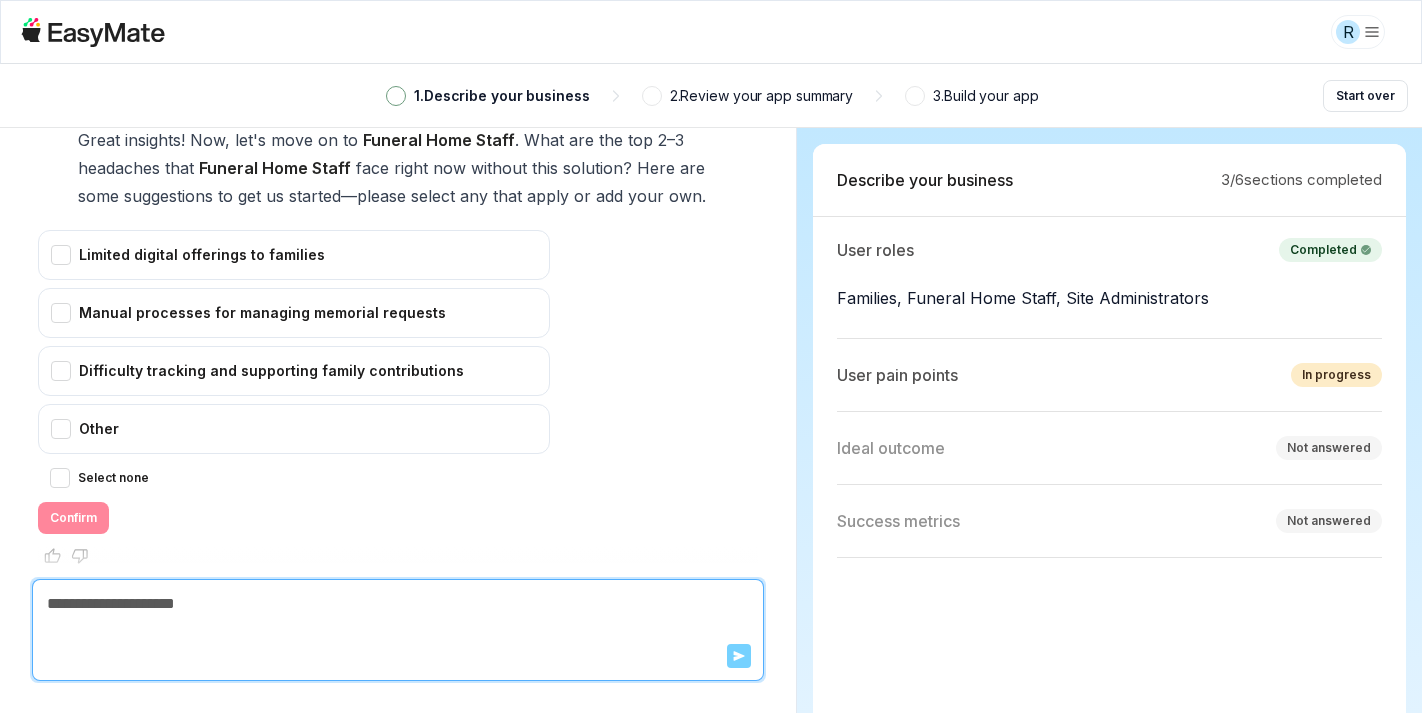 scroll, scrollTop: 5177, scrollLeft: 0, axis: vertical 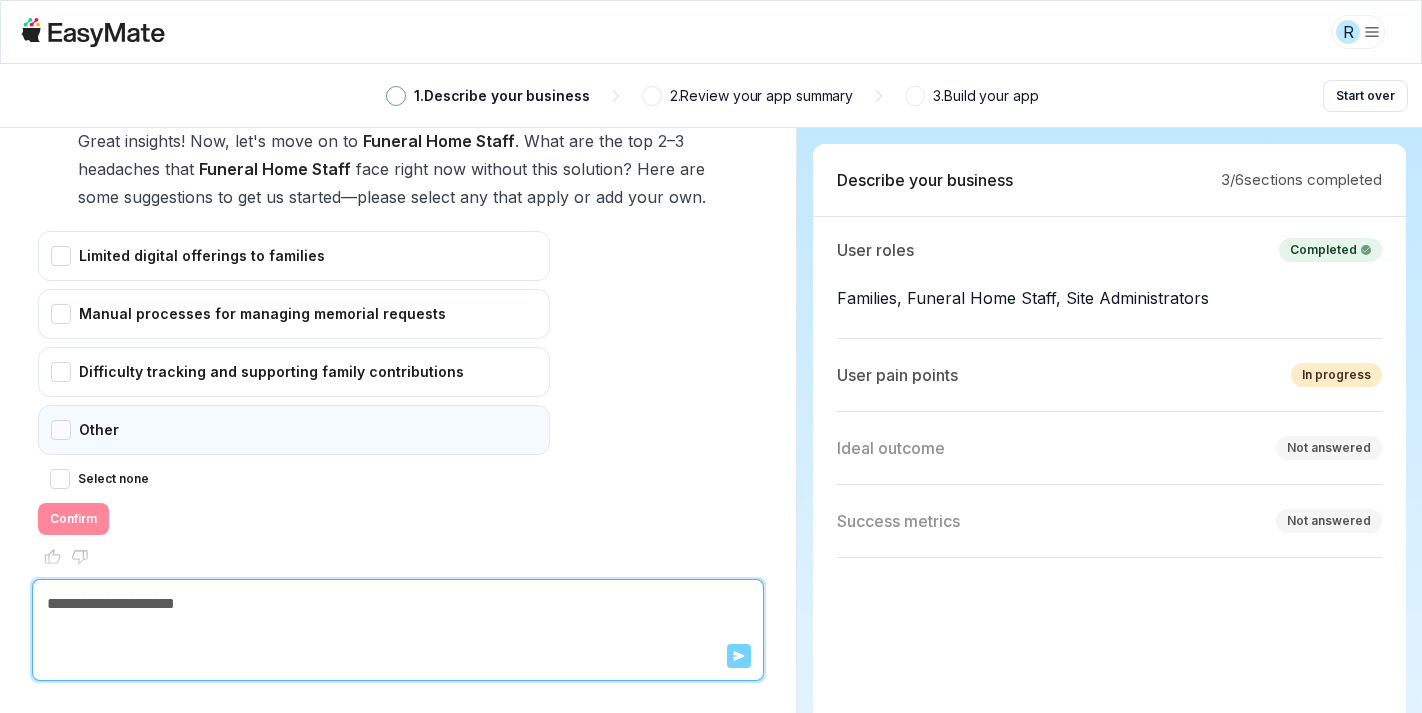 click on "Other" at bounding box center (294, 430) 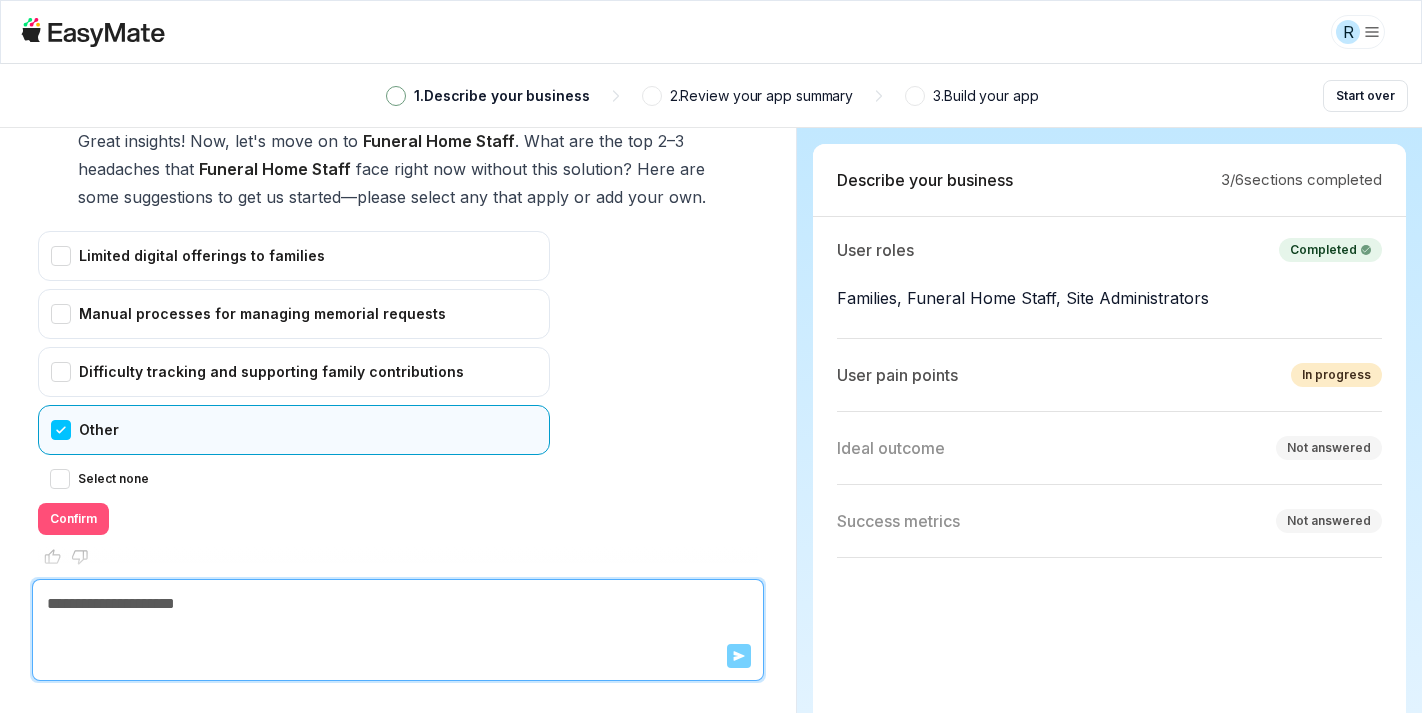 click on "Confirm" at bounding box center [73, 519] 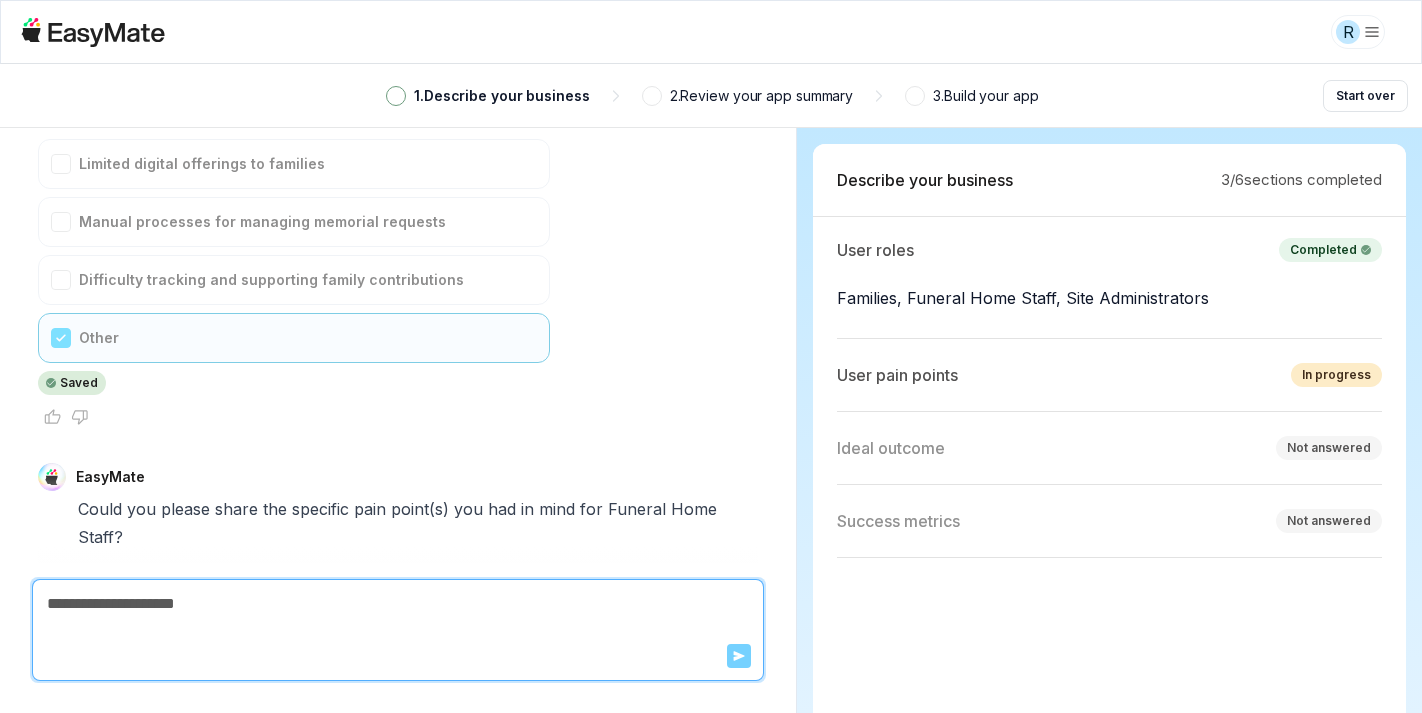scroll, scrollTop: 5305, scrollLeft: 0, axis: vertical 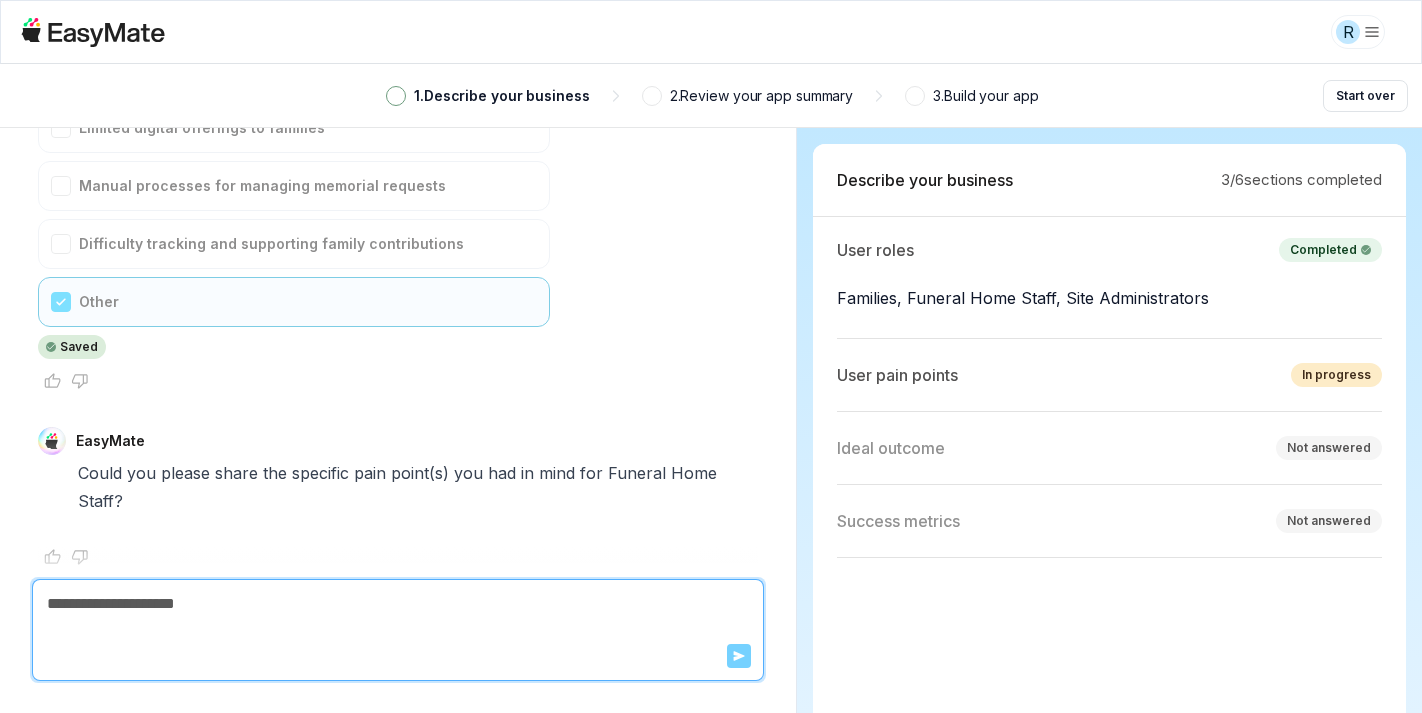 click at bounding box center (398, 604) 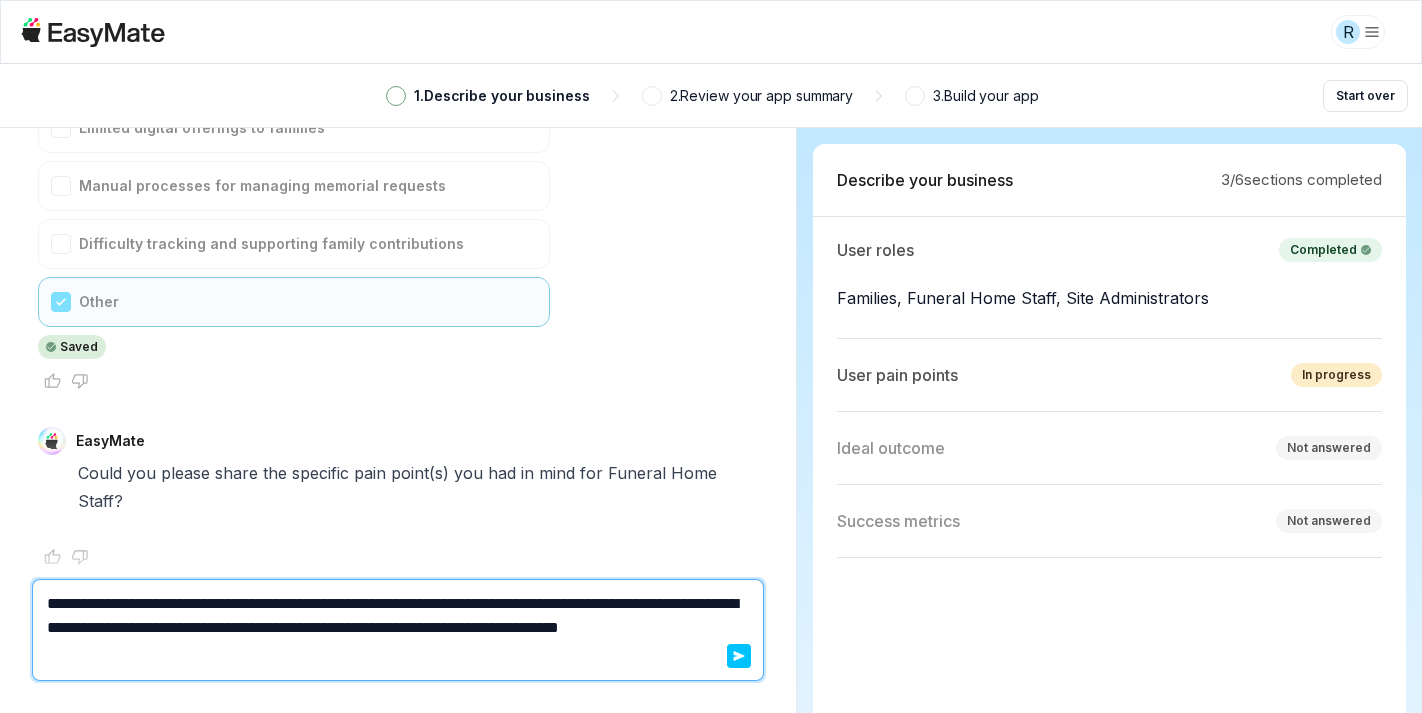 click on "**********" at bounding box center [398, 628] 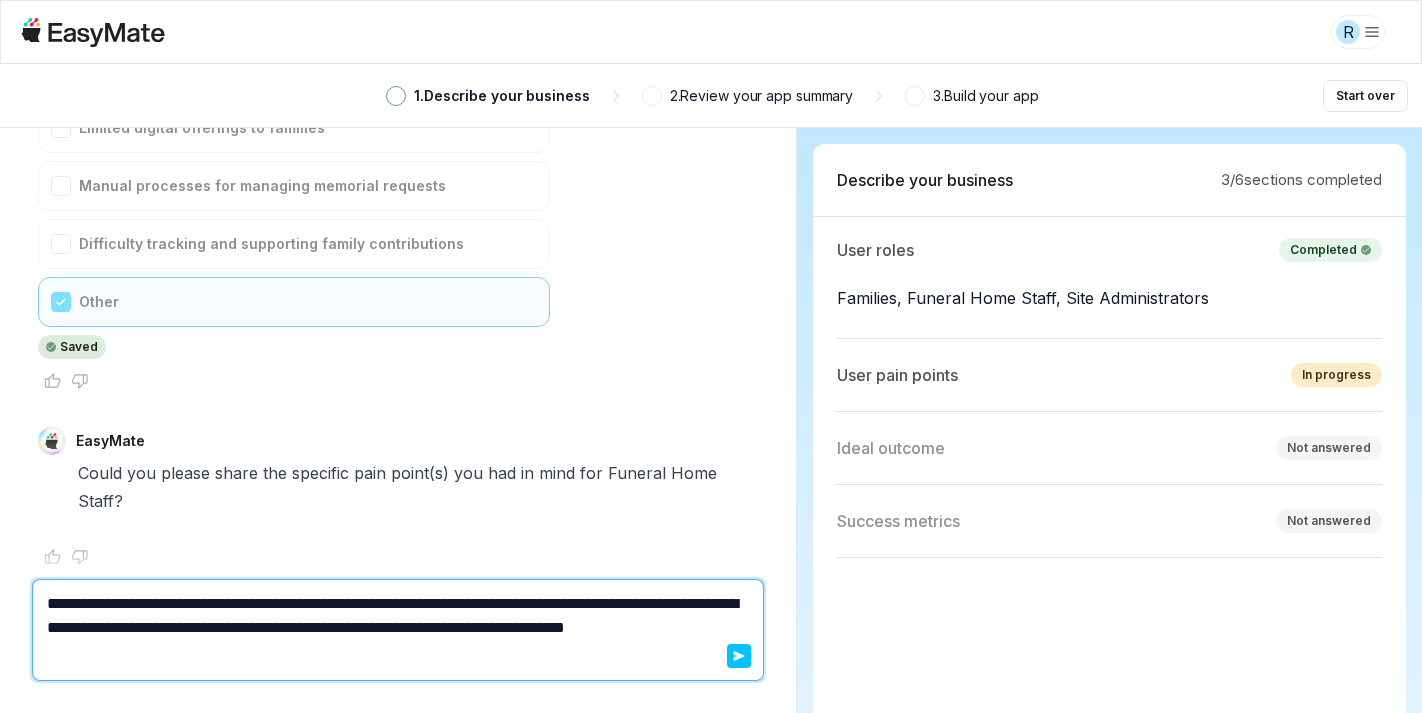 click on "**********" at bounding box center [398, 628] 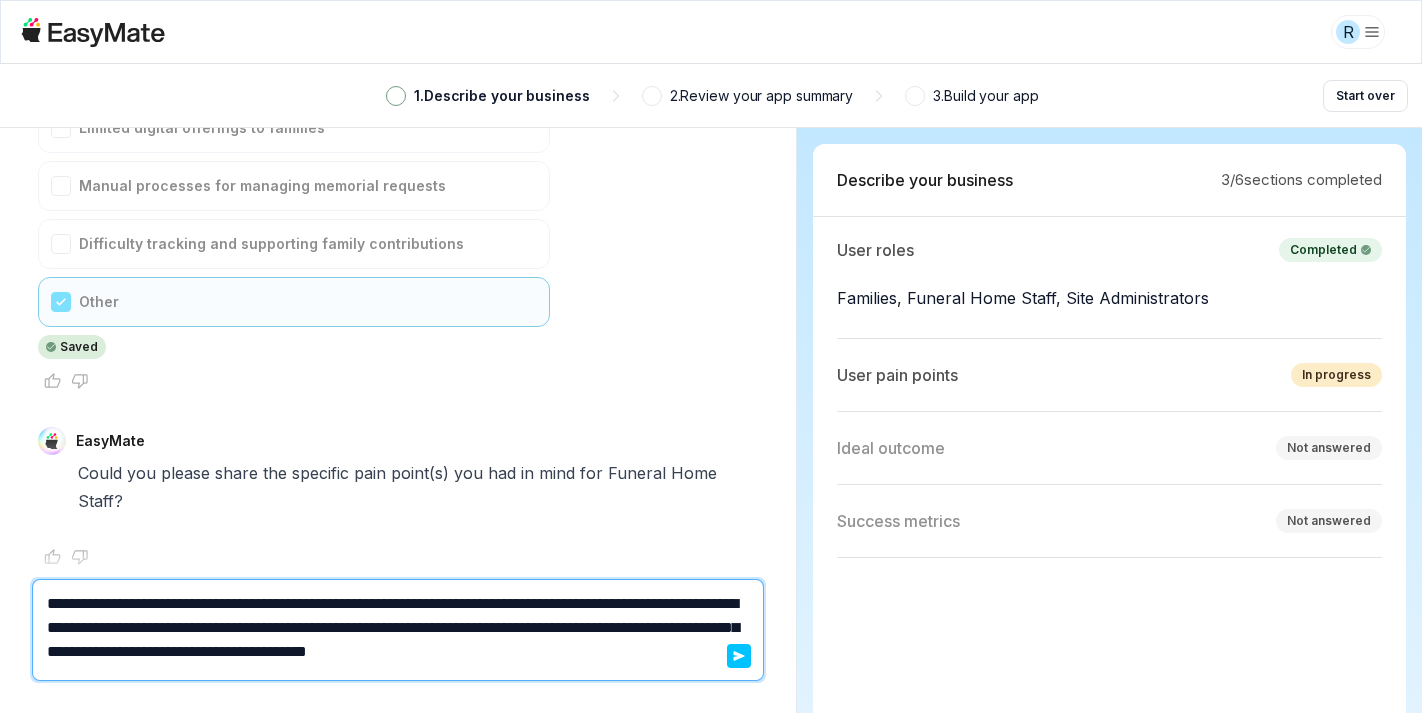 scroll, scrollTop: 6, scrollLeft: 0, axis: vertical 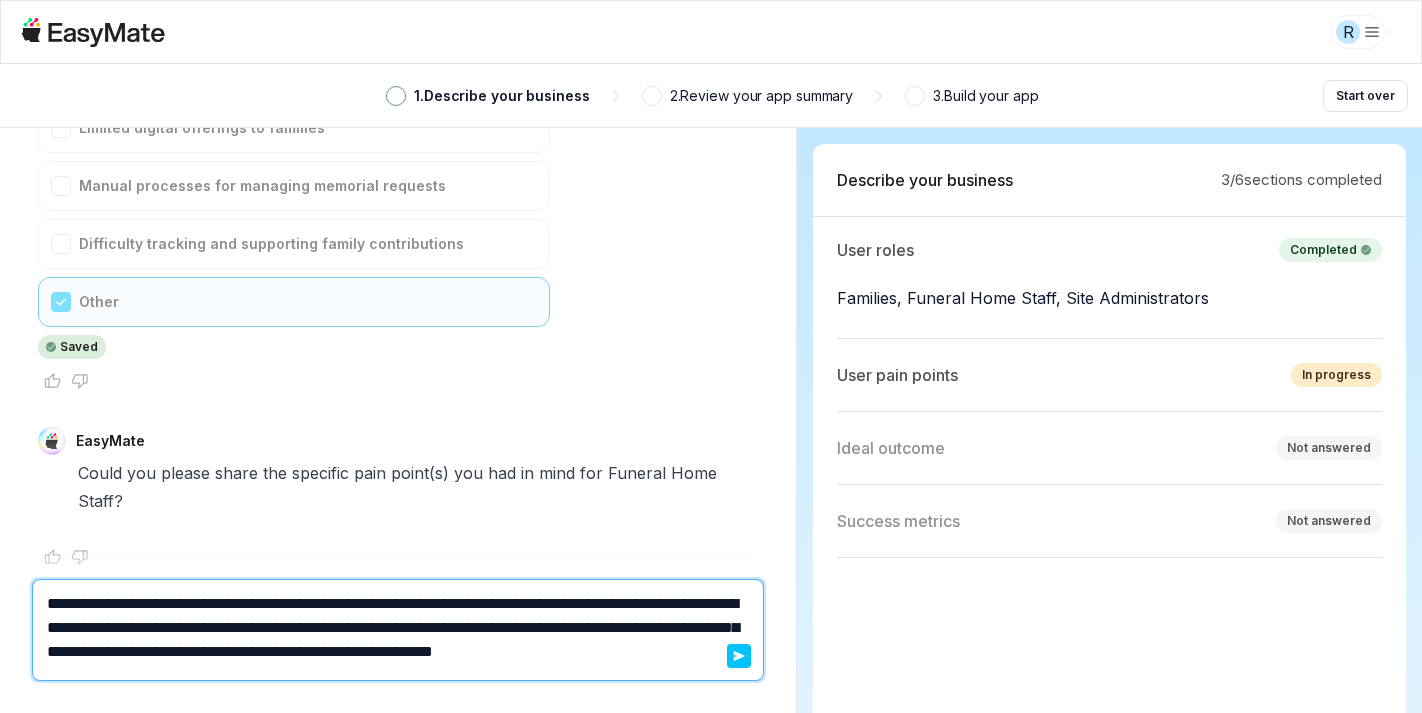 click on "**********" at bounding box center (398, 630) 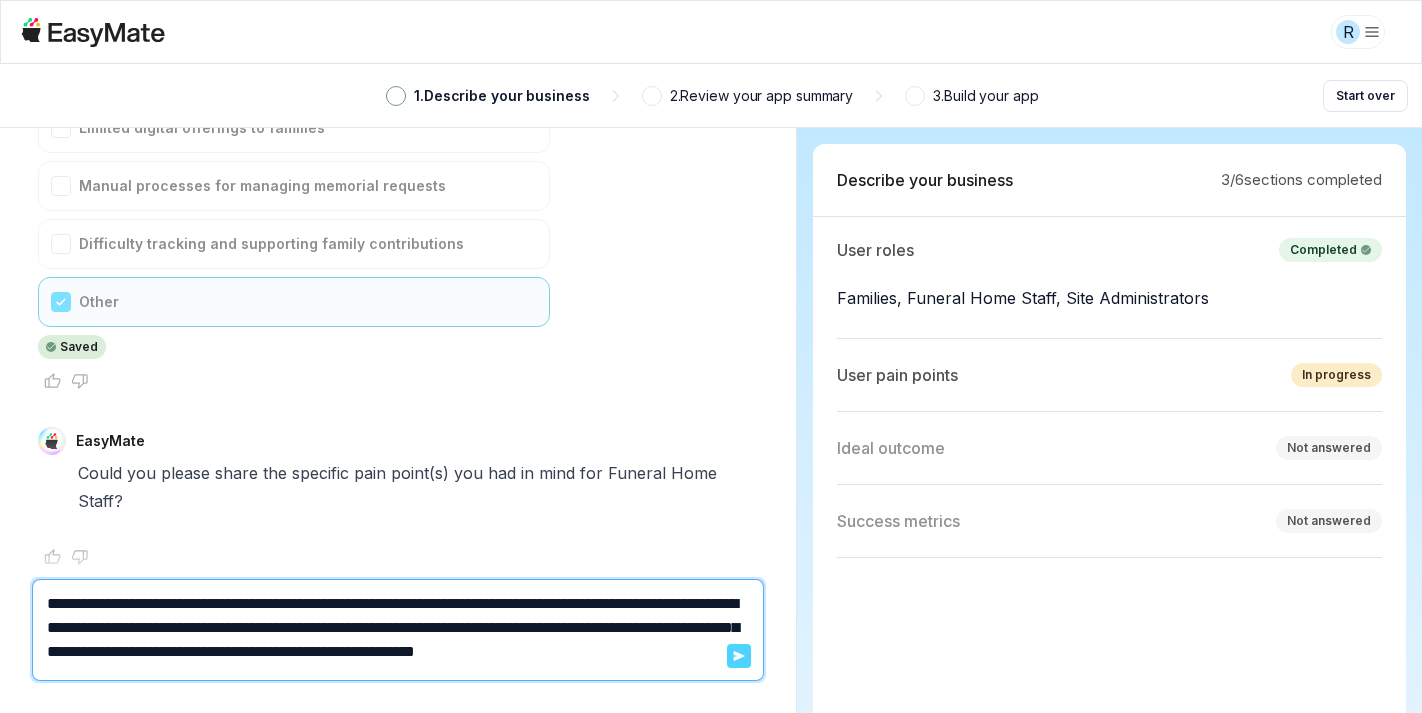 click on "Send" at bounding box center (739, 656) 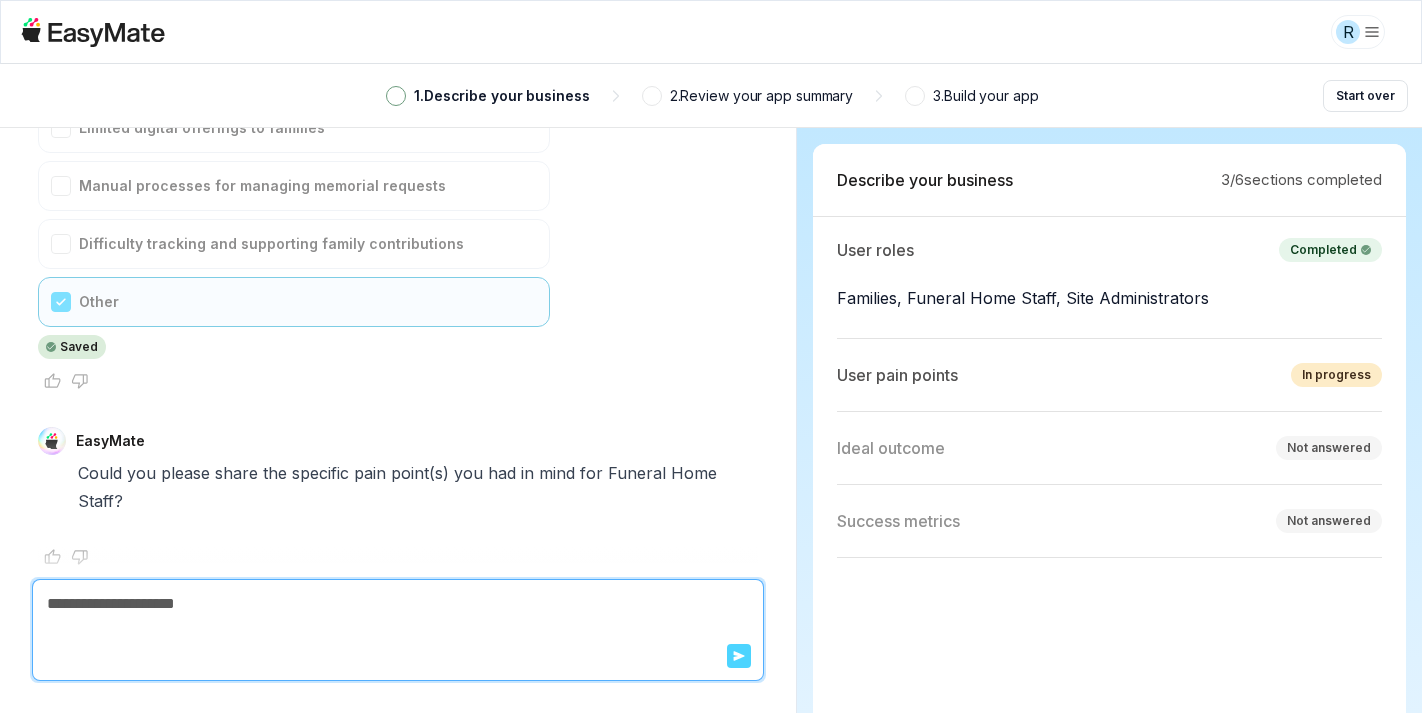 scroll, scrollTop: 0, scrollLeft: 0, axis: both 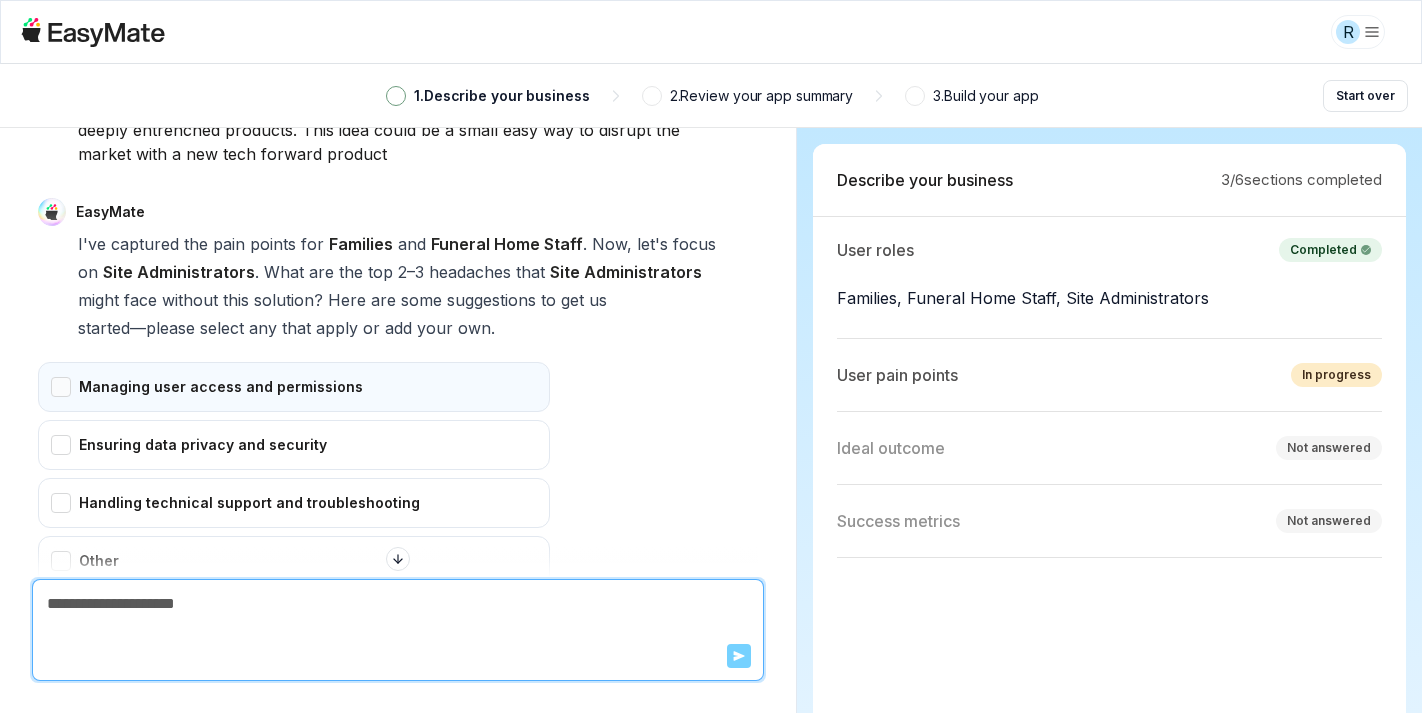 click on "Managing user access and permissions" at bounding box center (294, 387) 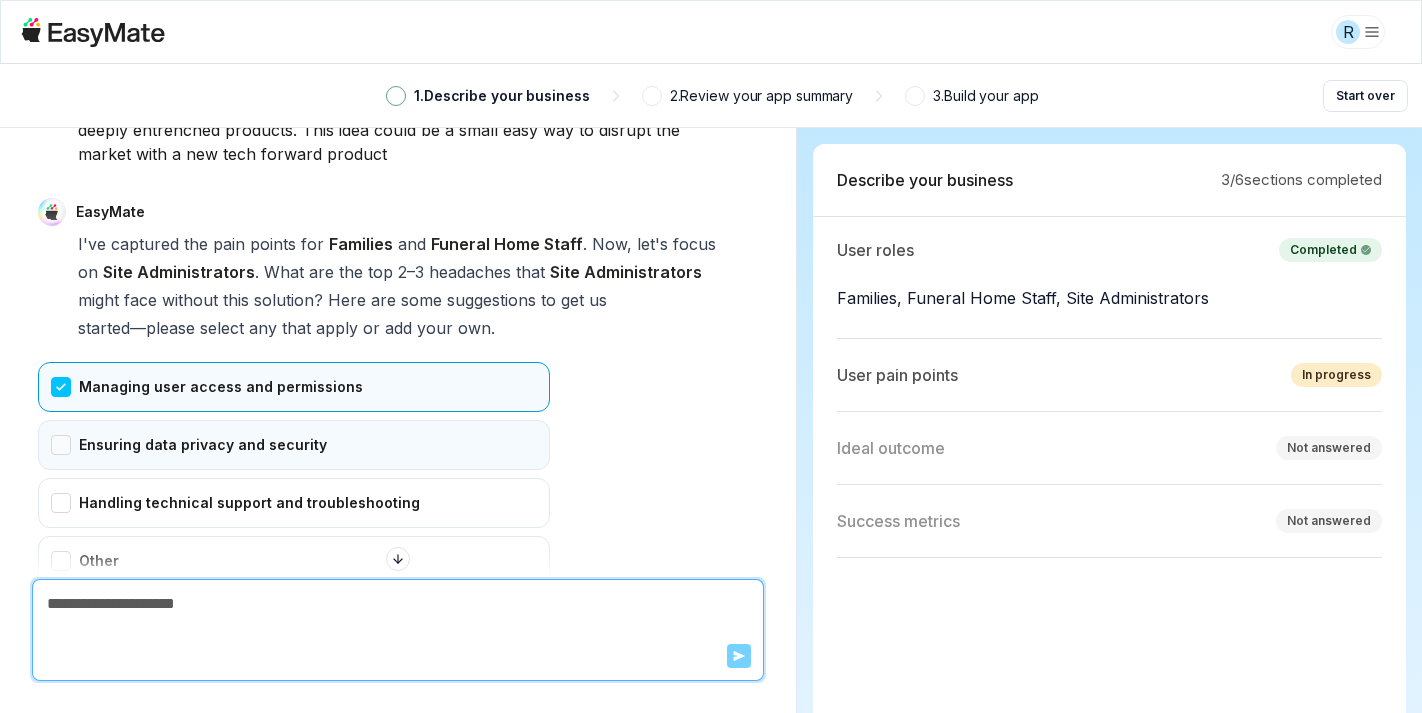 click on "Ensuring data privacy and security" at bounding box center (294, 445) 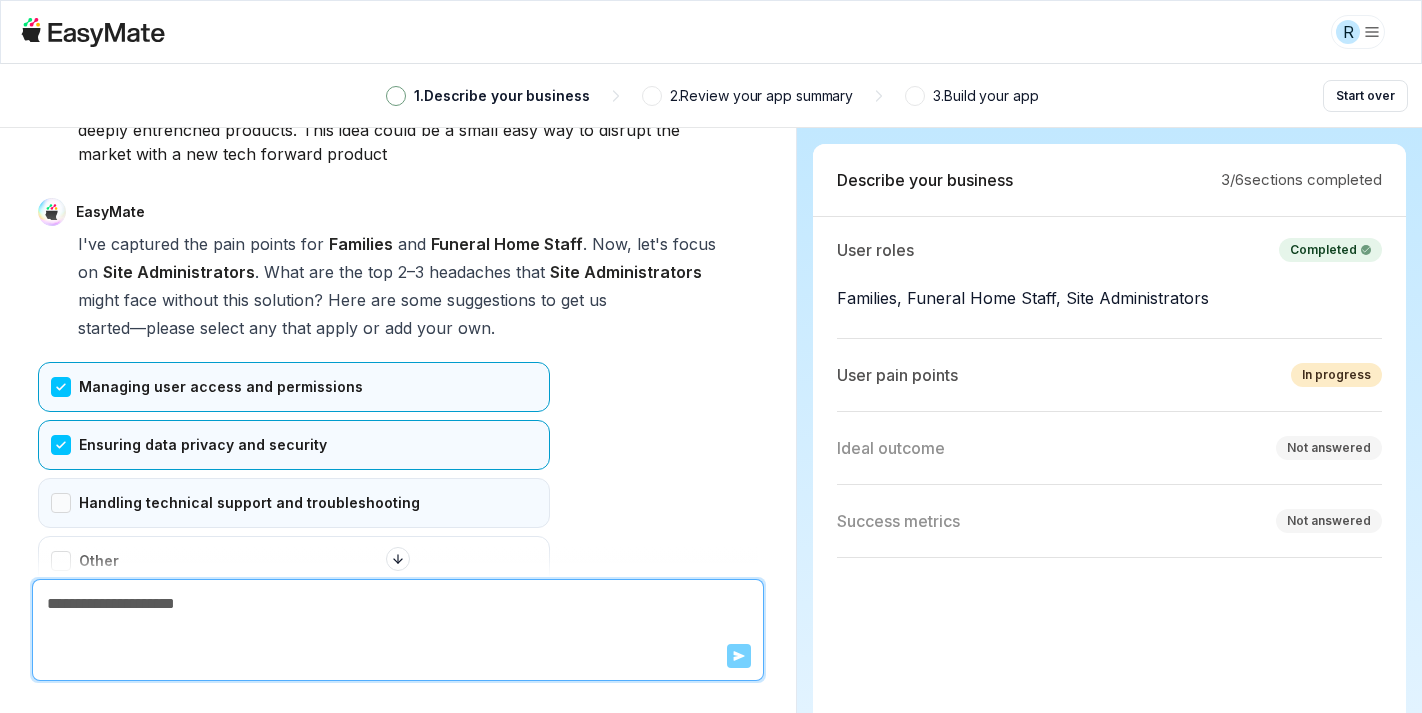 click on "Handling technical support and troubleshooting" at bounding box center [294, 503] 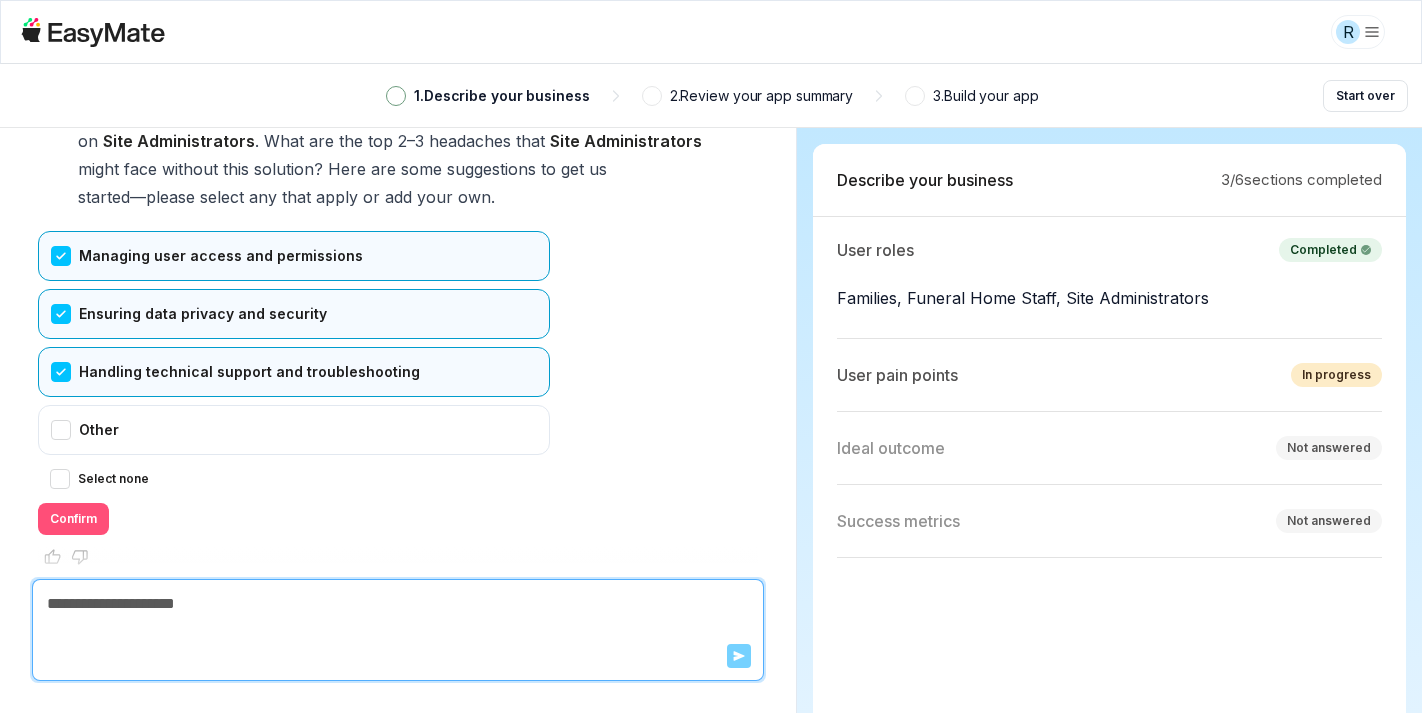 click on "Confirm" at bounding box center (73, 519) 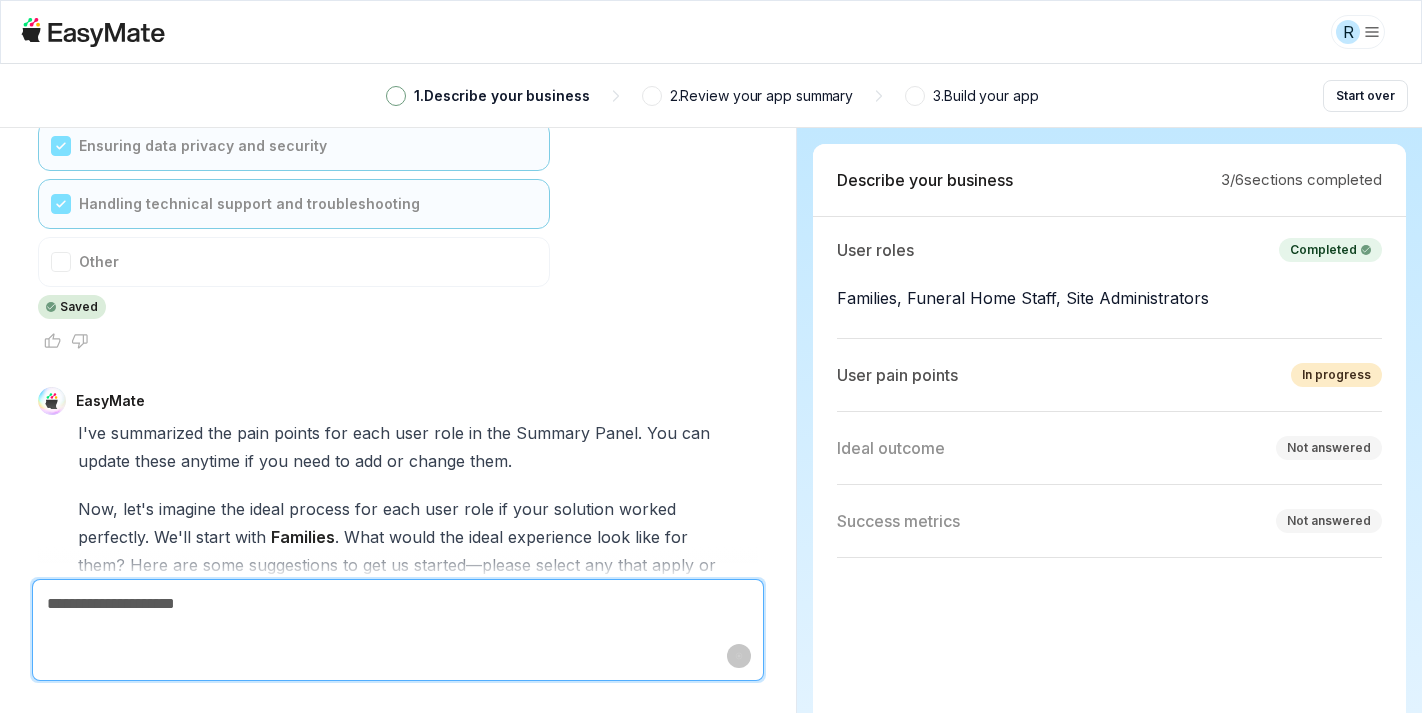 scroll, scrollTop: 6221, scrollLeft: 0, axis: vertical 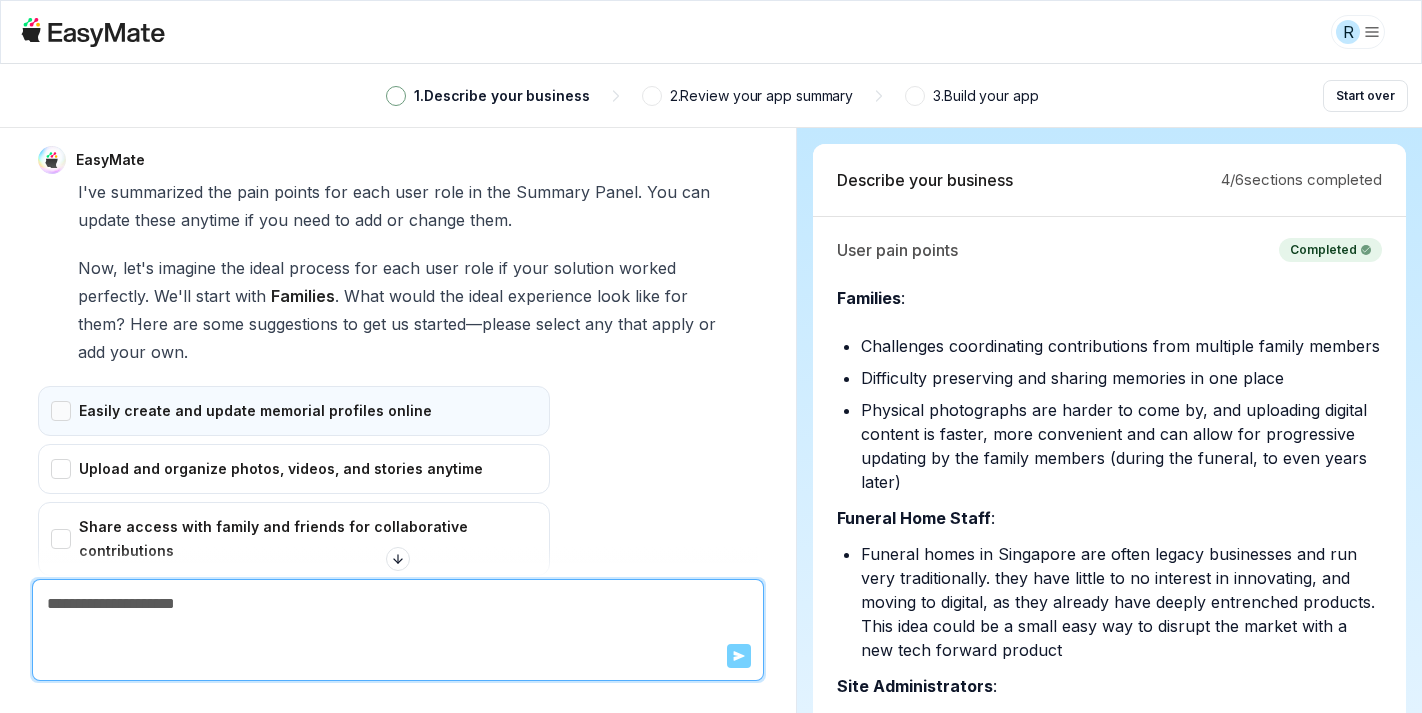 click on "Easily create and update memorial profiles online" at bounding box center [294, 411] 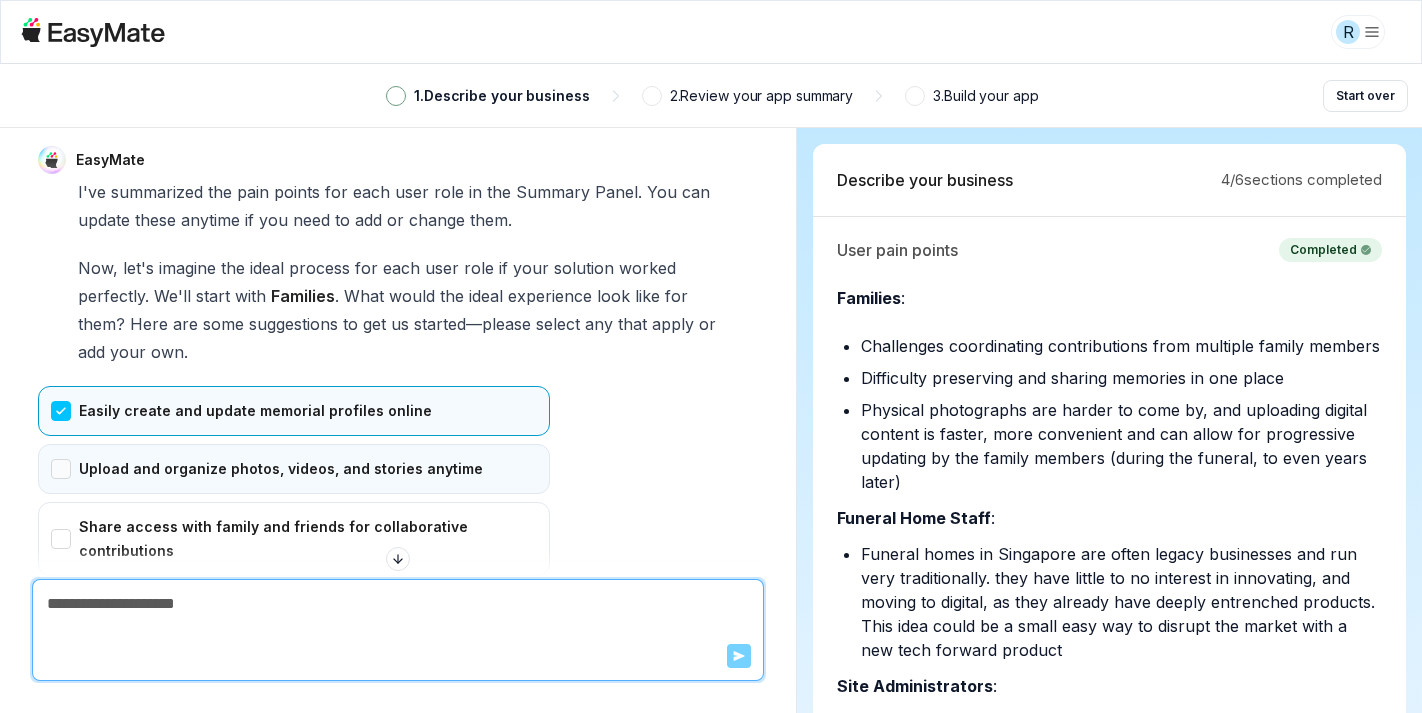 click on "Upload and organize photos, videos, and stories anytime" at bounding box center (294, 469) 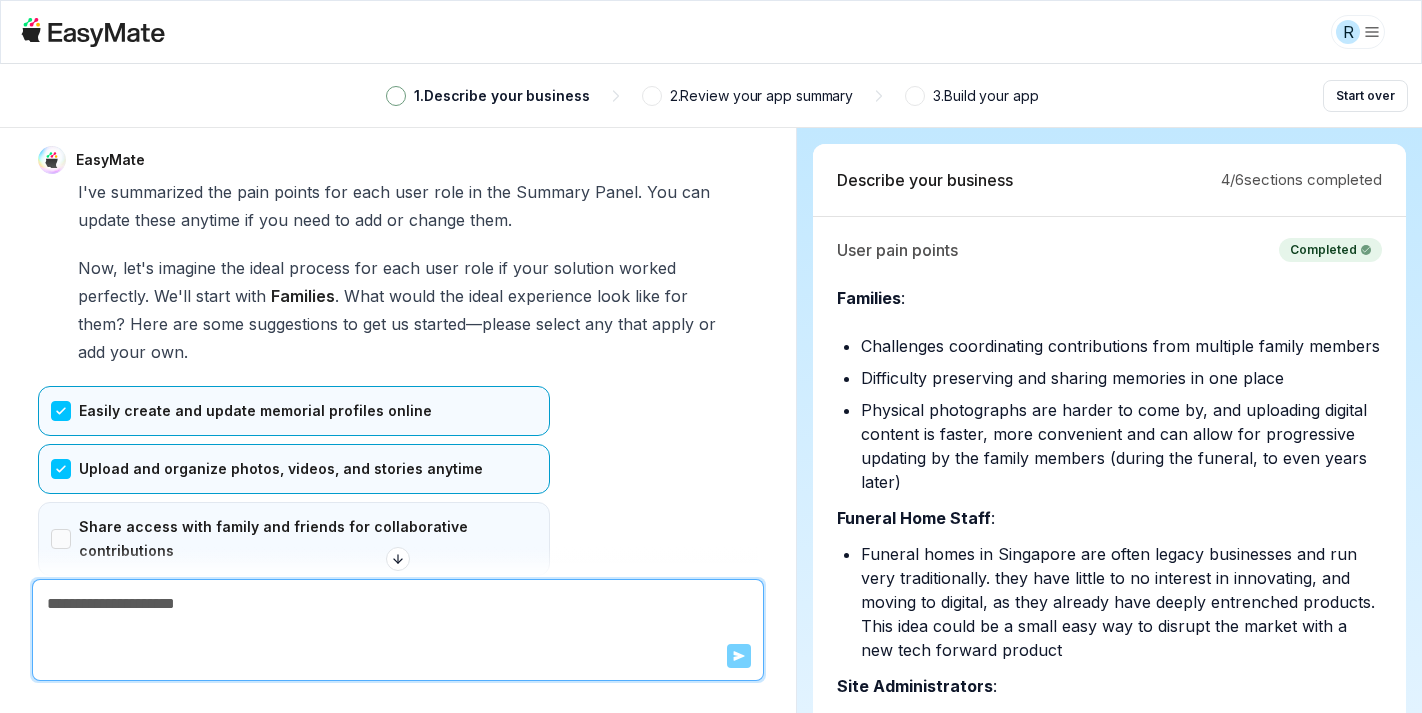 click on "Share access with family and friends for collaborative contributions" at bounding box center (294, 539) 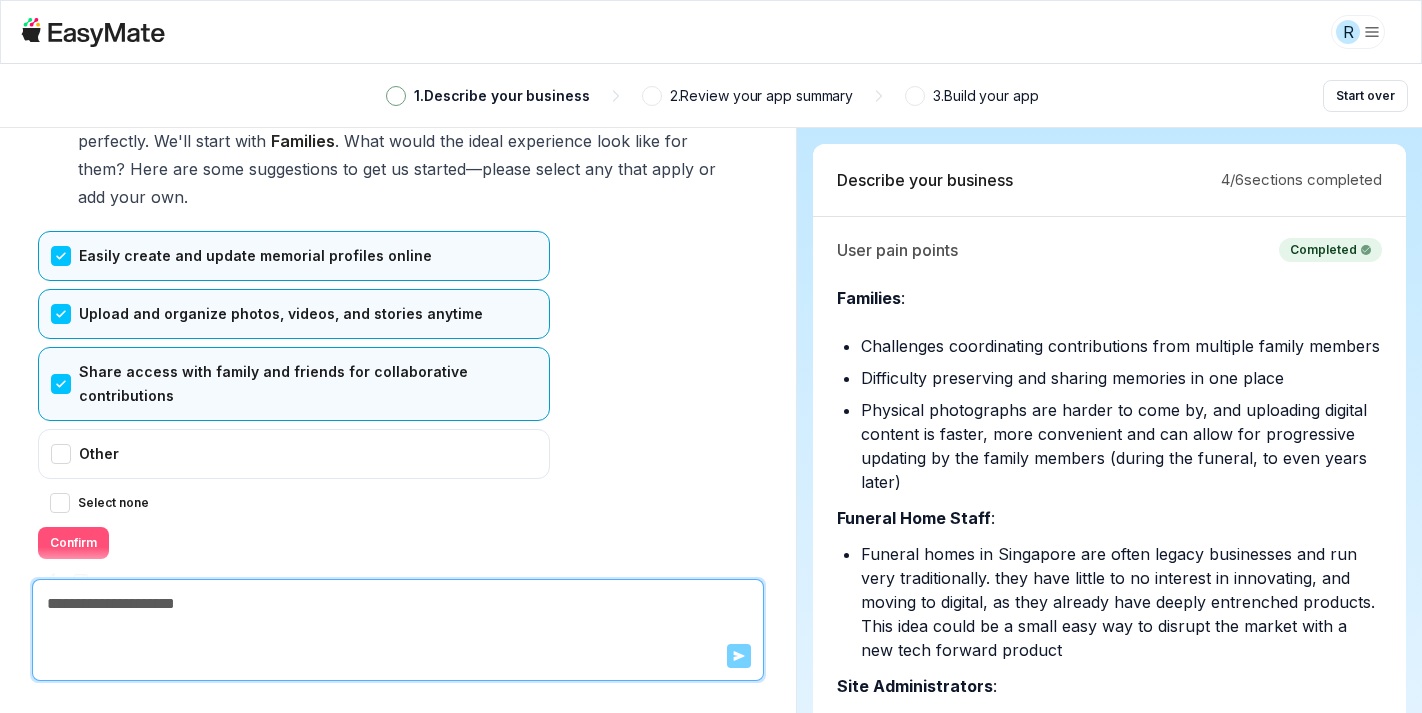 click on "Confirm" at bounding box center [73, 543] 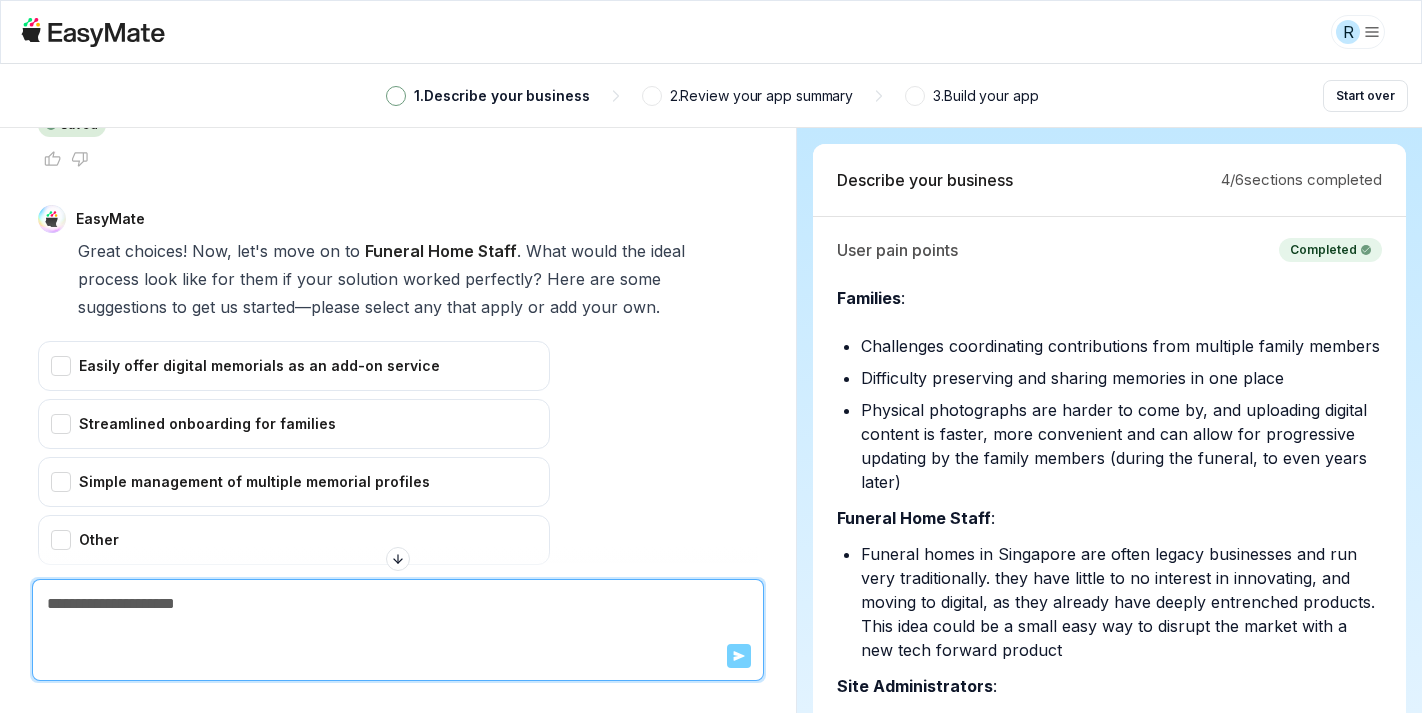 scroll, scrollTop: 6934, scrollLeft: 0, axis: vertical 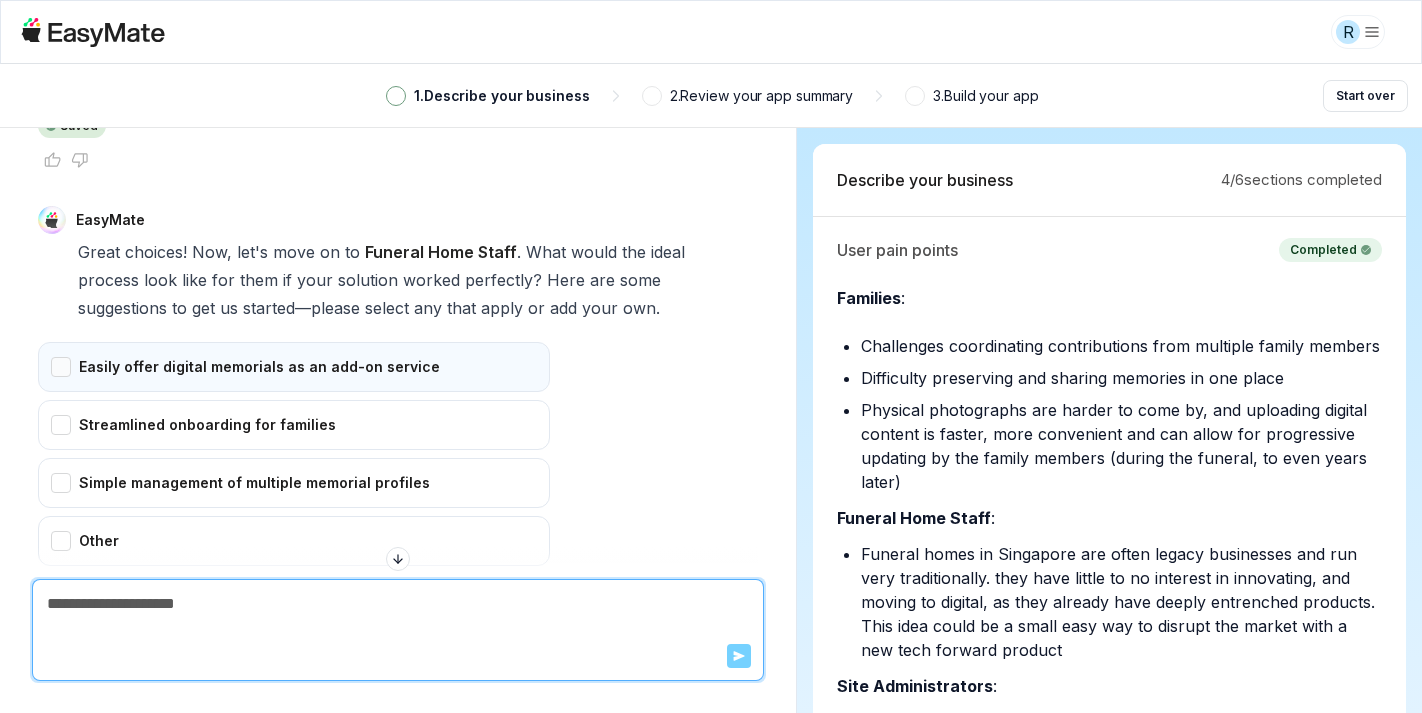 click on "Easily offer digital memorials as an add-on service" at bounding box center (294, 367) 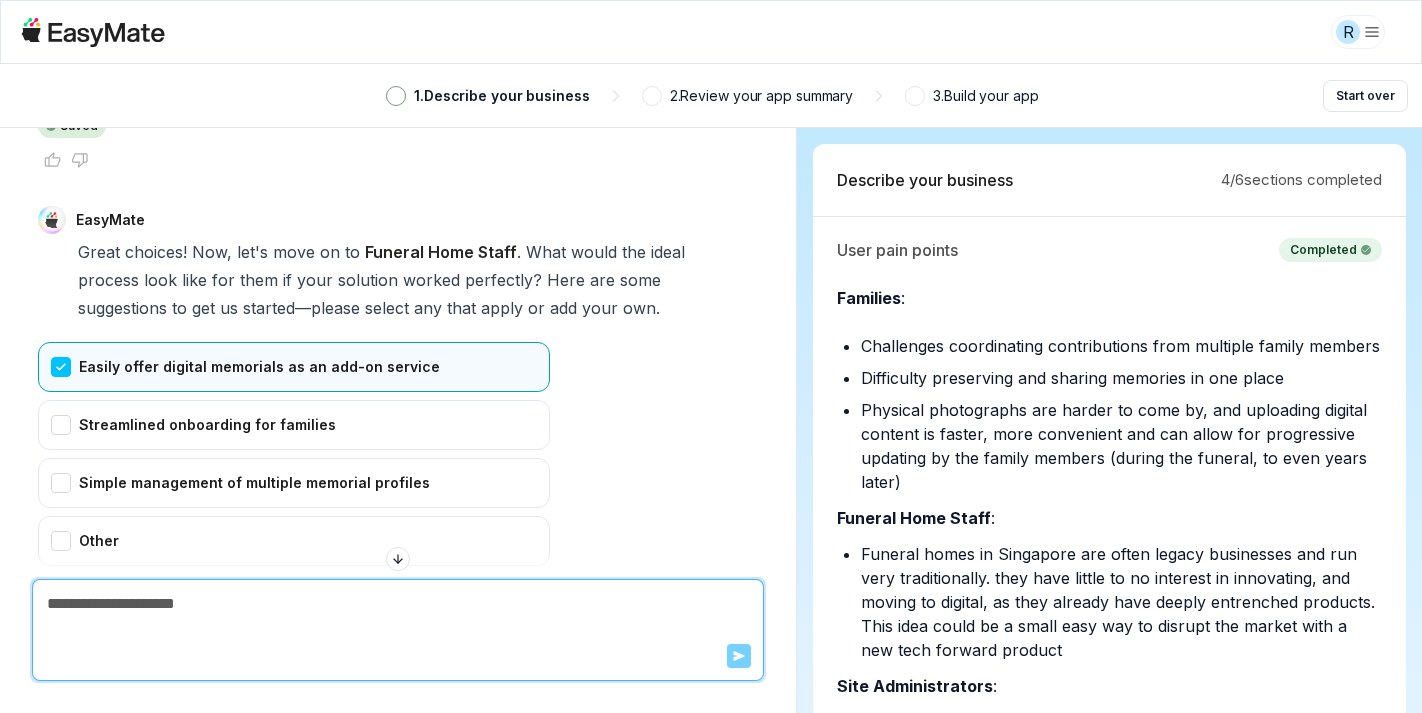 click on "Easily offer digital memorials as an add-on service" at bounding box center (294, 367) 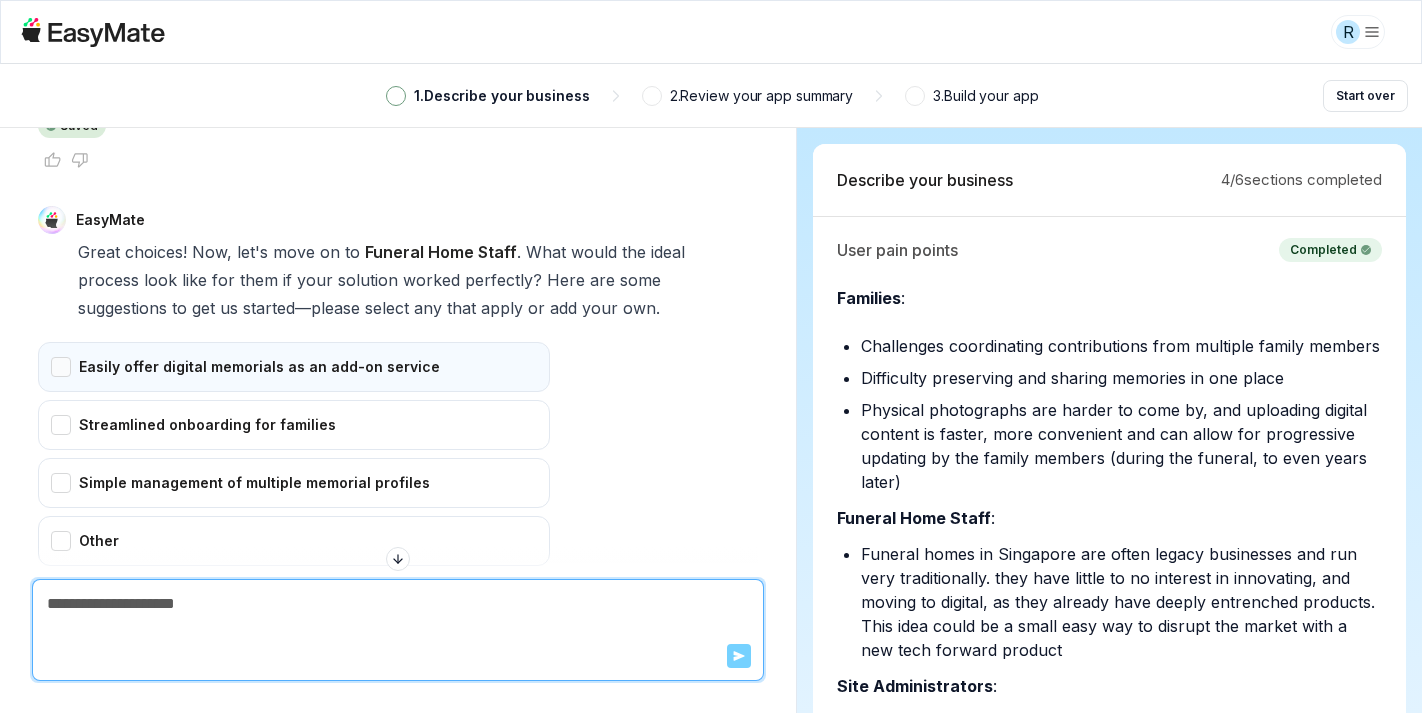 click on "Easily offer digital memorials as an add-on service" at bounding box center [294, 367] 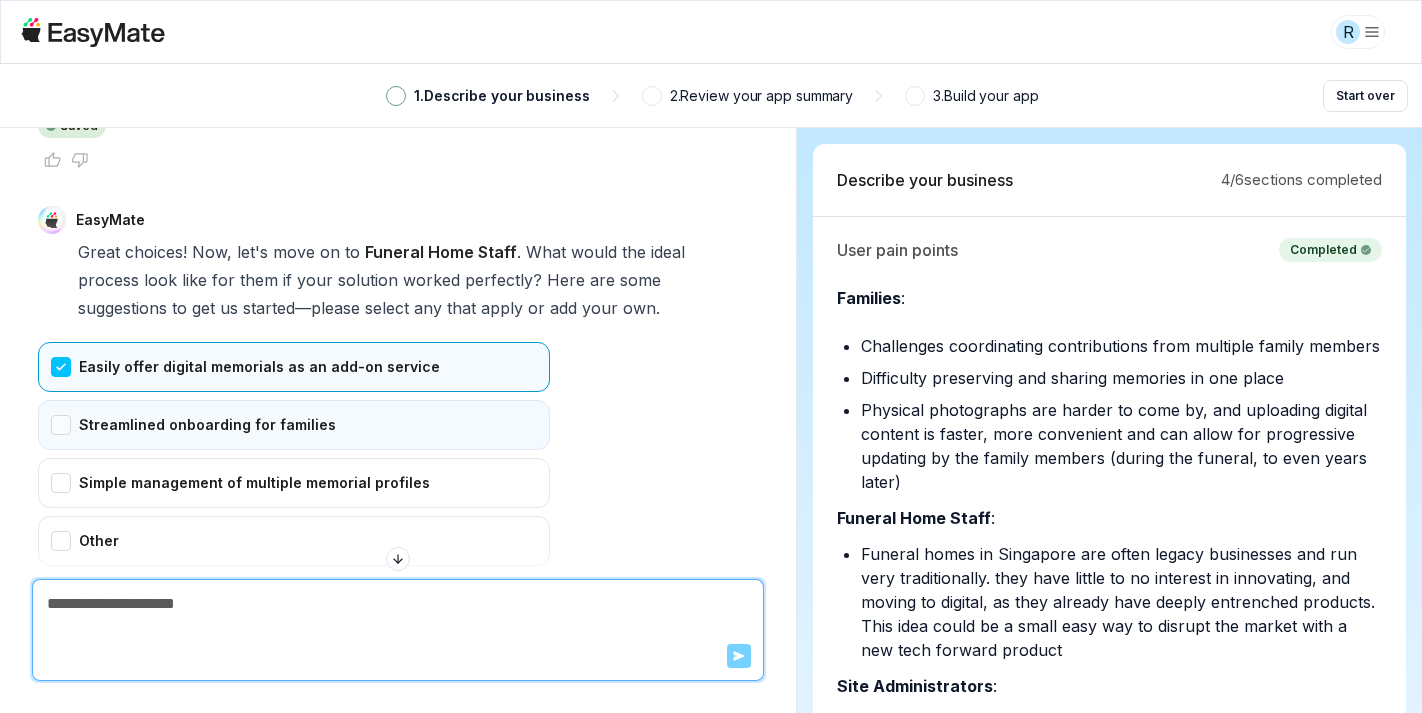 click on "Streamlined onboarding for families" at bounding box center (294, 425) 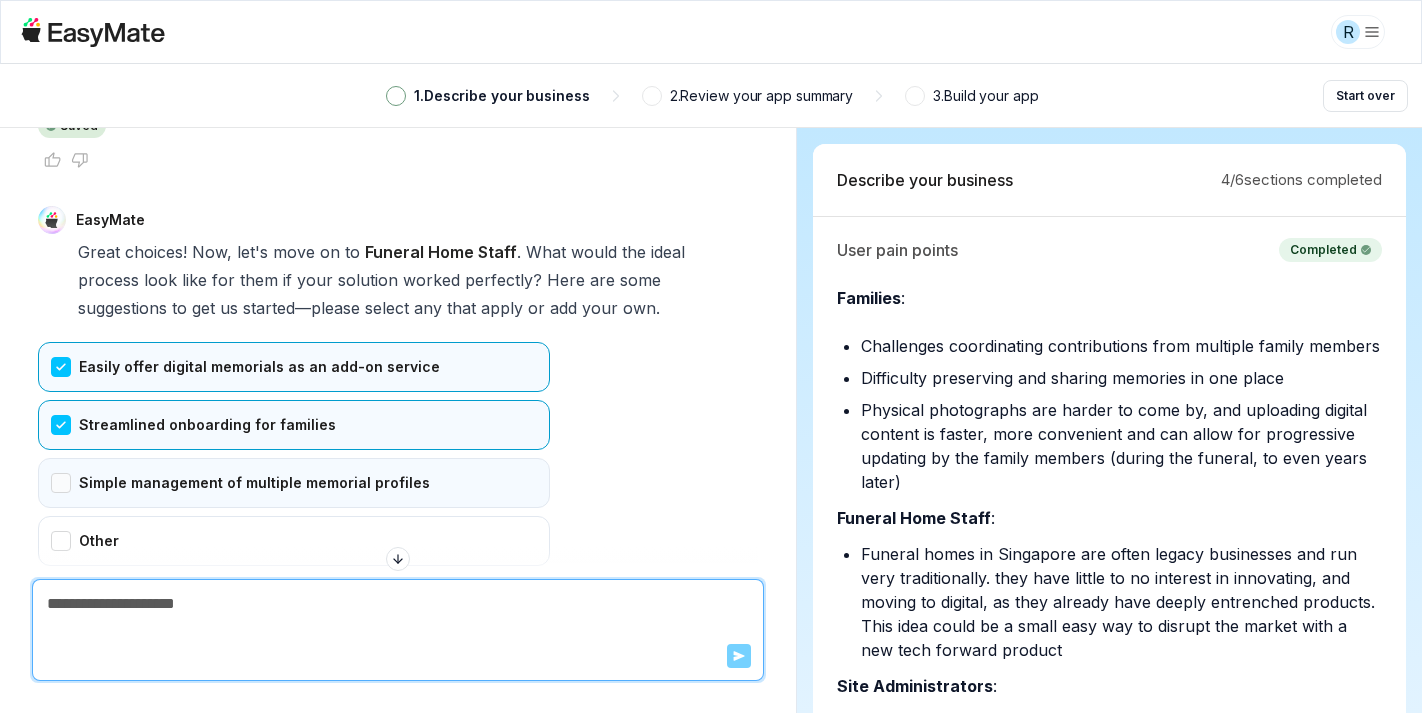 click on "Simple management of multiple memorial profiles" at bounding box center [294, 483] 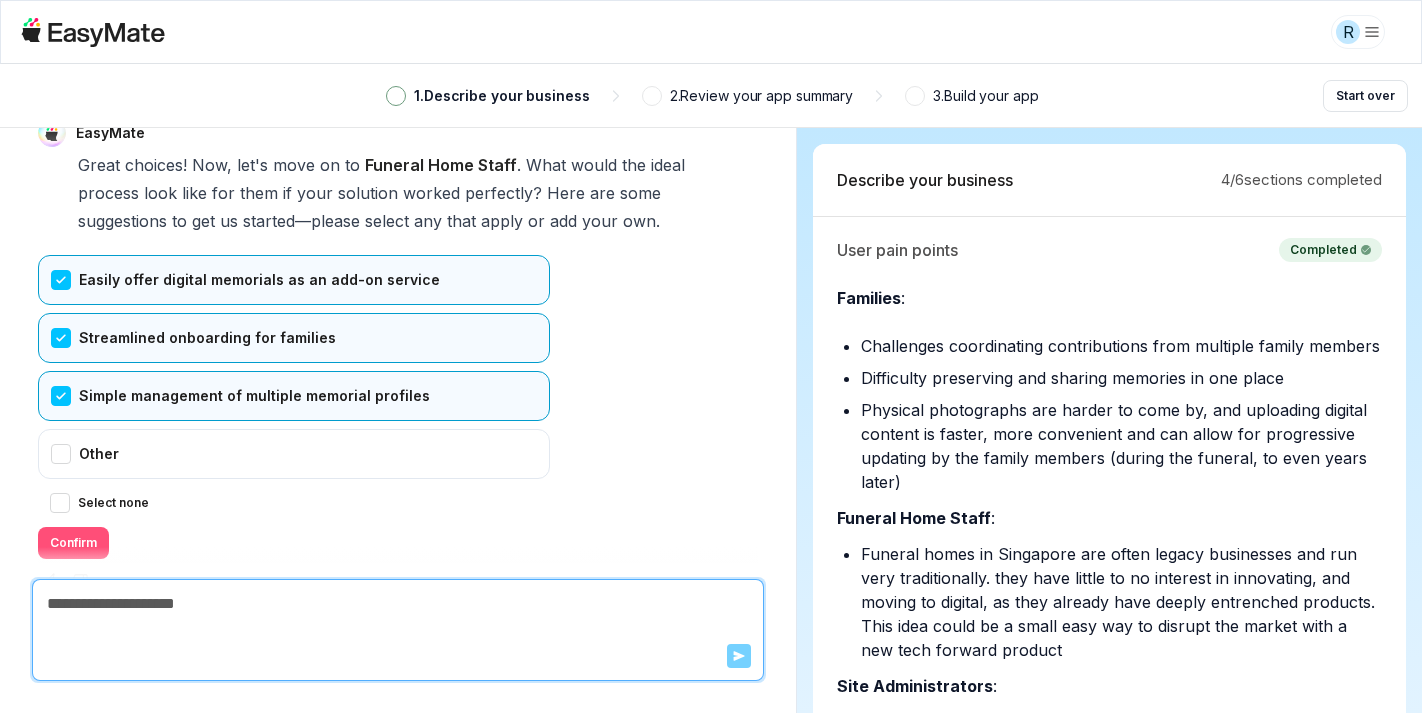 click on "Confirm" at bounding box center (73, 543) 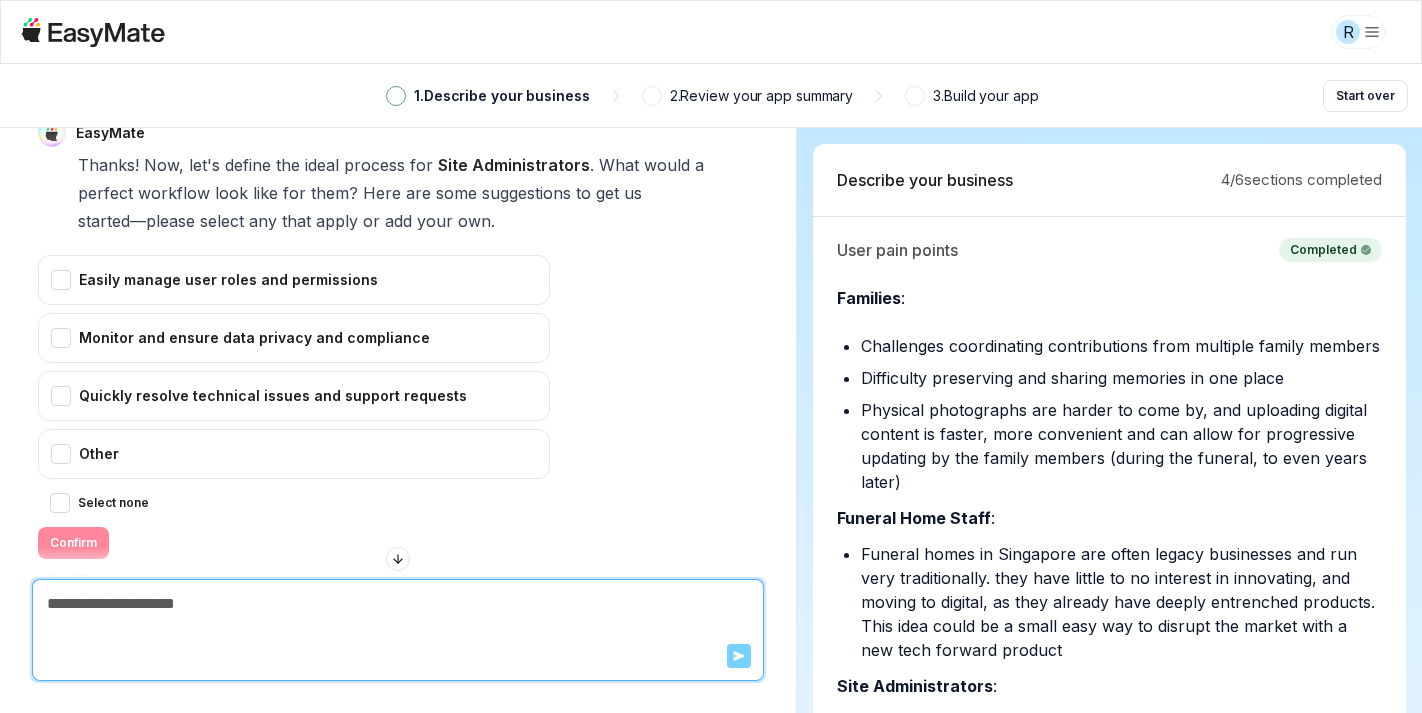 scroll, scrollTop: 7419, scrollLeft: 0, axis: vertical 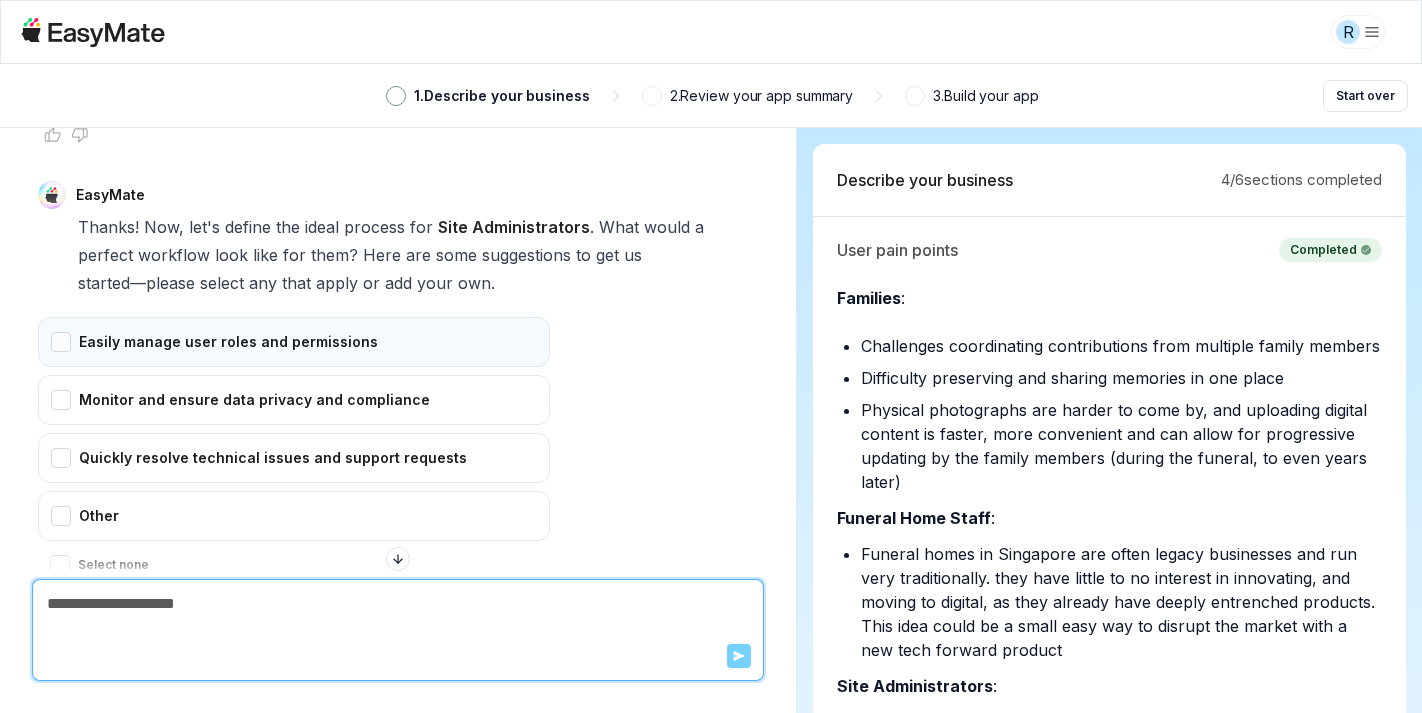 click on "Easily manage user roles and permissions" at bounding box center [294, 342] 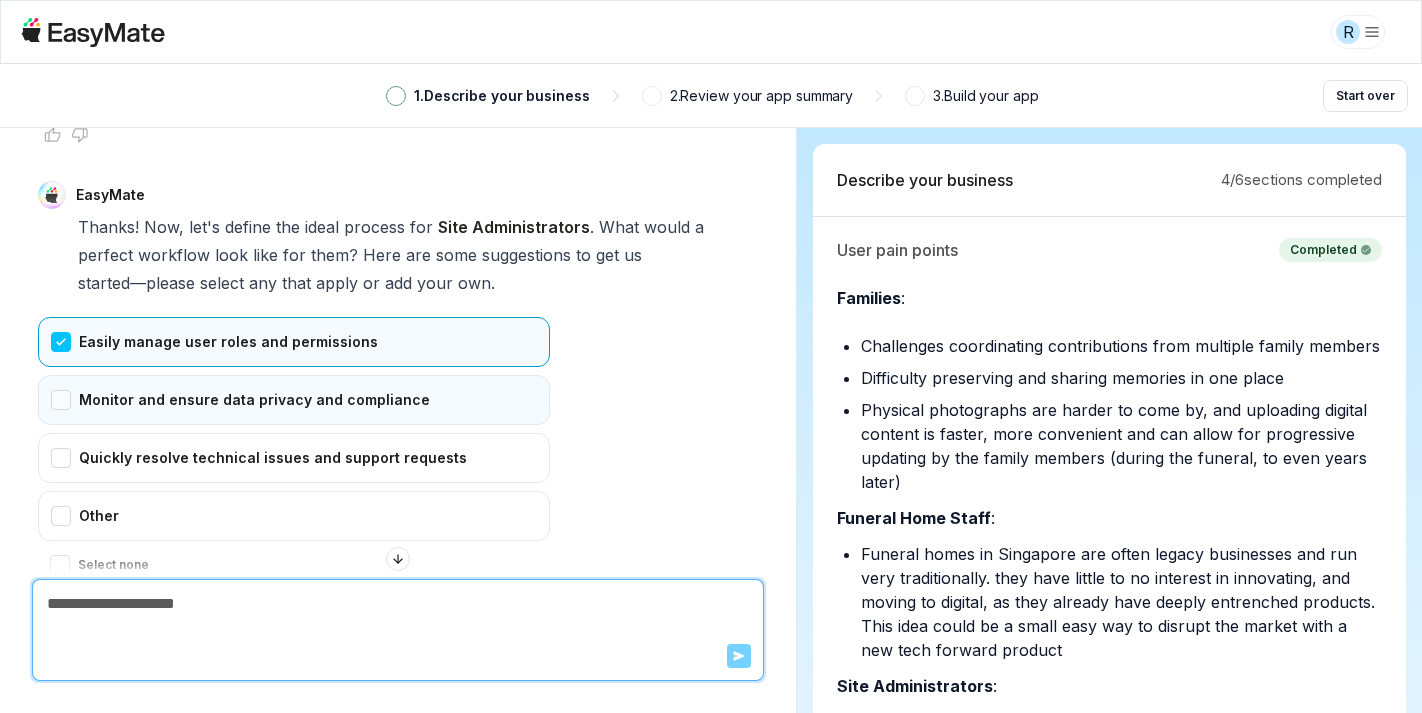 click on "Monitor and ensure data privacy and compliance" at bounding box center (294, 400) 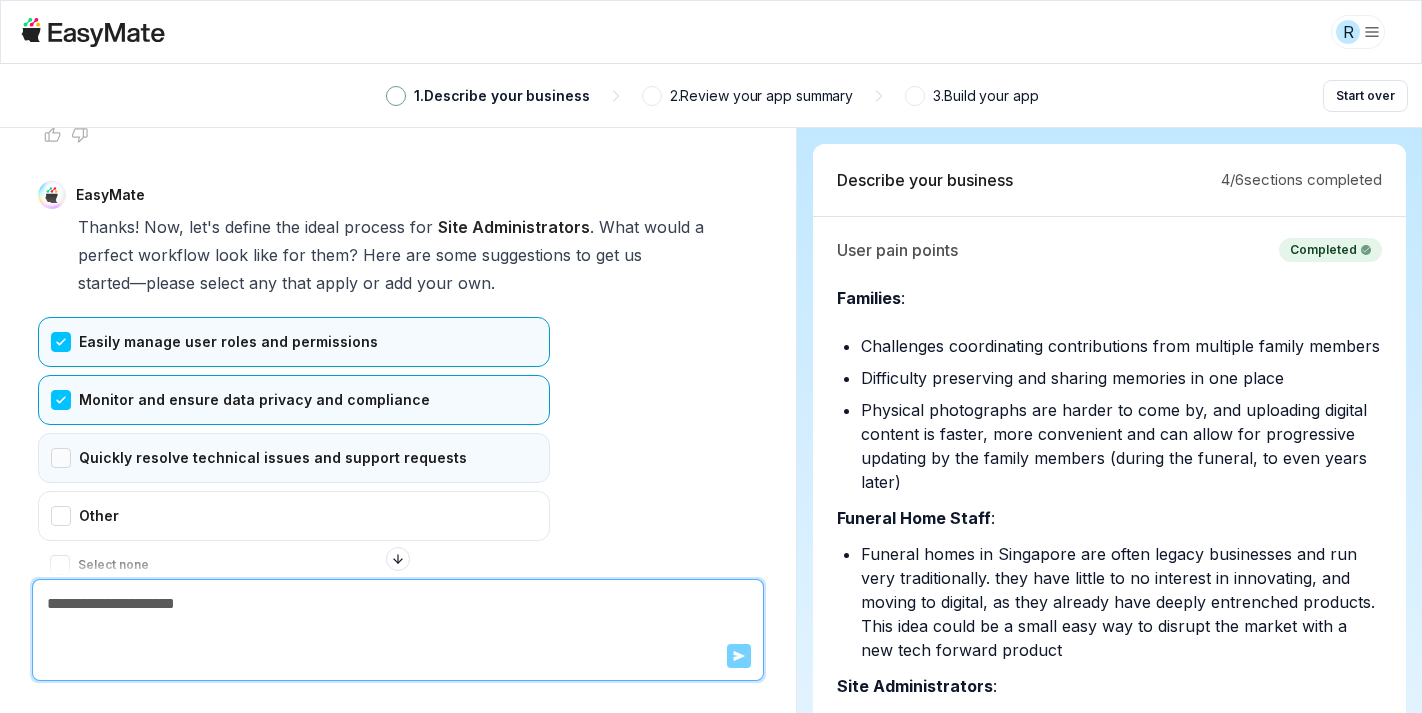 click on "Quickly resolve technical issues and support requests" at bounding box center (294, 458) 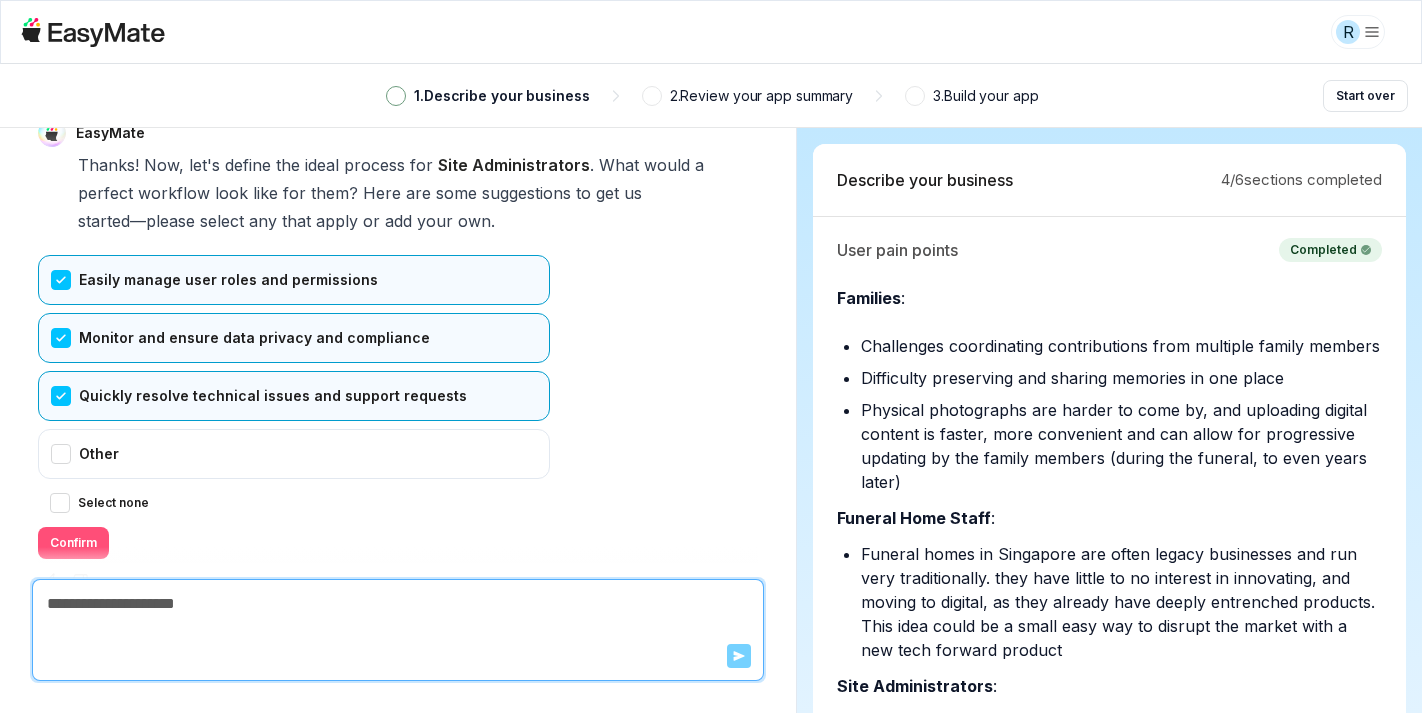 click on "Confirm" at bounding box center [73, 543] 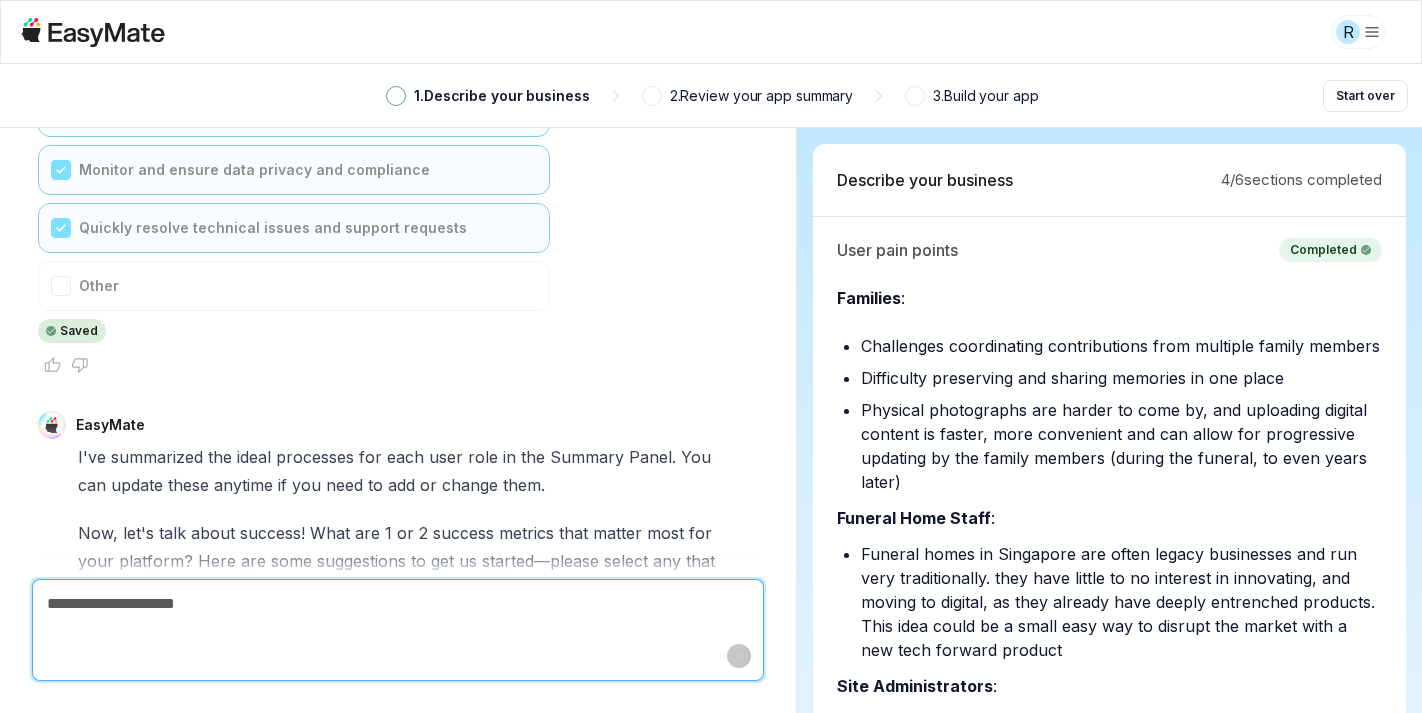scroll, scrollTop: 7677, scrollLeft: 0, axis: vertical 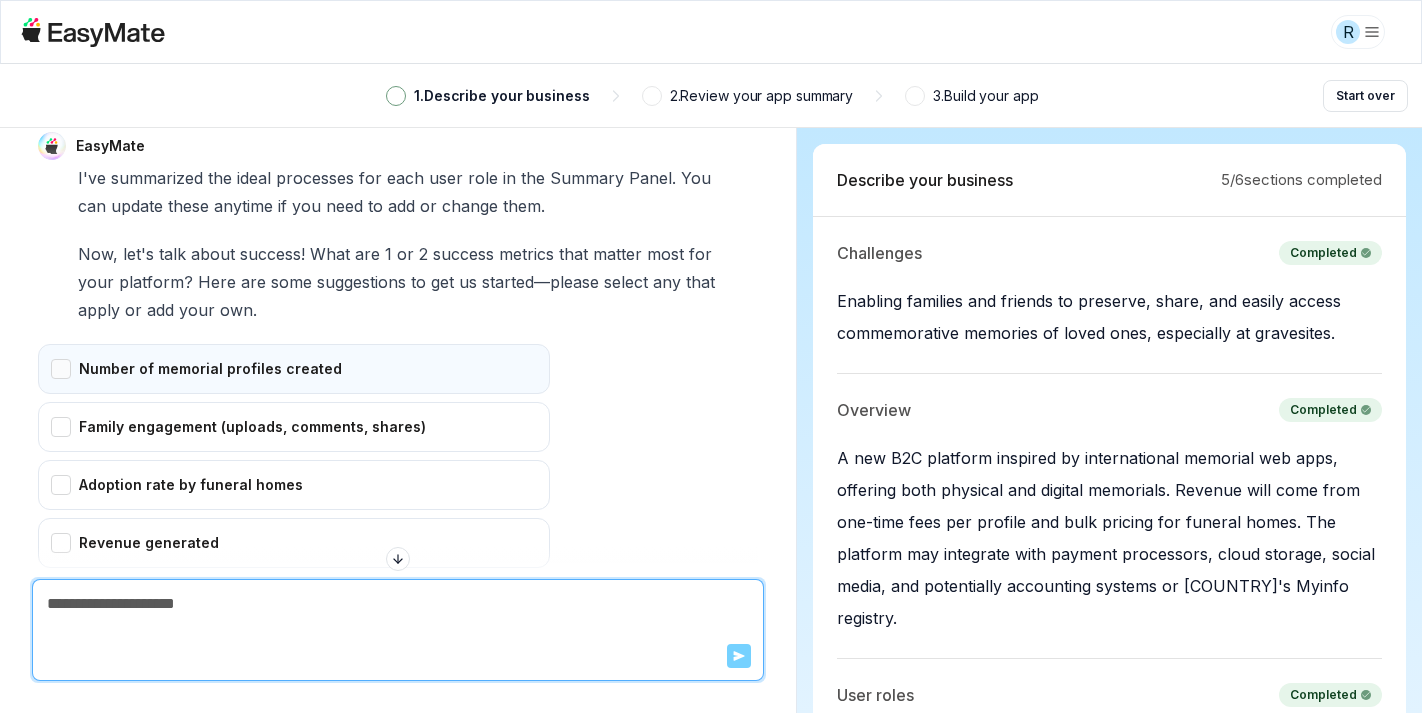click on "Number of memorial profiles created" at bounding box center (294, 369) 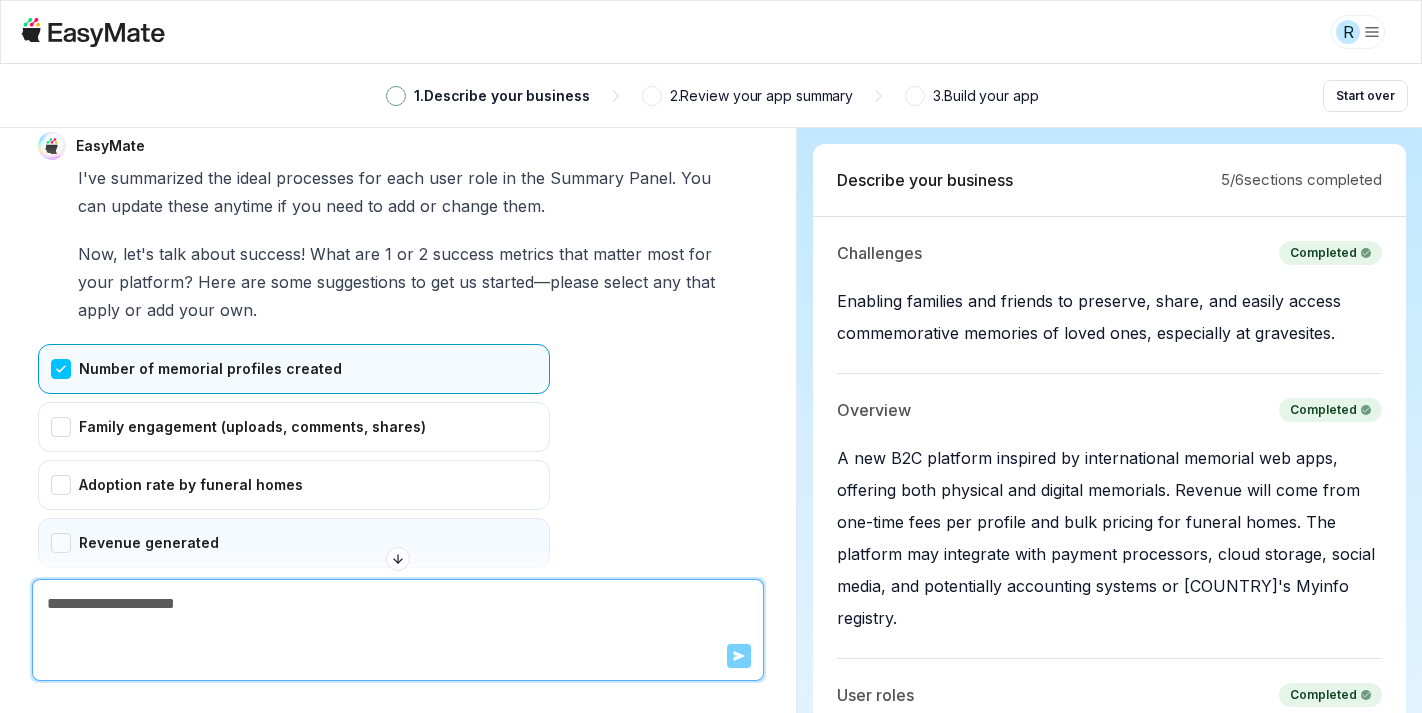 click on "Revenue generated" at bounding box center [294, 543] 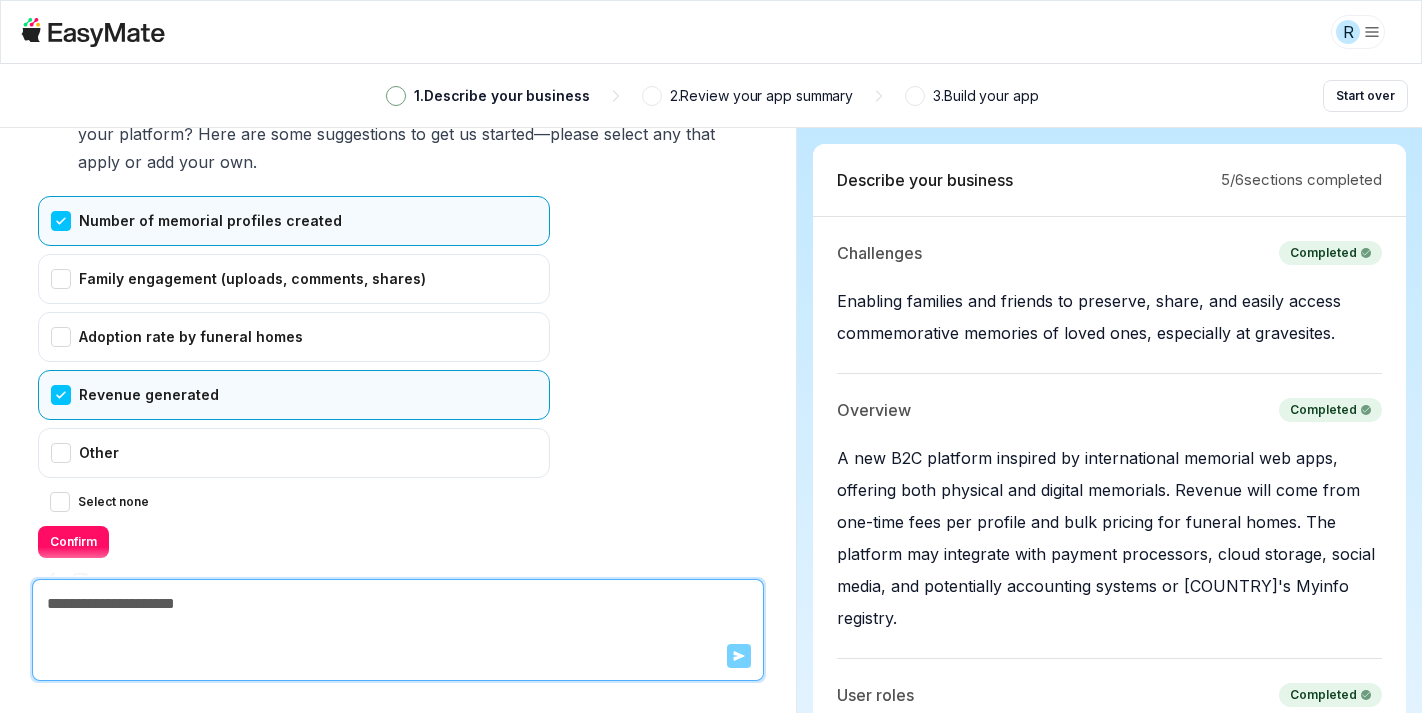 scroll, scrollTop: 8075, scrollLeft: 0, axis: vertical 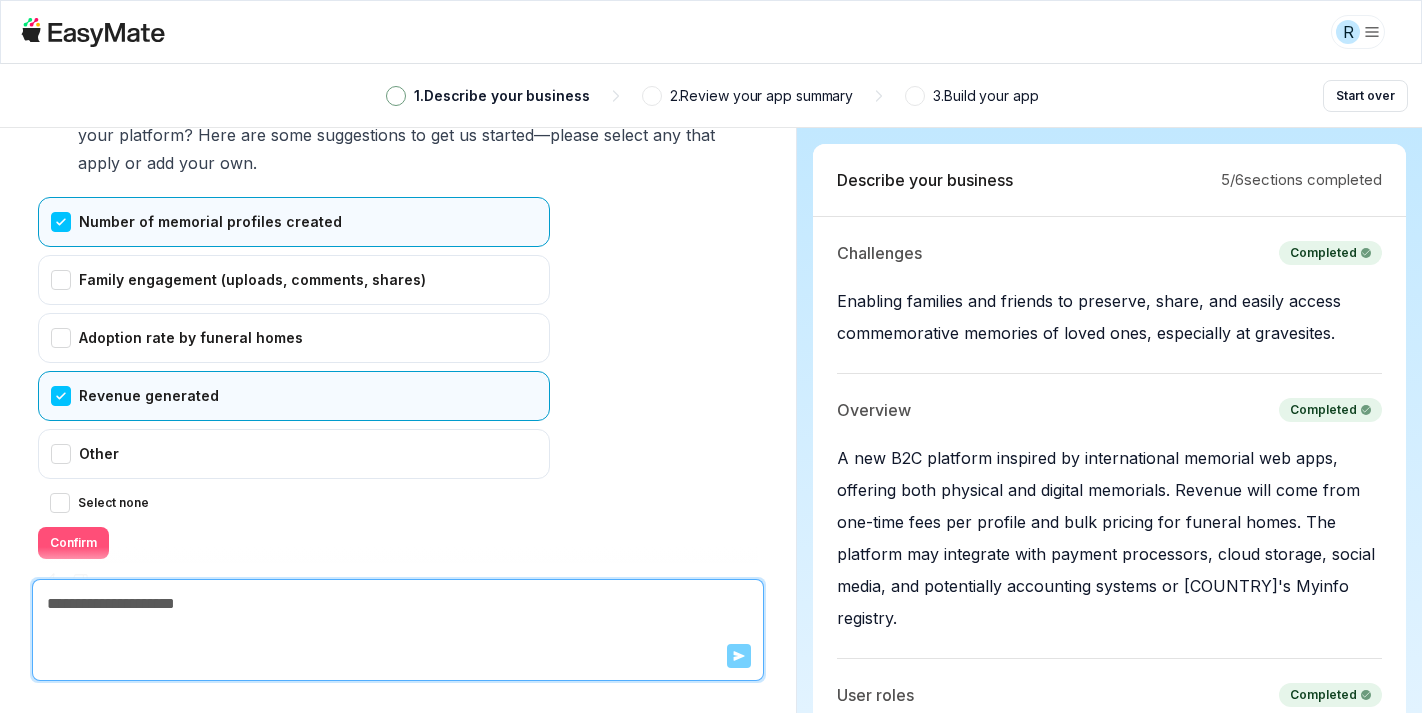 click on "Confirm" at bounding box center [73, 543] 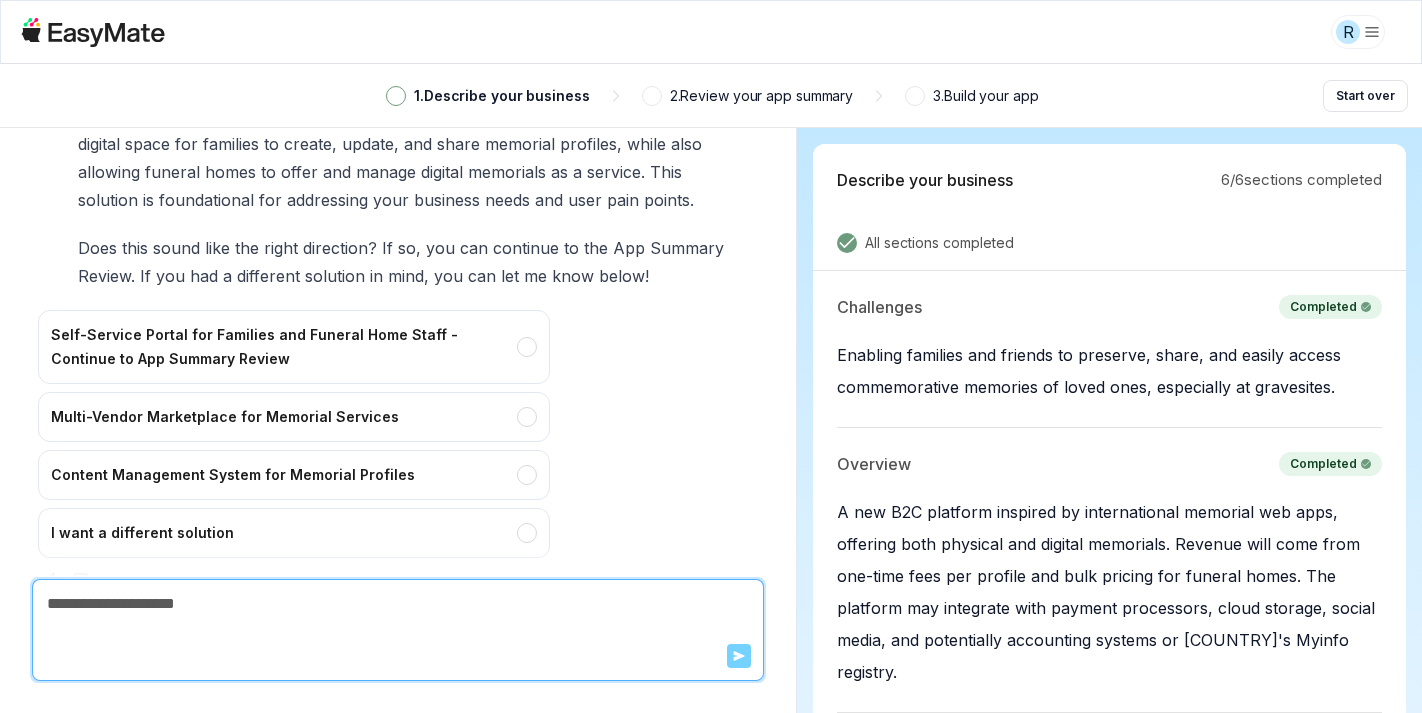 scroll, scrollTop: 8743, scrollLeft: 0, axis: vertical 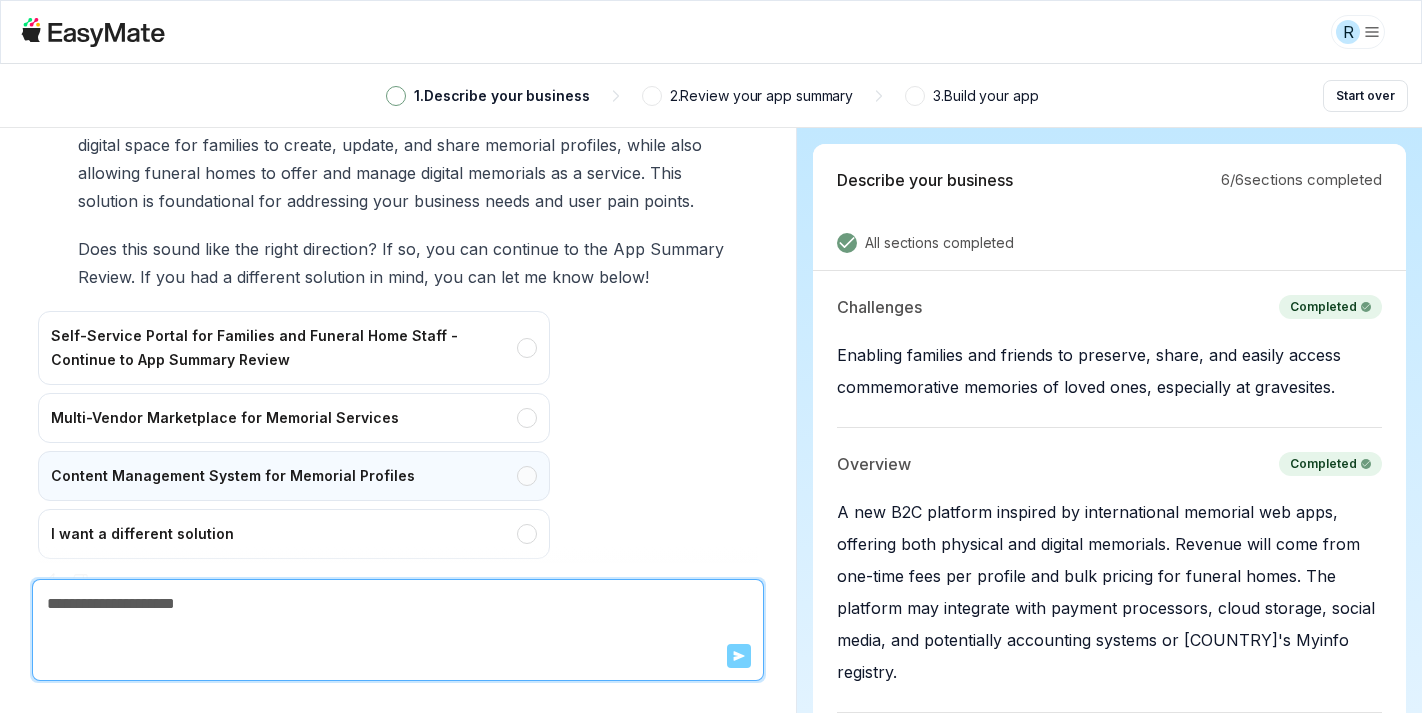 click on "Content Management System for Memorial Profiles" at bounding box center (294, 476) 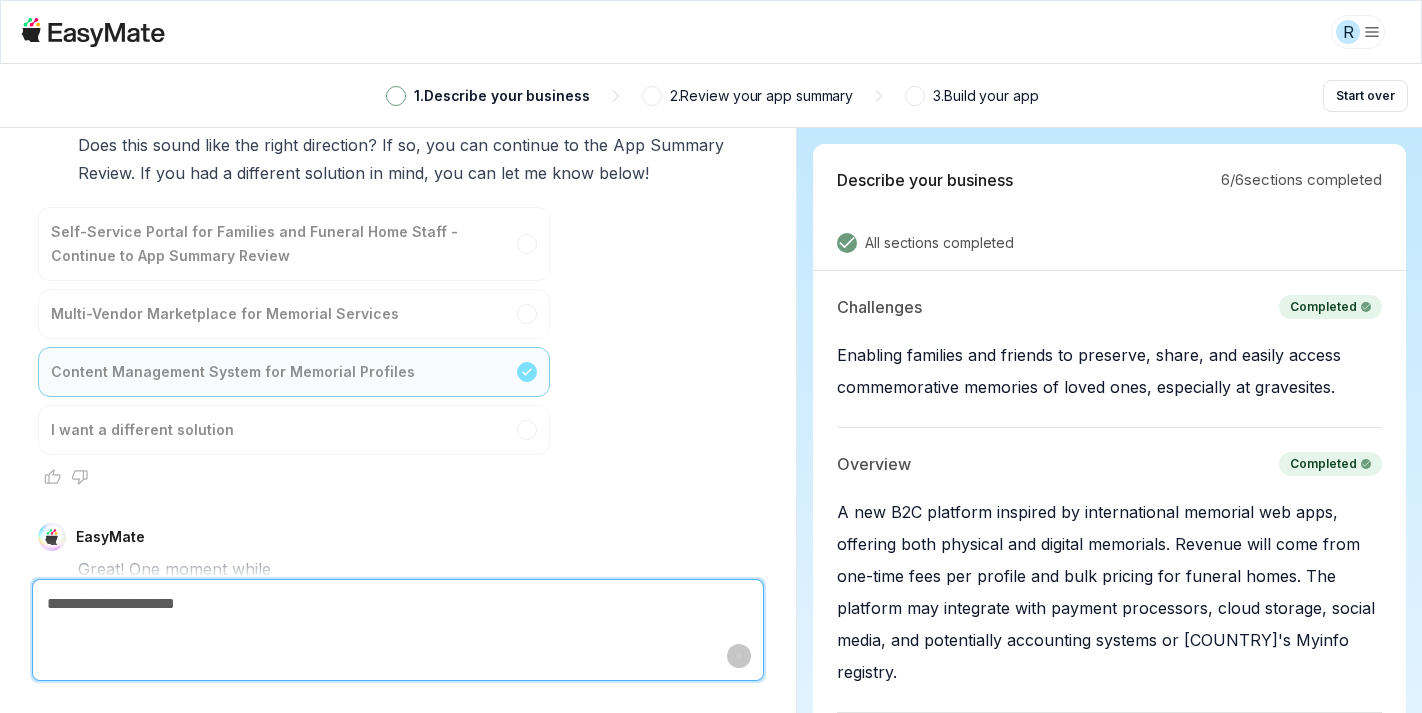 scroll, scrollTop: 8855, scrollLeft: 0, axis: vertical 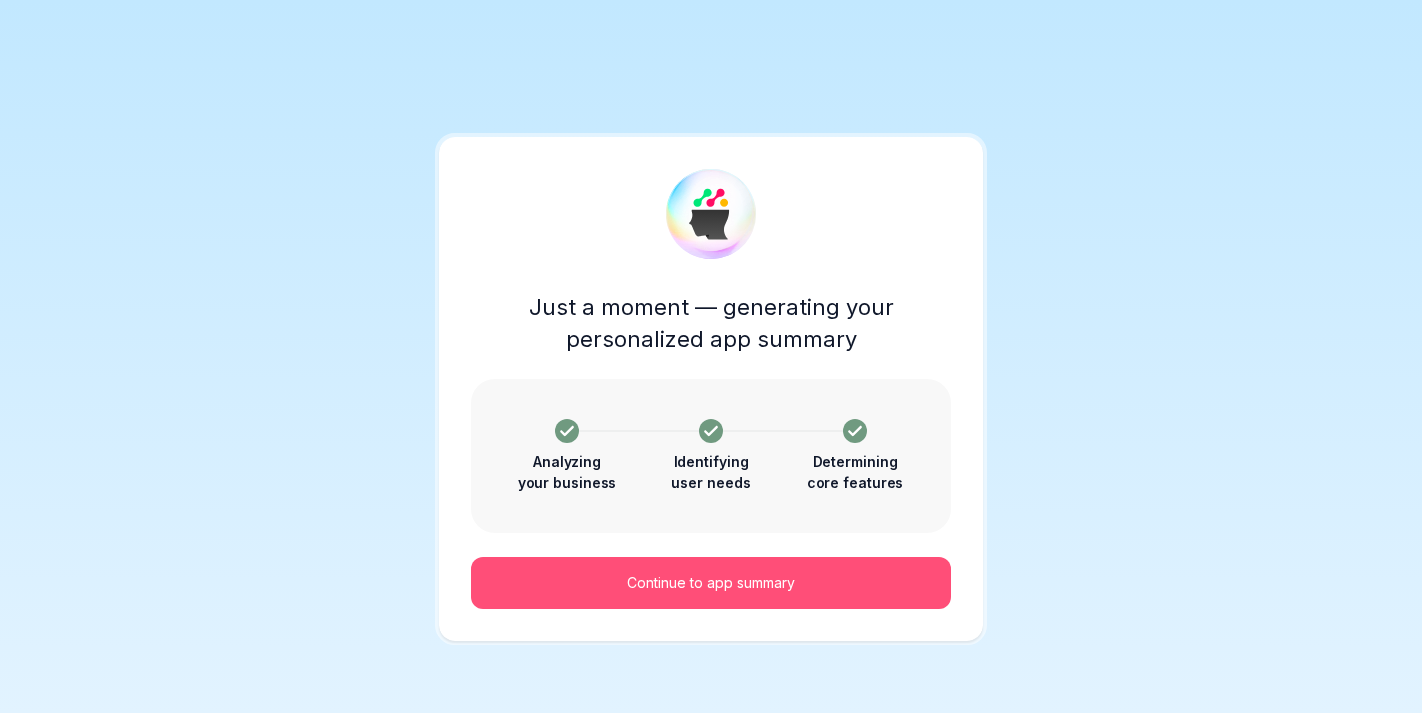 click on "Continue to app summary" at bounding box center [711, 583] 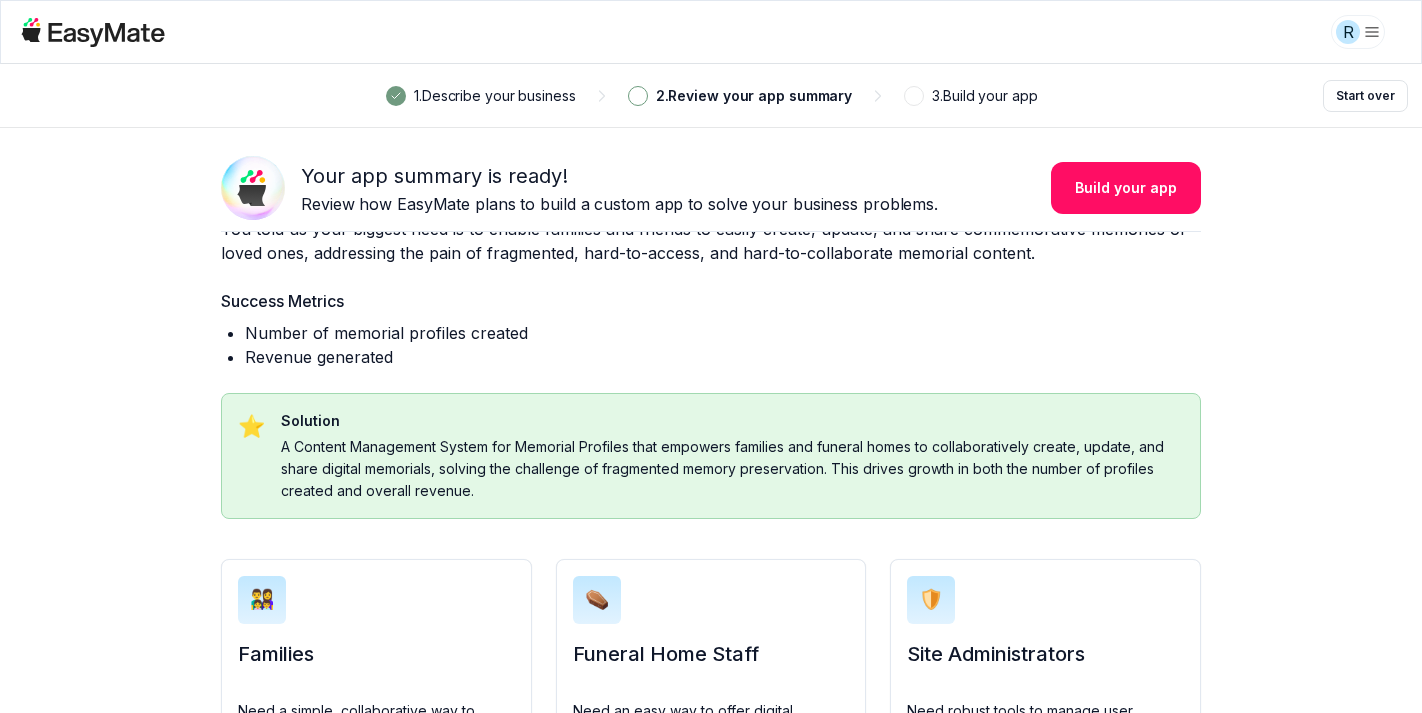 scroll, scrollTop: 234, scrollLeft: 0, axis: vertical 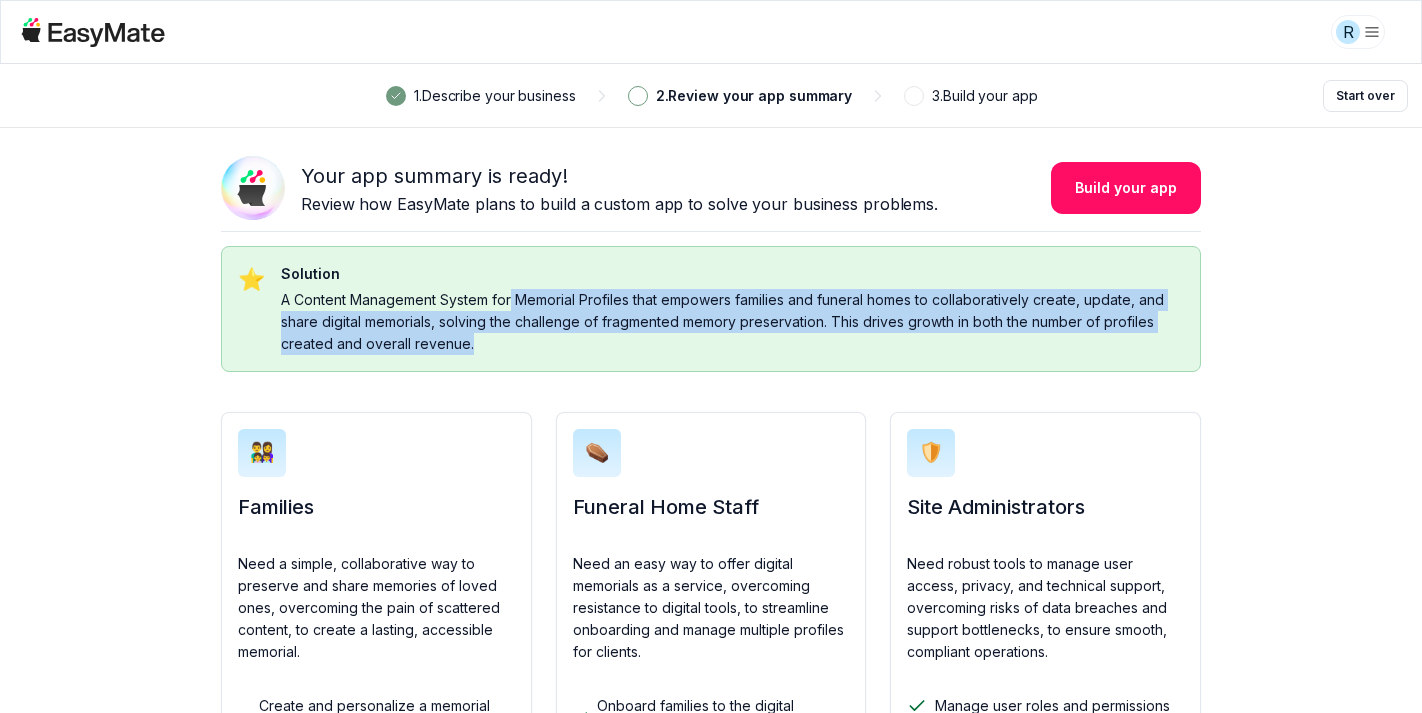 drag, startPoint x: 508, startPoint y: 300, endPoint x: 868, endPoint y: 330, distance: 361.24783 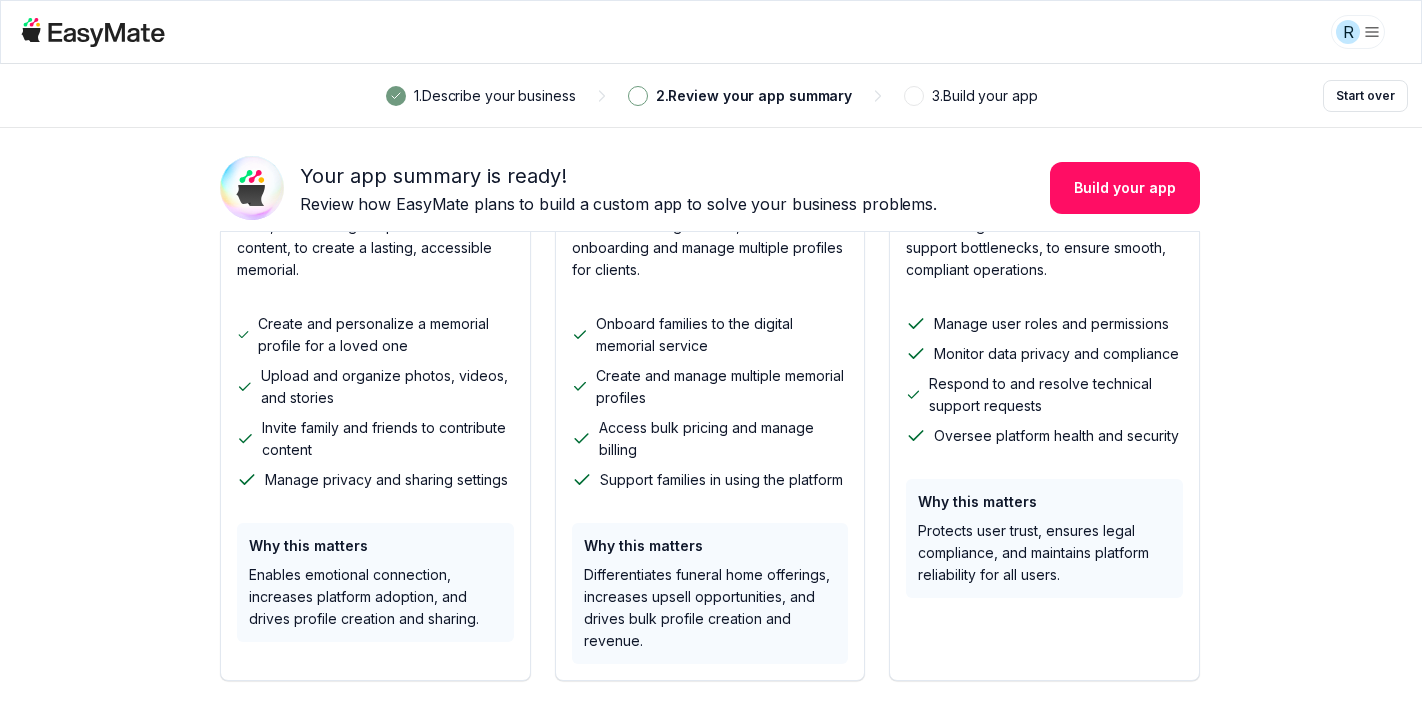 scroll, scrollTop: 622, scrollLeft: 1, axis: both 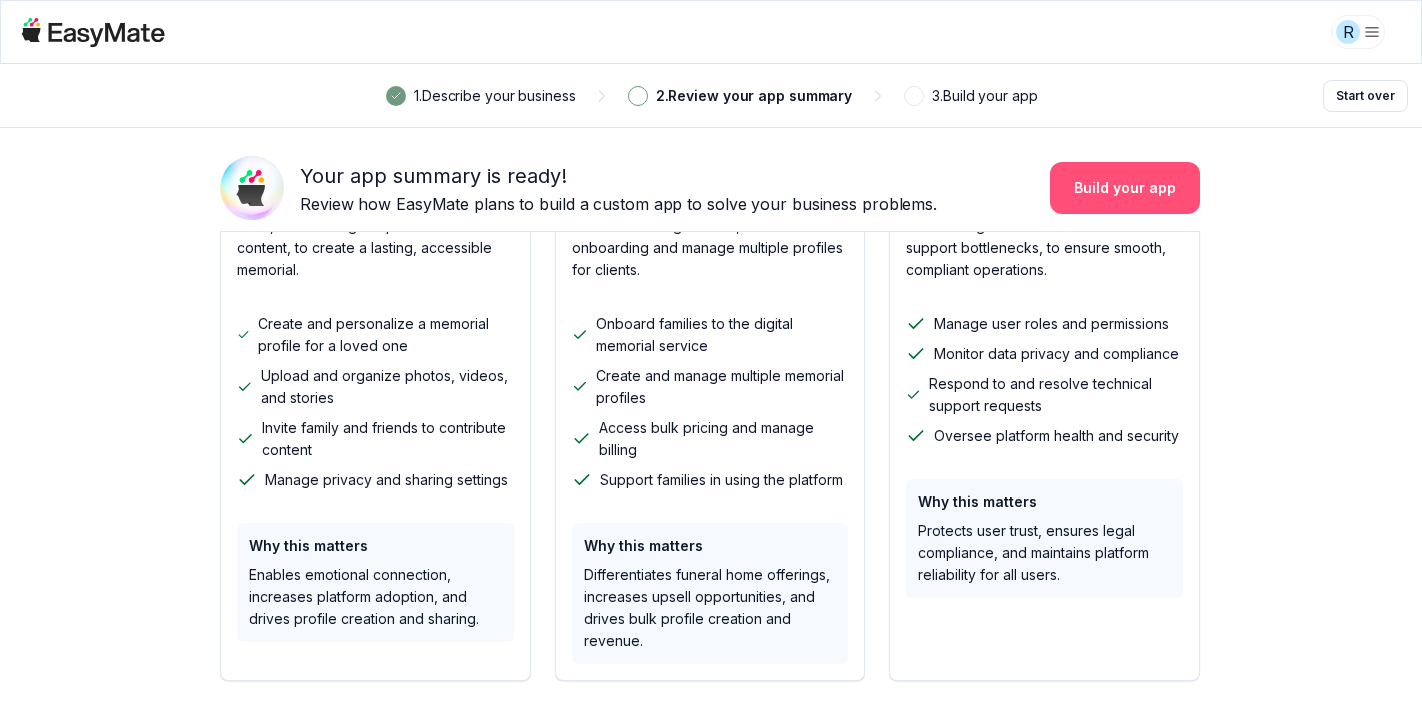 click on "Build your app" at bounding box center [1125, 188] 